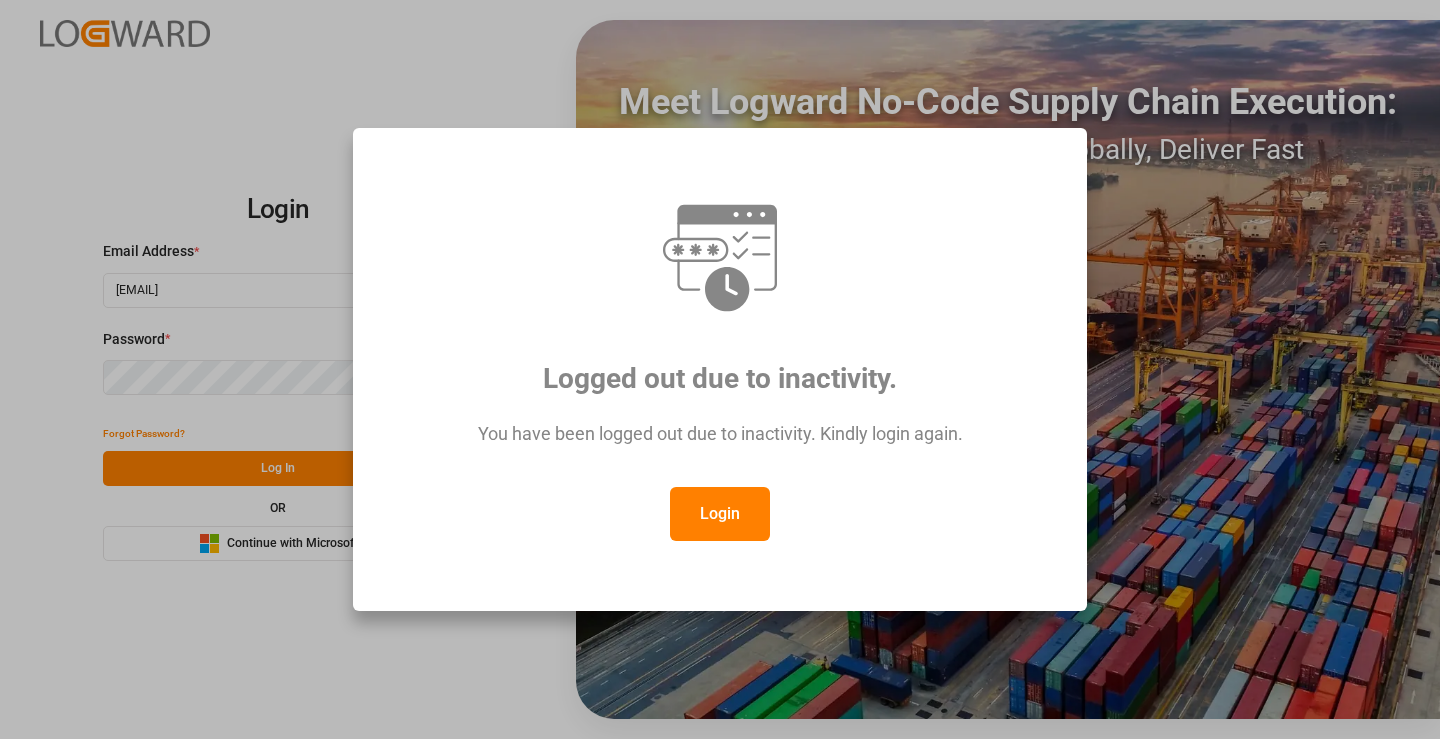 scroll, scrollTop: 0, scrollLeft: 0, axis: both 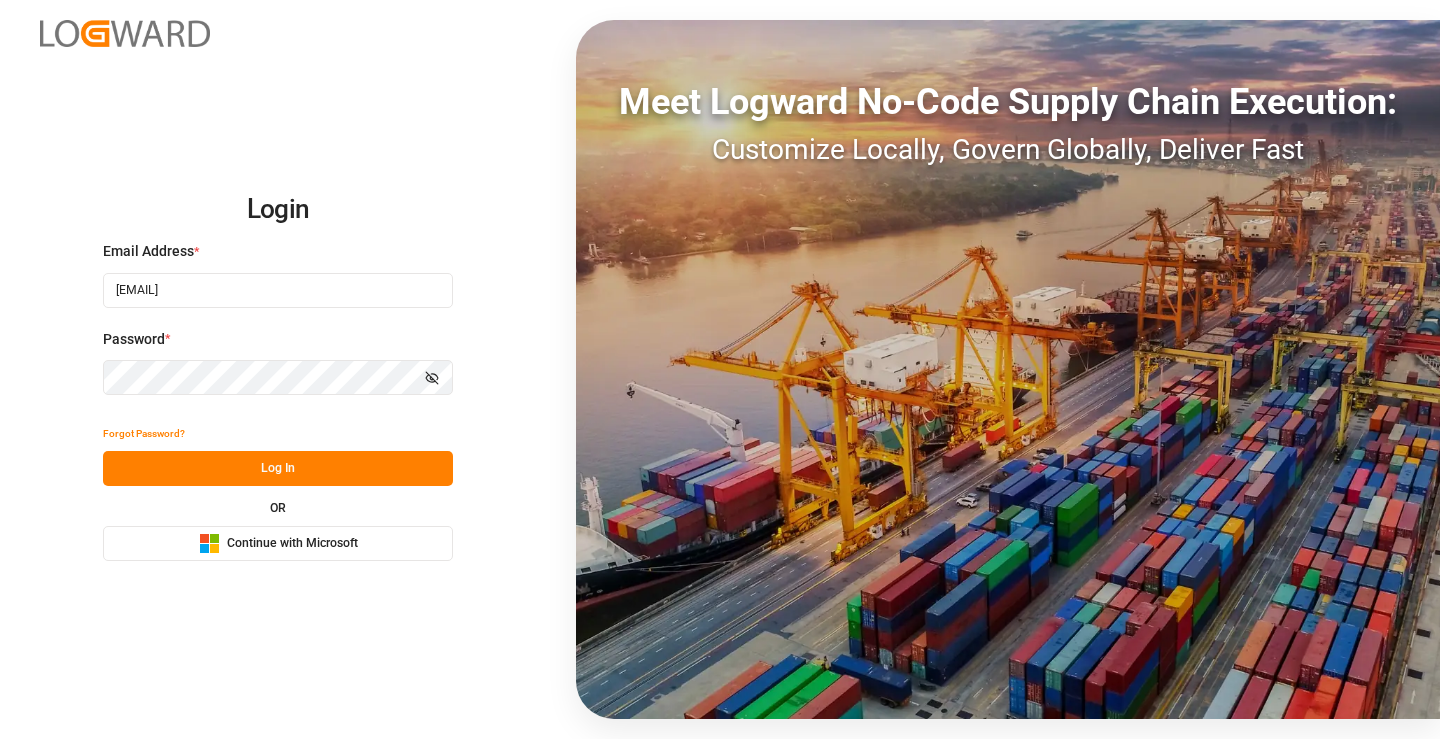 click on "Log In" at bounding box center [278, 468] 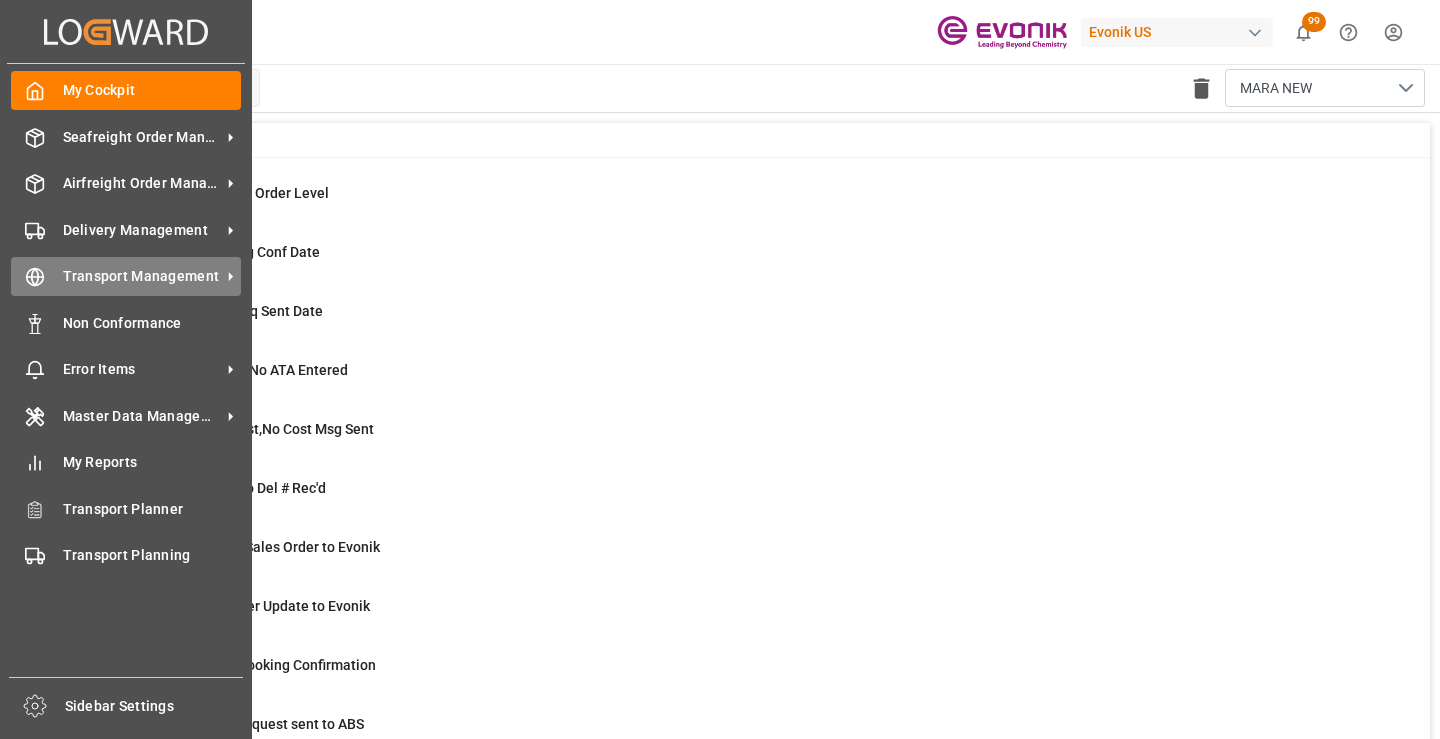 click on "Transport Management Transport Management" at bounding box center [126, 276] 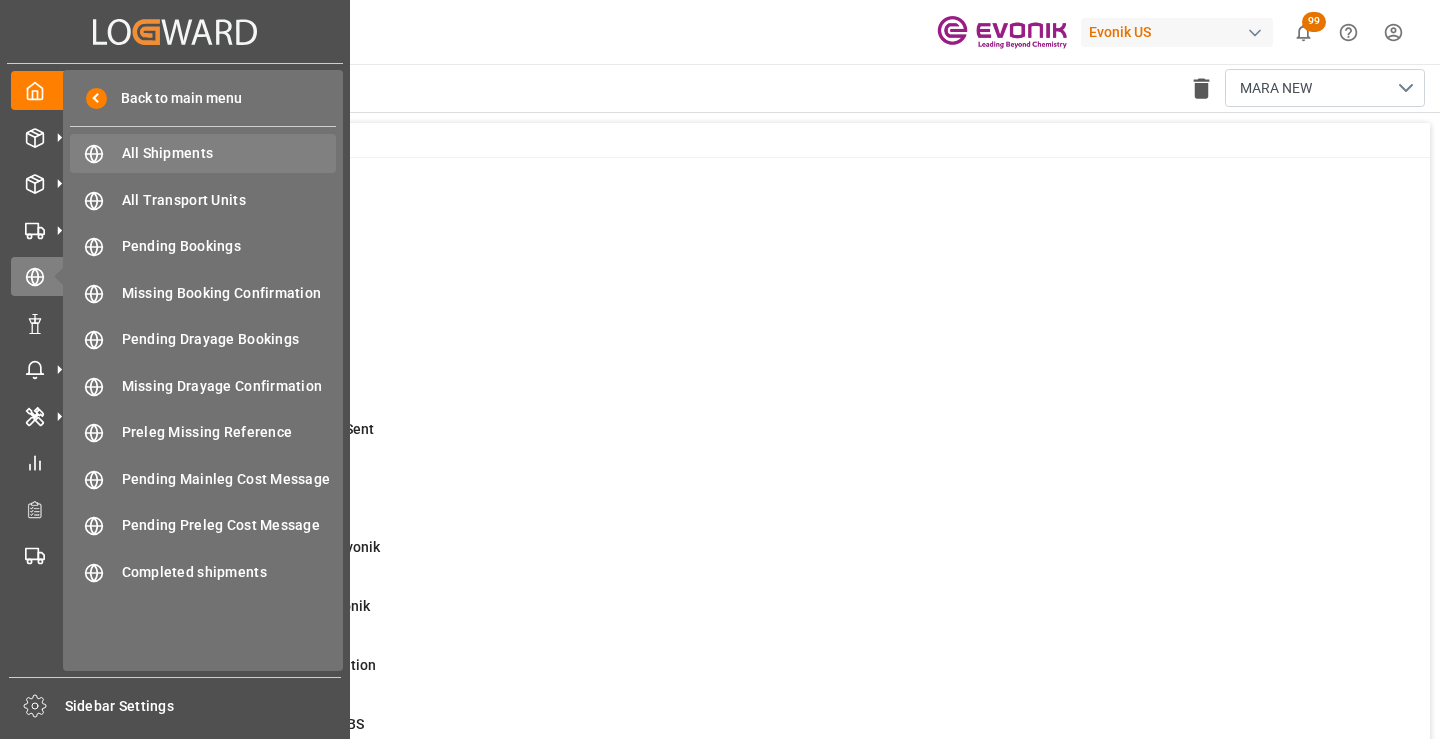 click on "All Shipments" at bounding box center [229, 153] 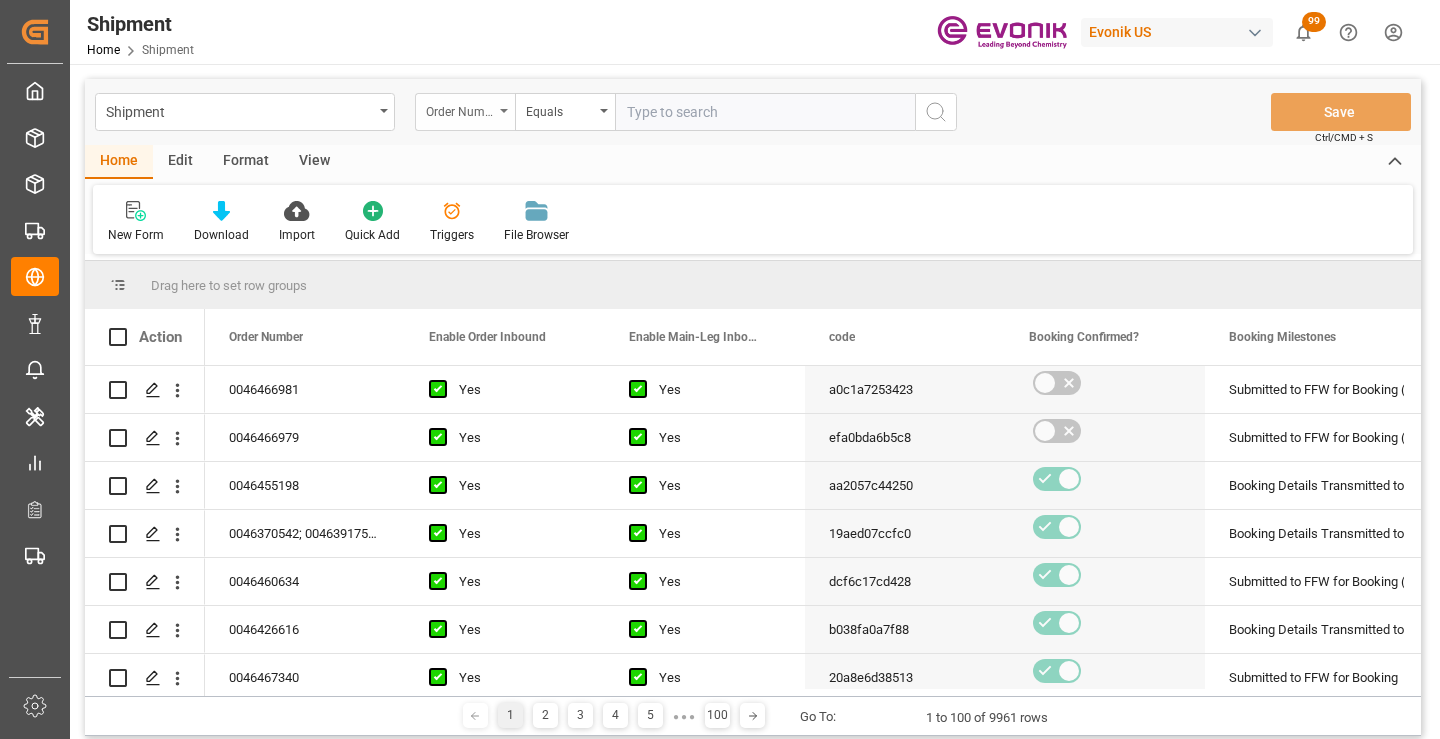click on "Order Number" at bounding box center [465, 112] 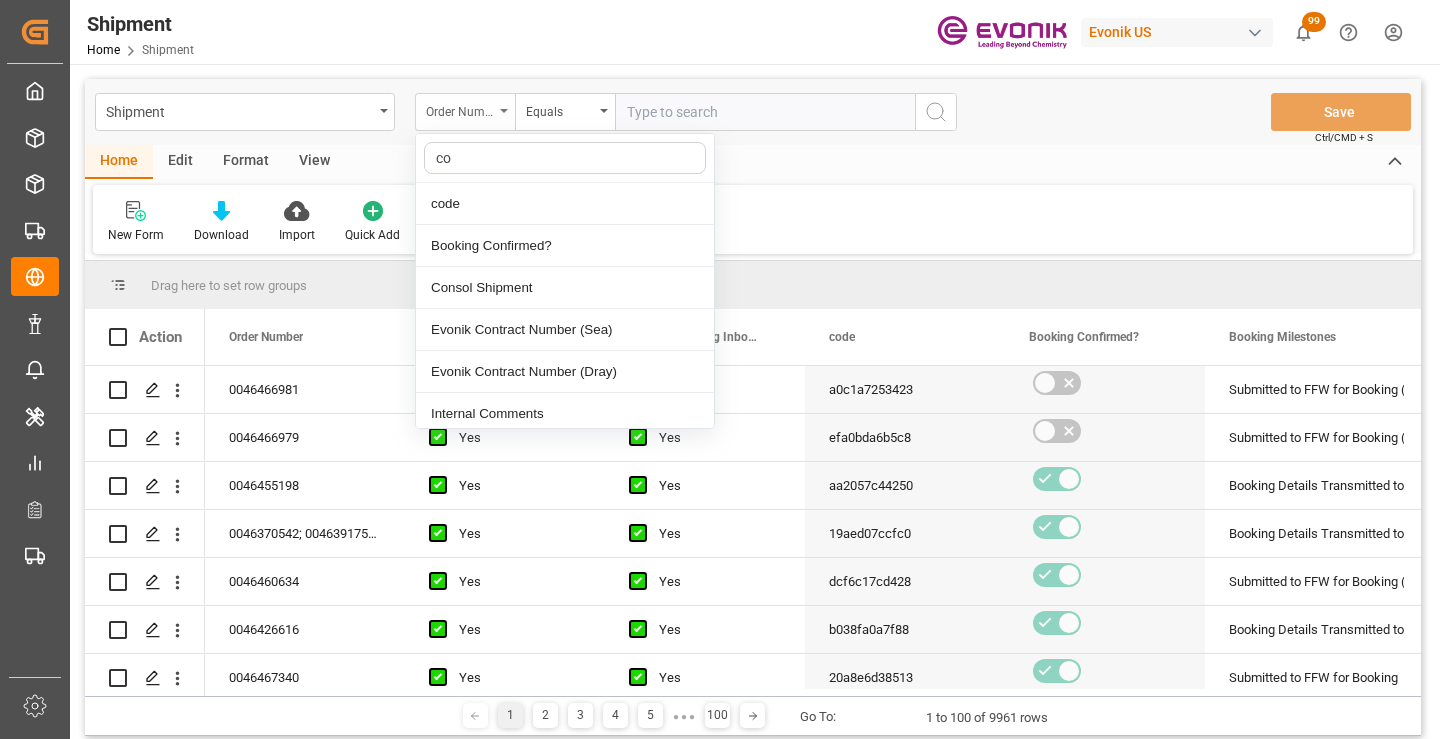 type on "cod" 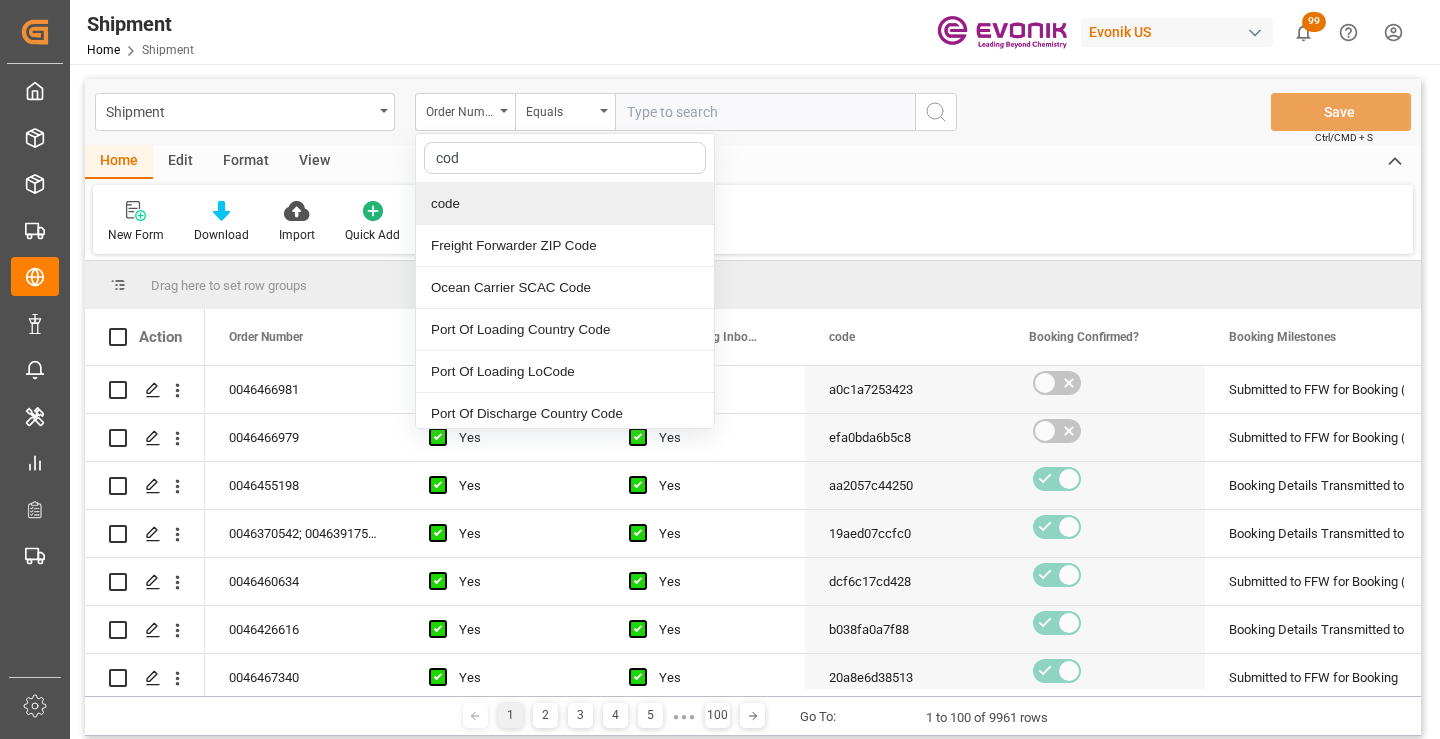 click on "code" at bounding box center (565, 204) 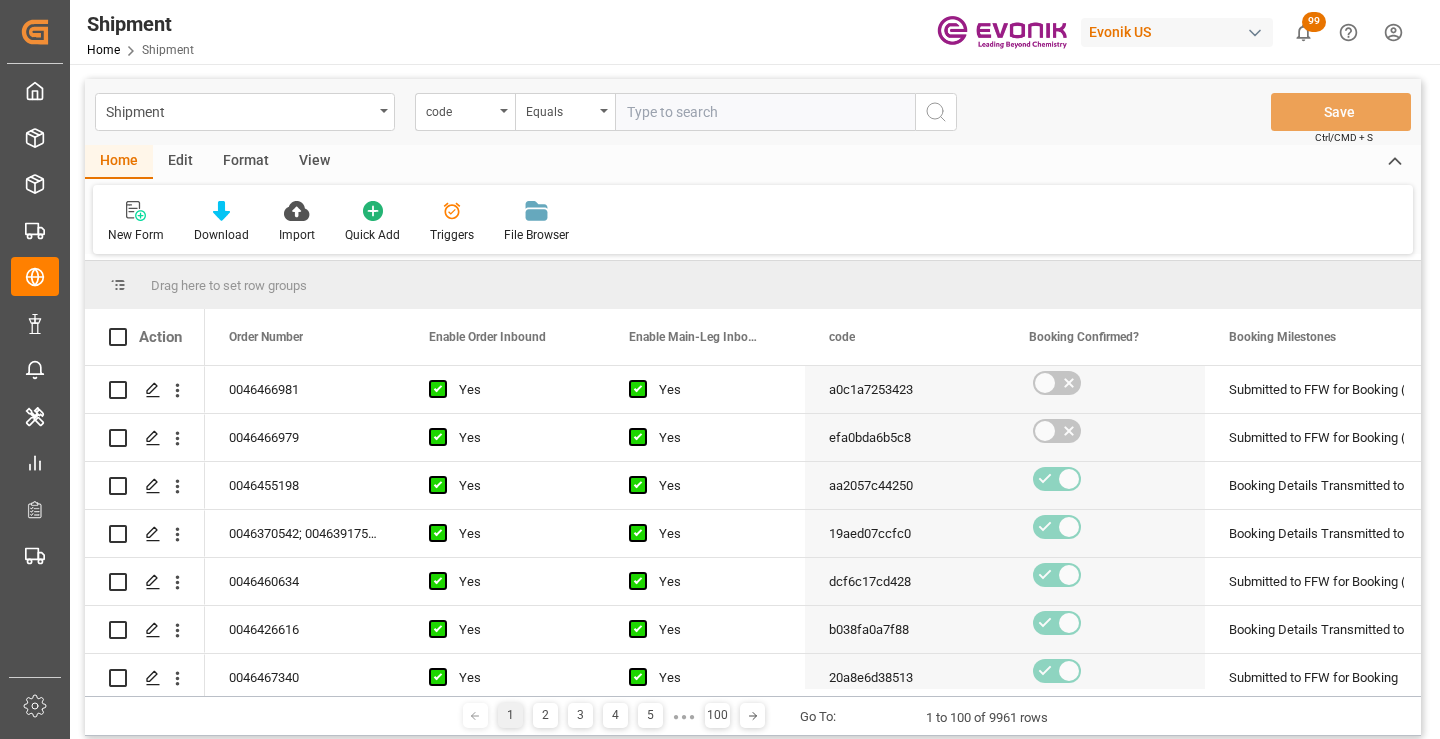 click at bounding box center [765, 112] 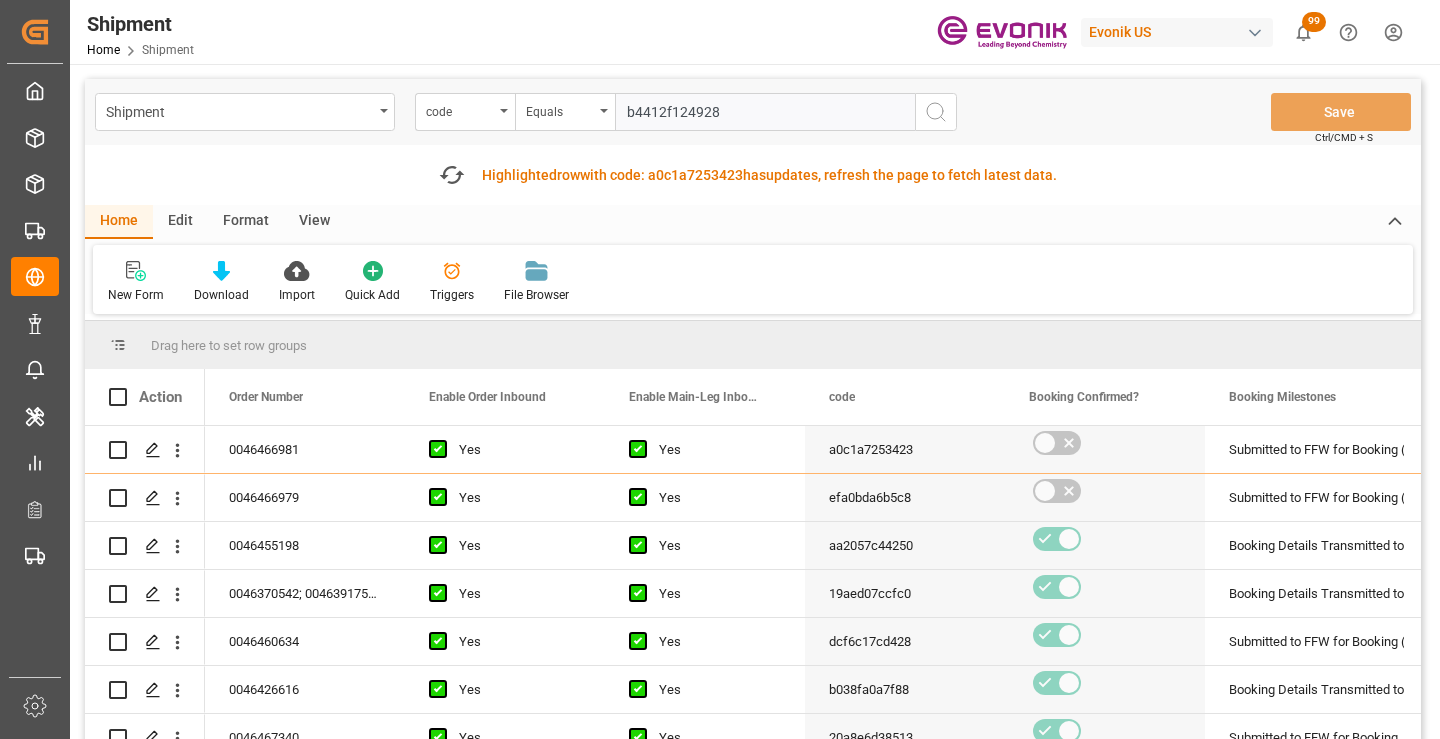 type on "b4412f124928" 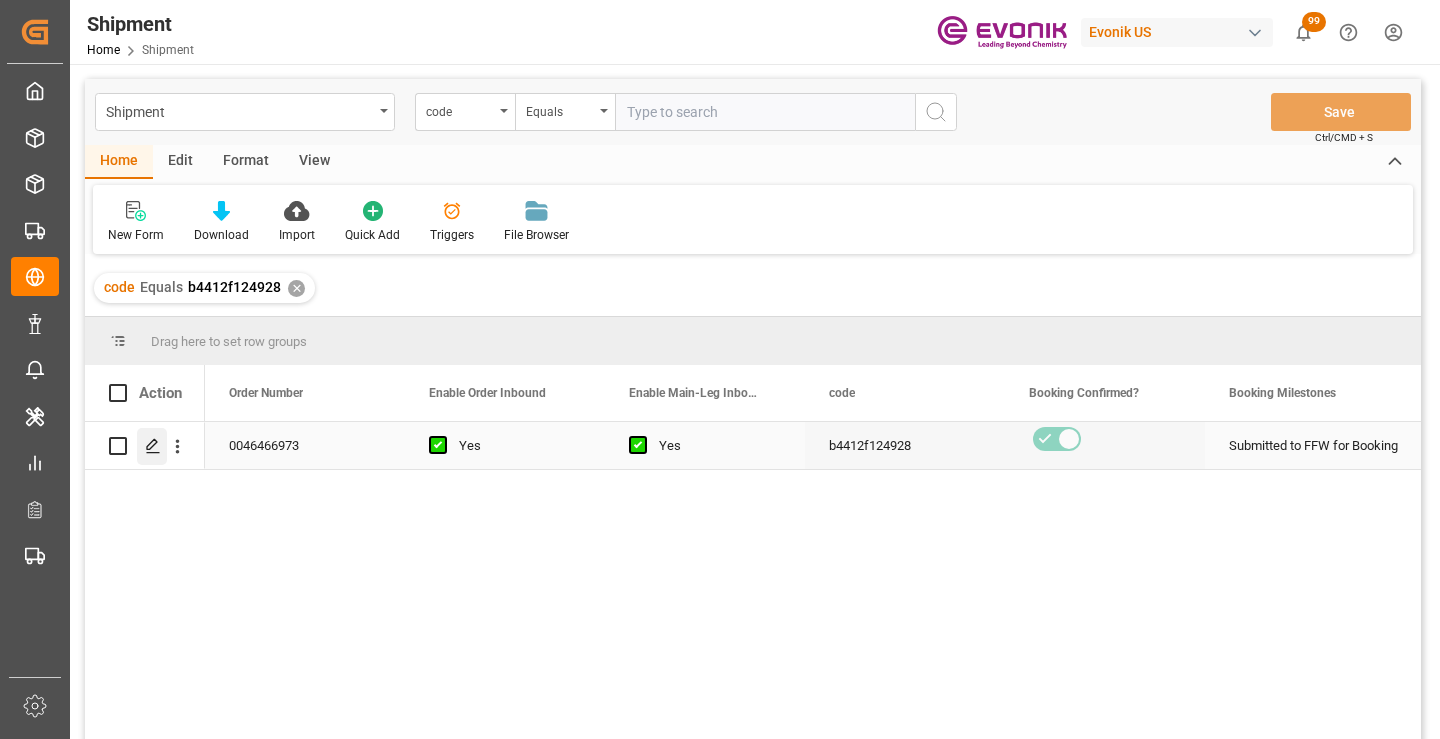click 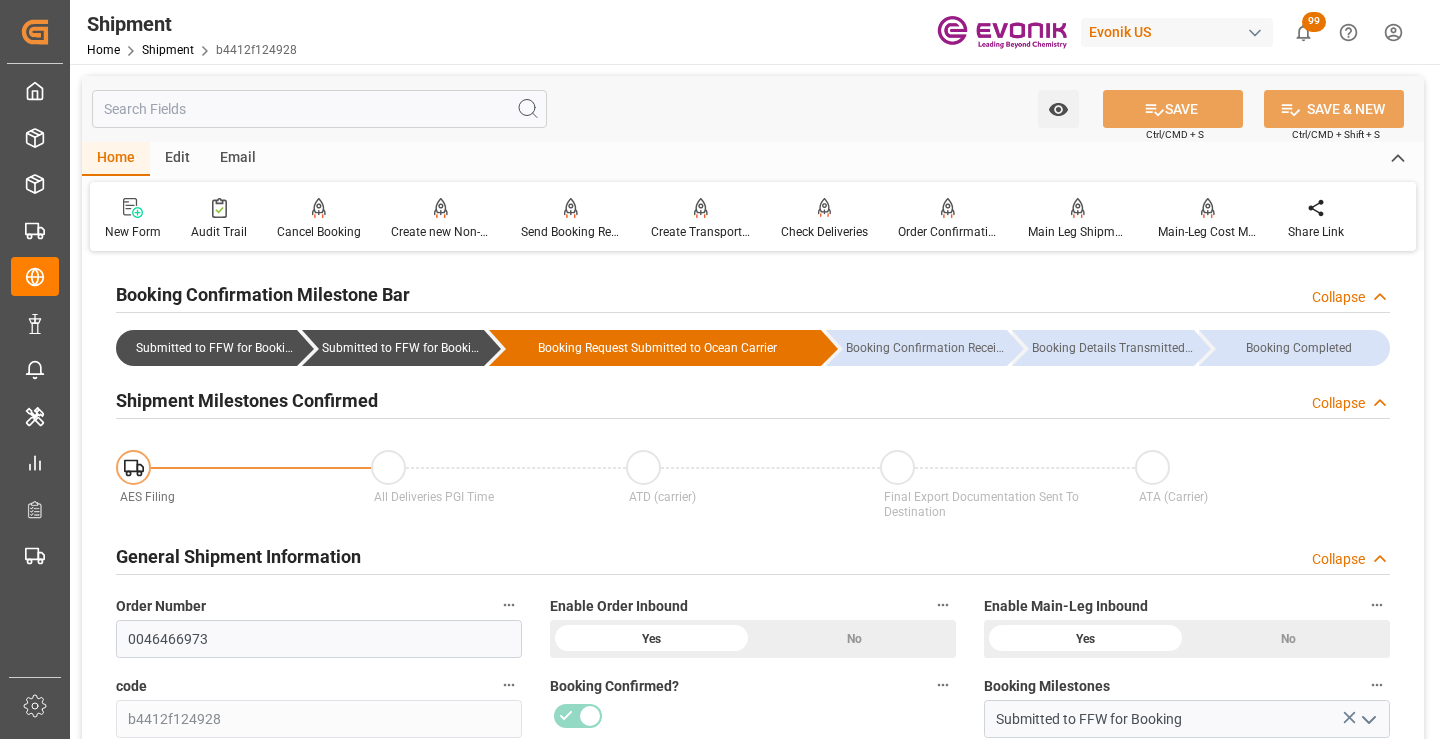 scroll, scrollTop: 300, scrollLeft: 0, axis: vertical 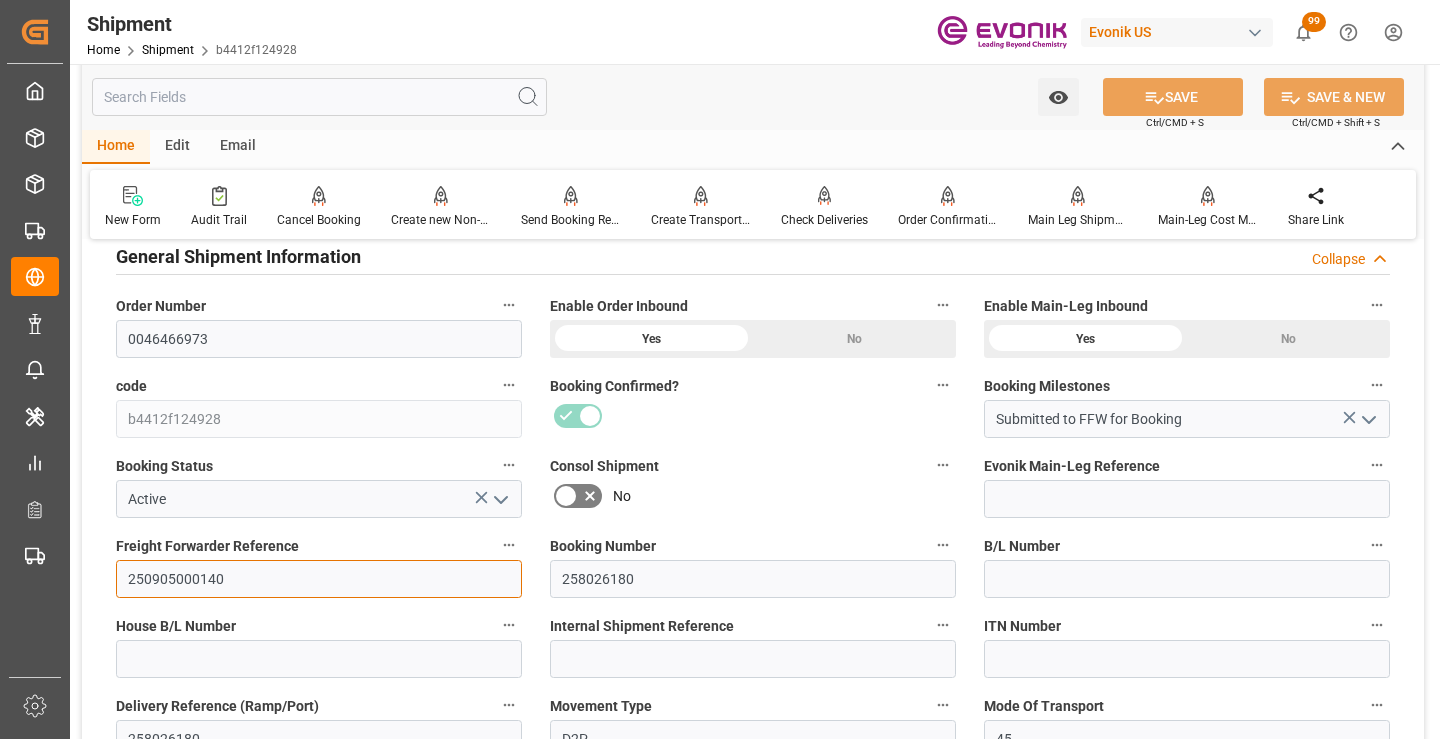 click on "250905000140" at bounding box center (319, 579) 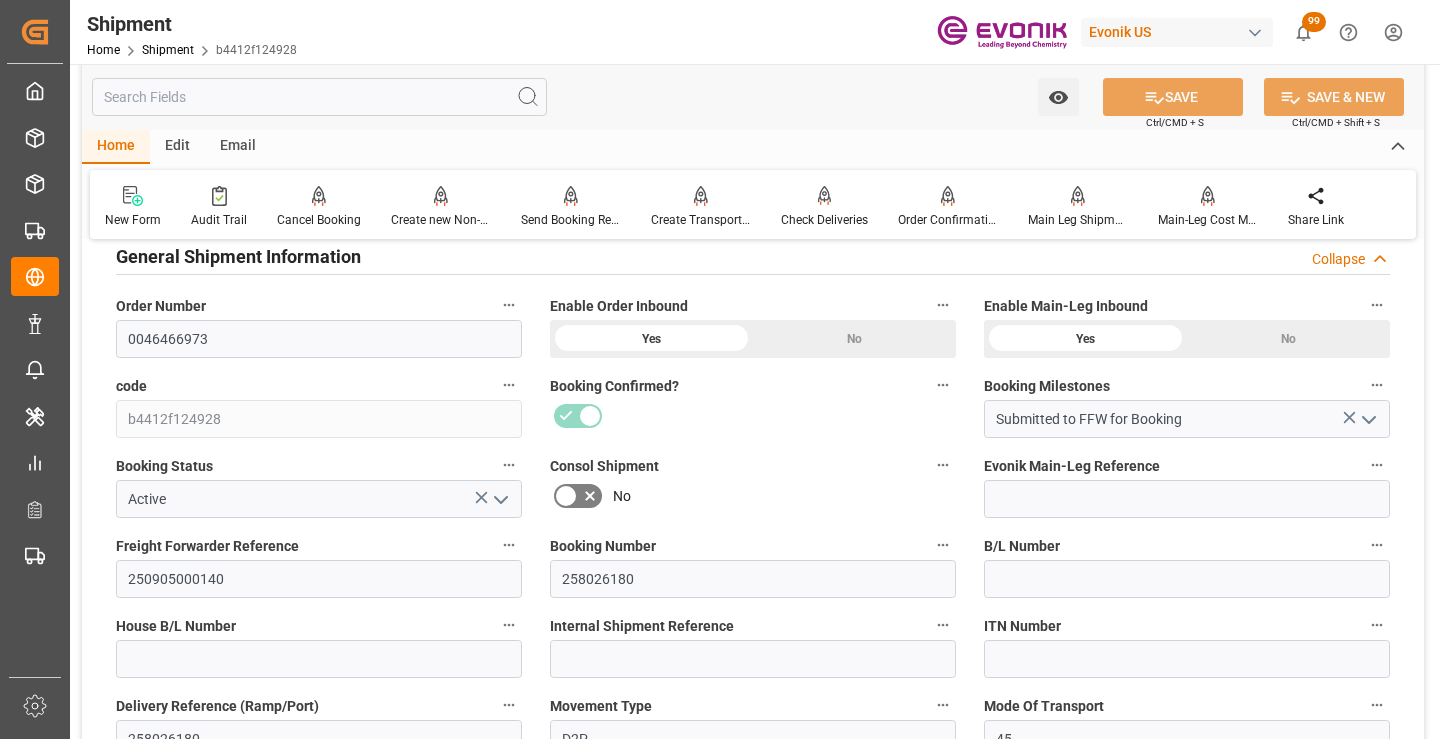 click at bounding box center (319, 97) 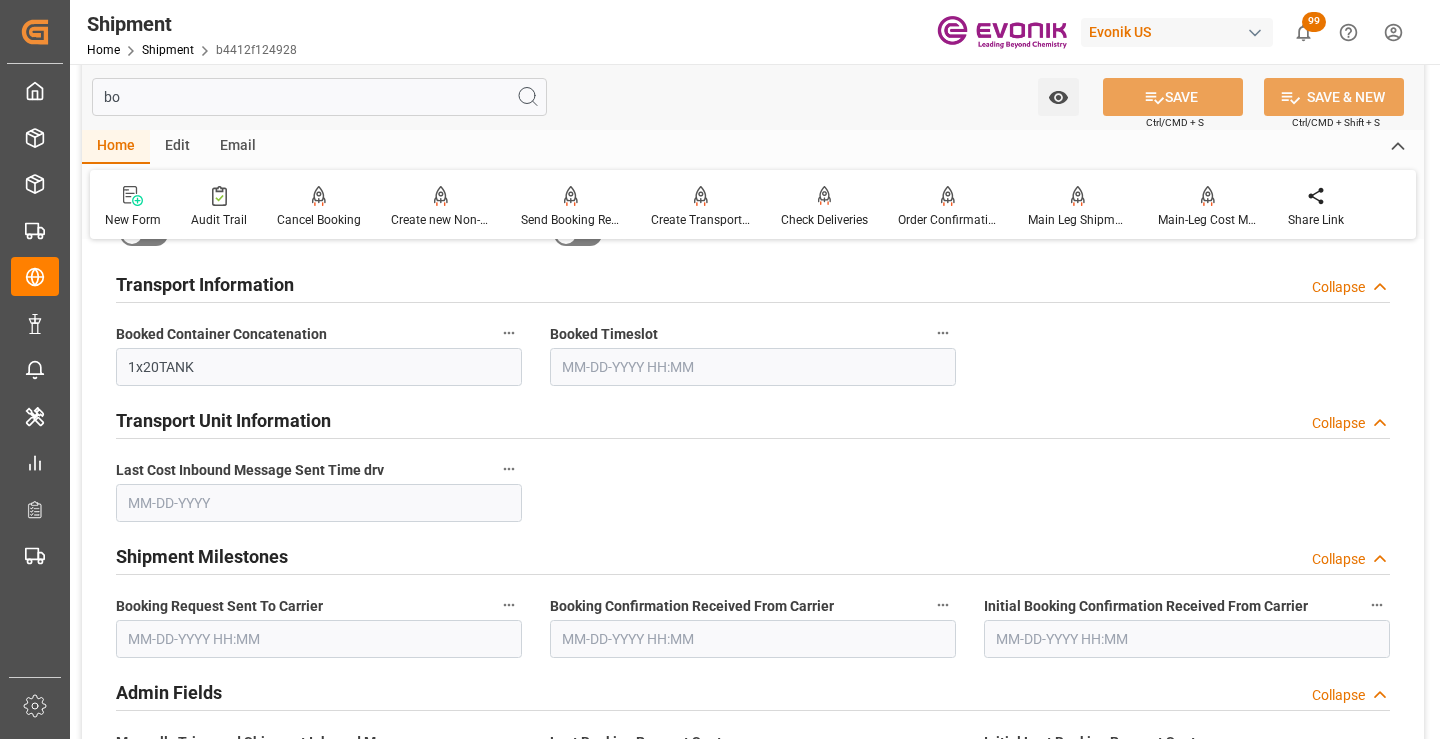 scroll, scrollTop: 40, scrollLeft: 0, axis: vertical 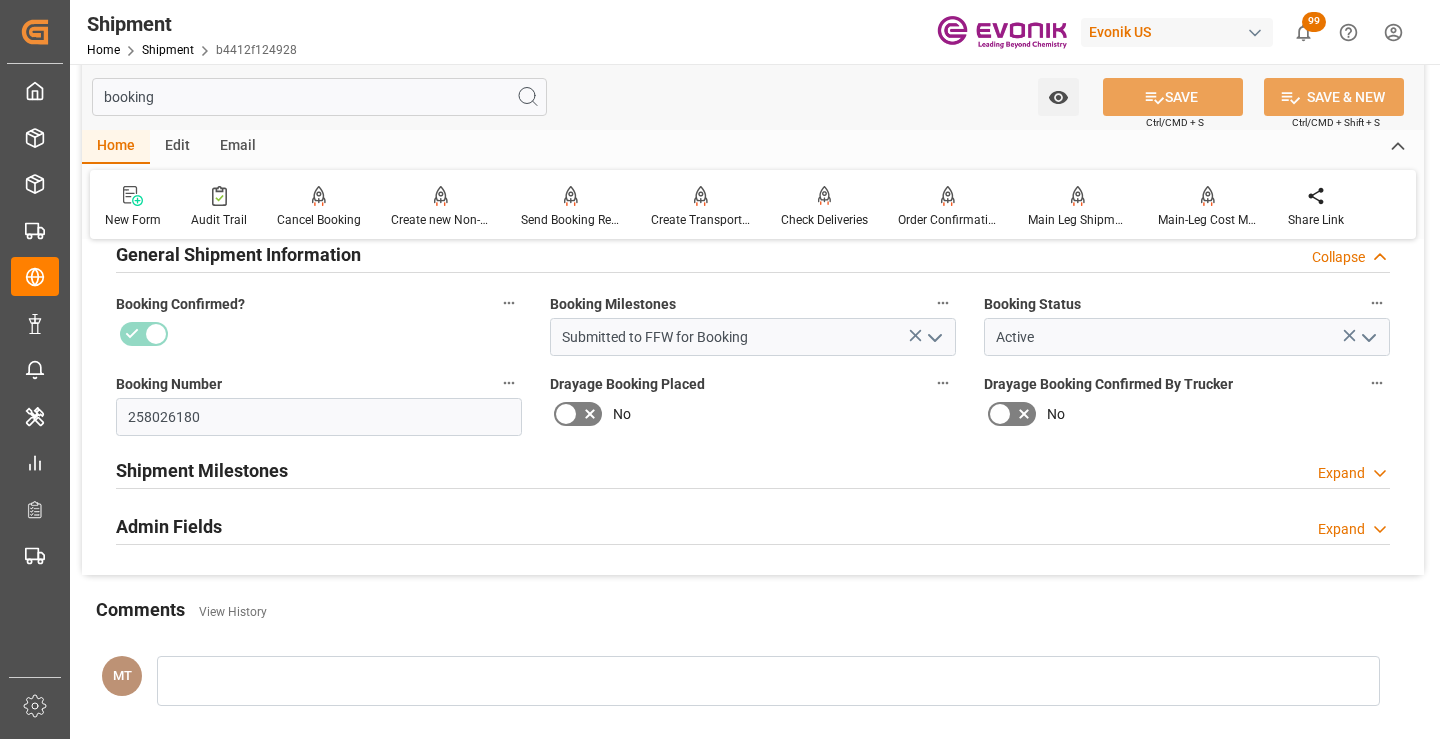 type on "booking" 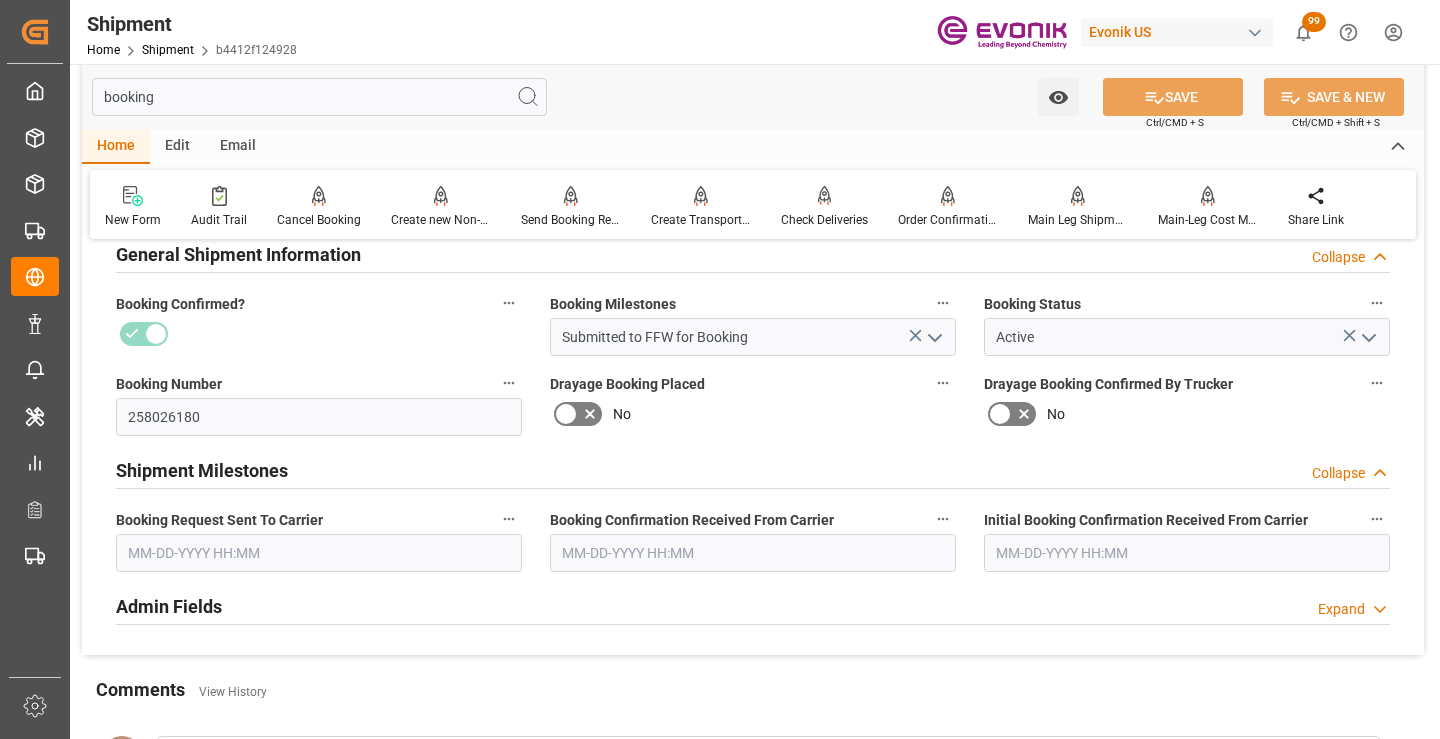 click at bounding box center (319, 553) 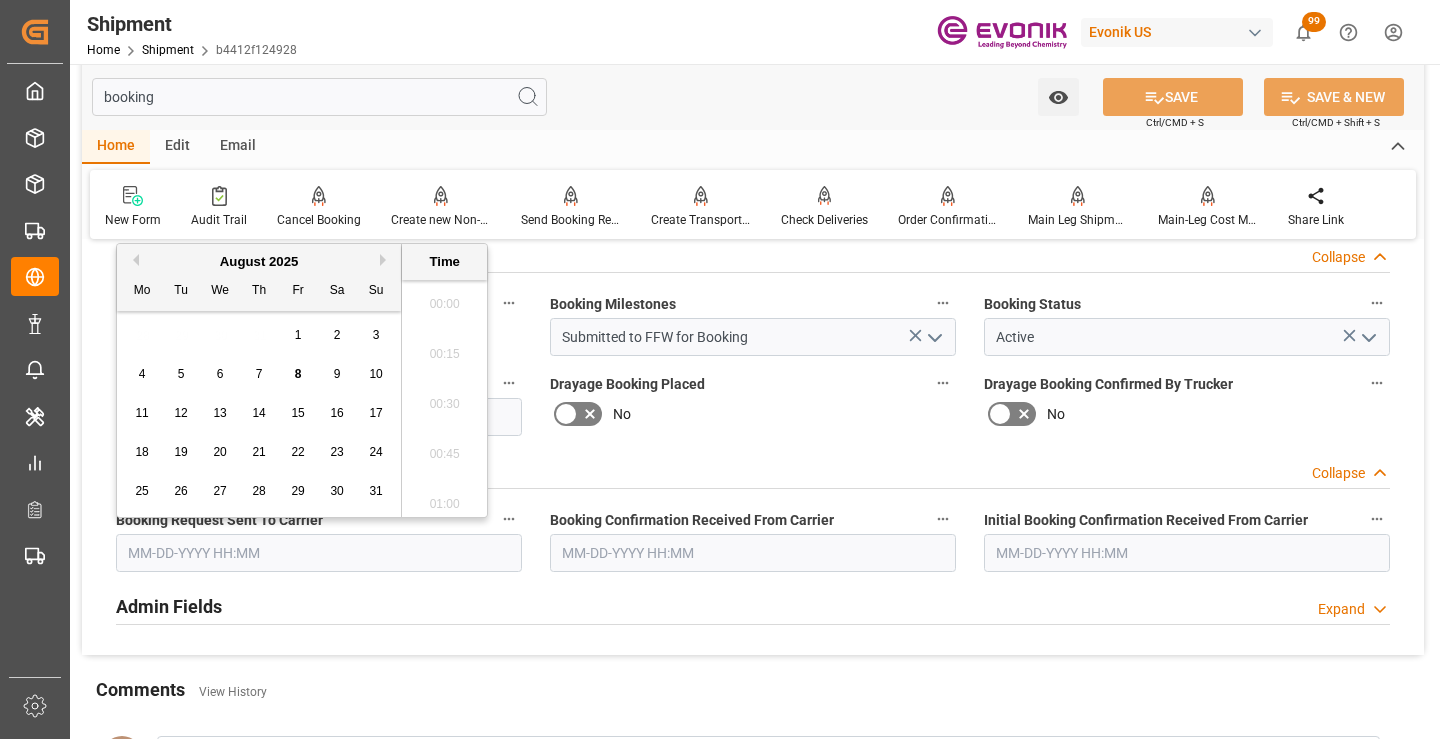 scroll, scrollTop: 2307, scrollLeft: 0, axis: vertical 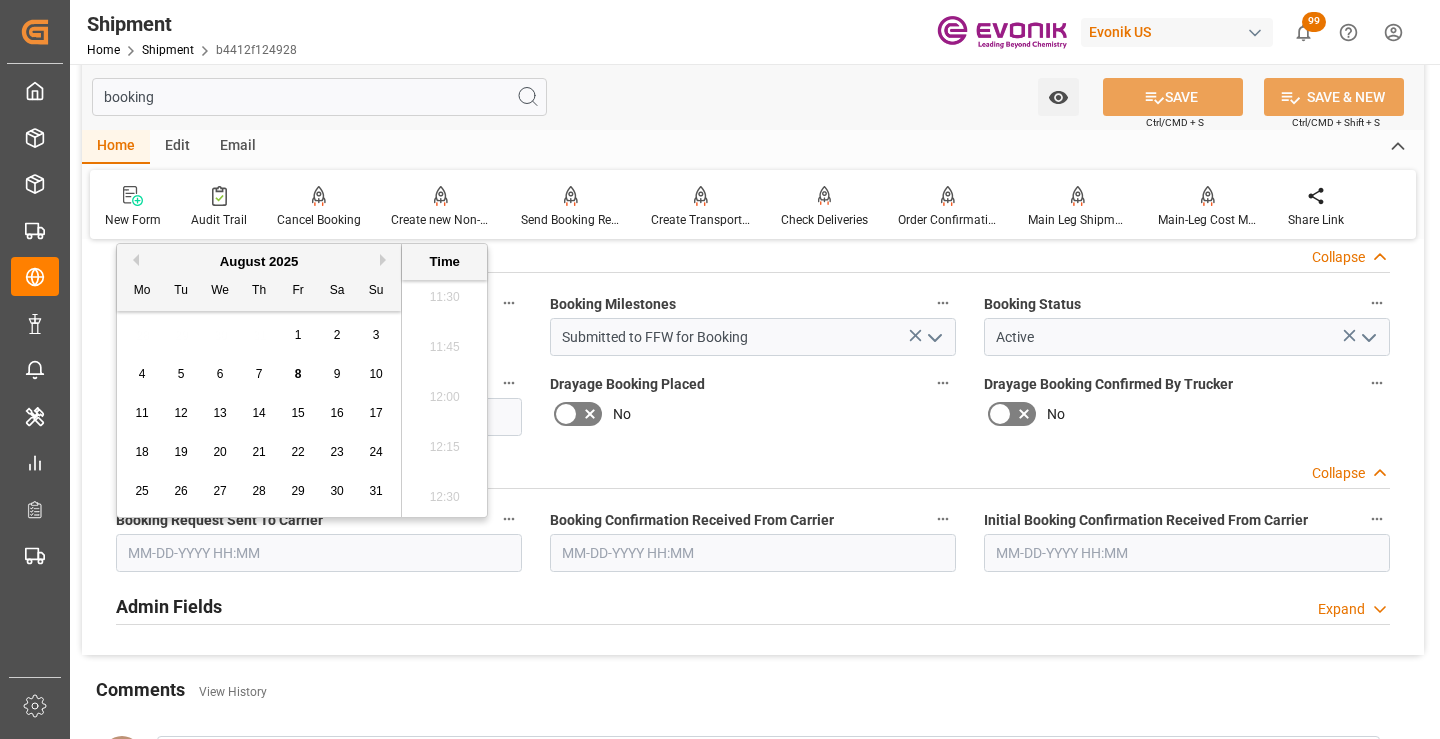 click on "6" at bounding box center [220, 374] 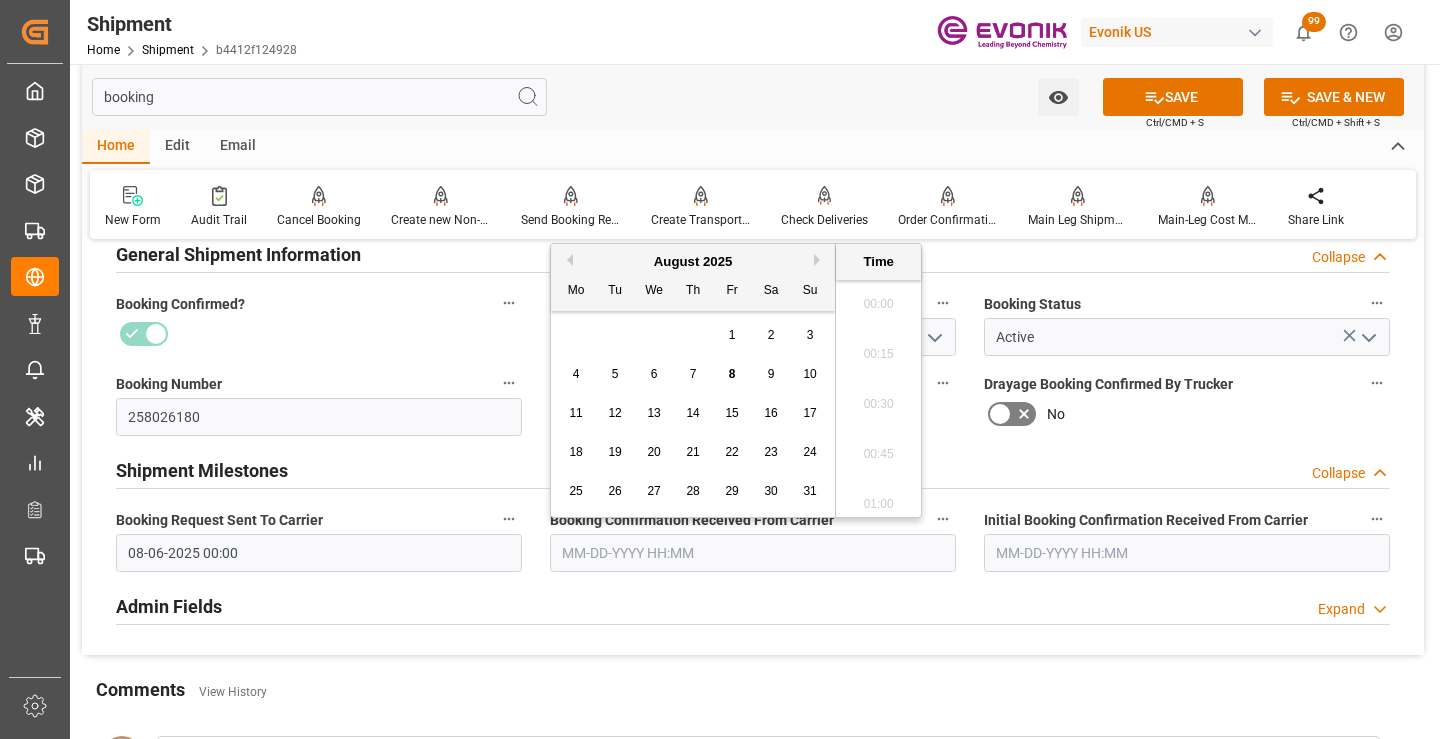 click at bounding box center [753, 553] 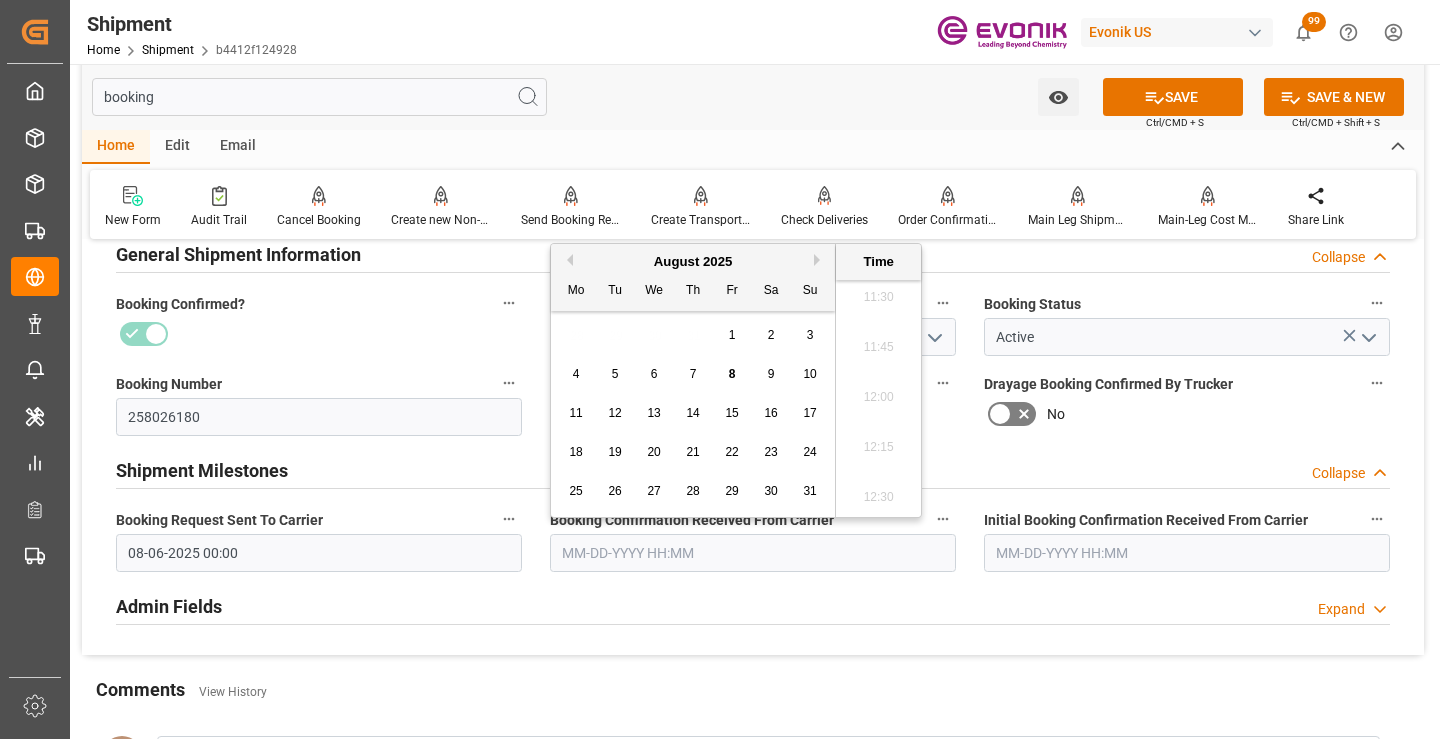 click on "7" at bounding box center [693, 375] 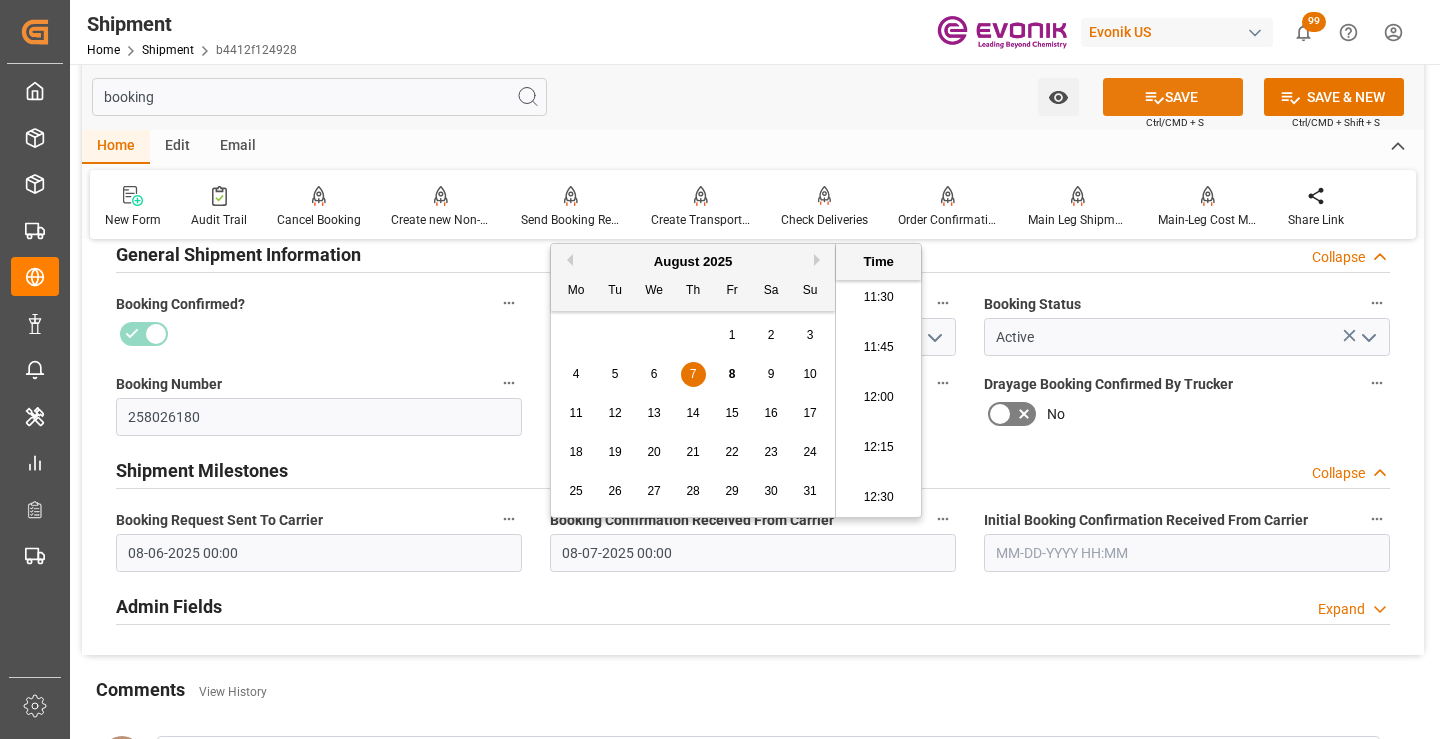 click on "SAVE" at bounding box center (1173, 97) 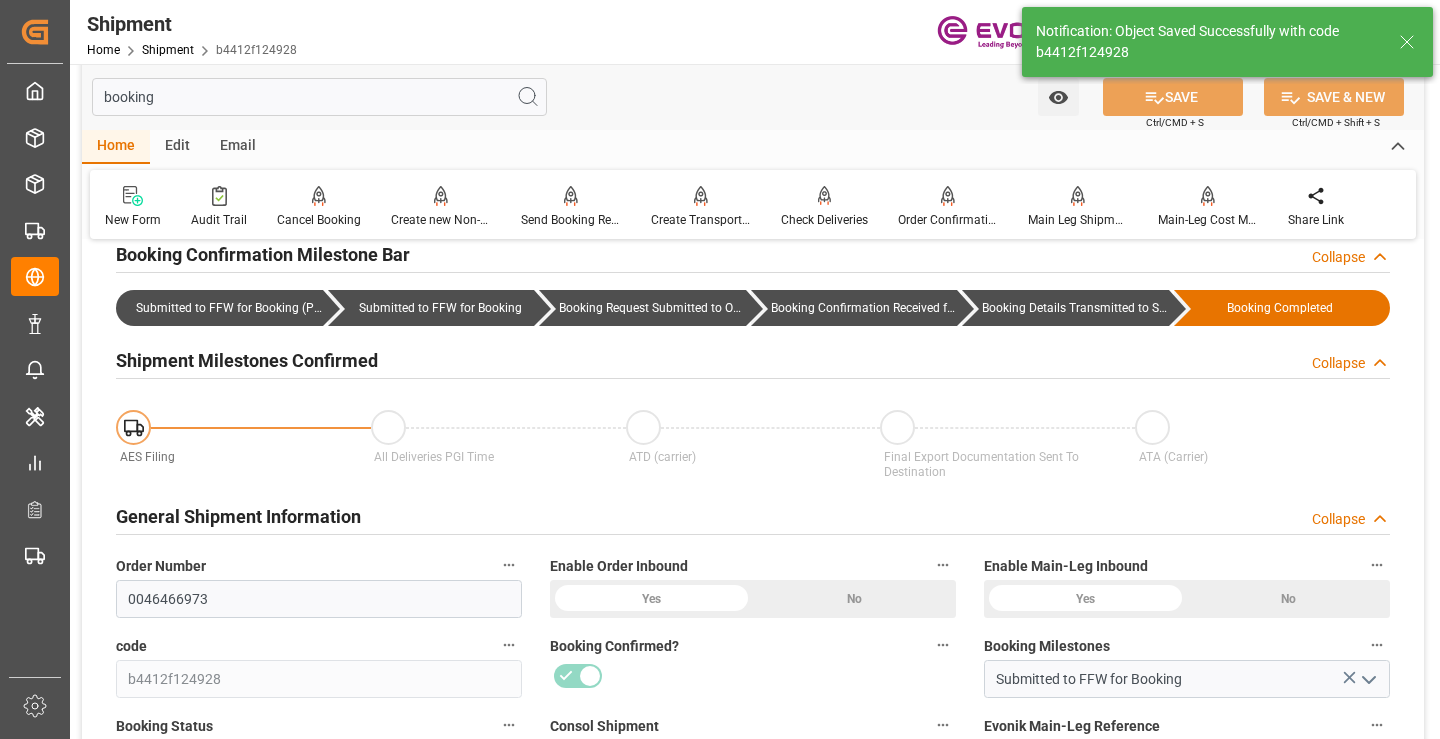 type on "Booking Details Transmitted to SAP" 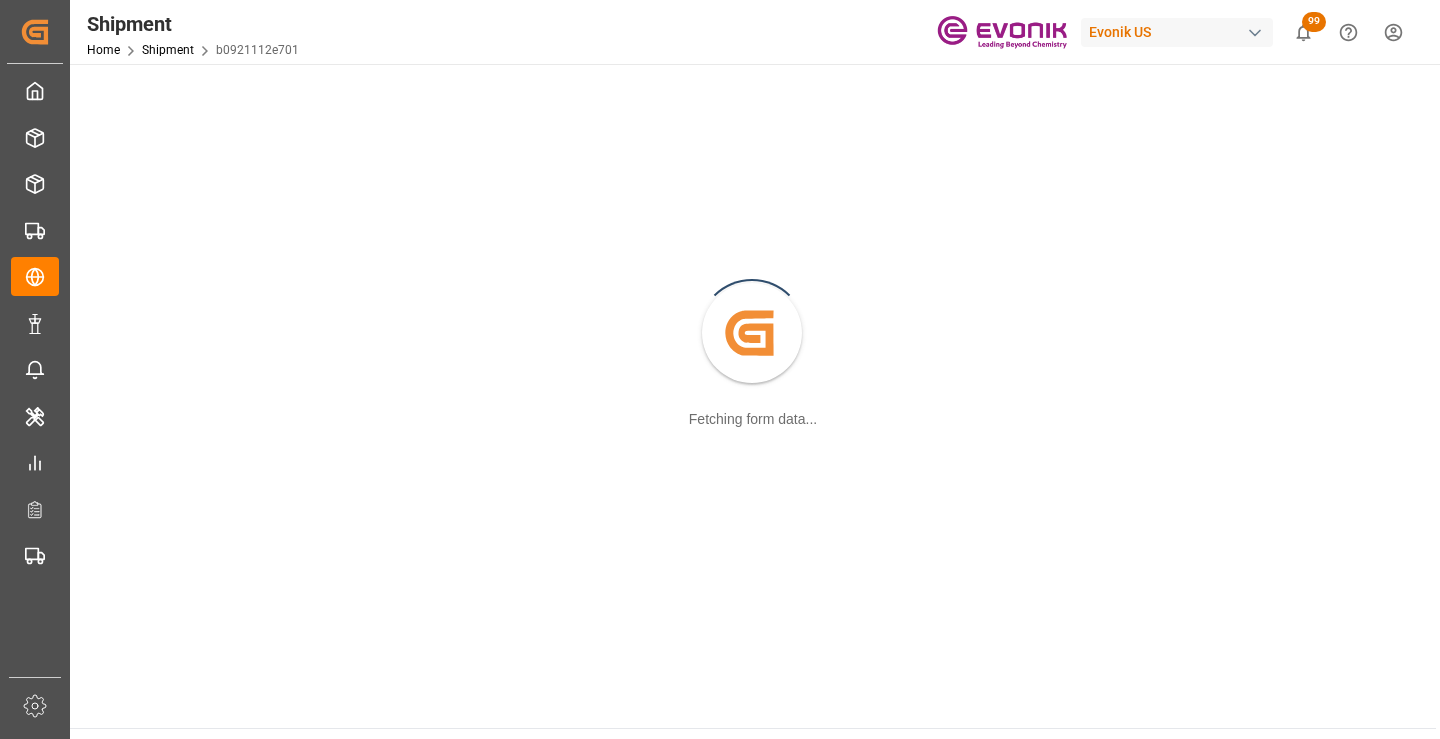 scroll, scrollTop: 0, scrollLeft: 0, axis: both 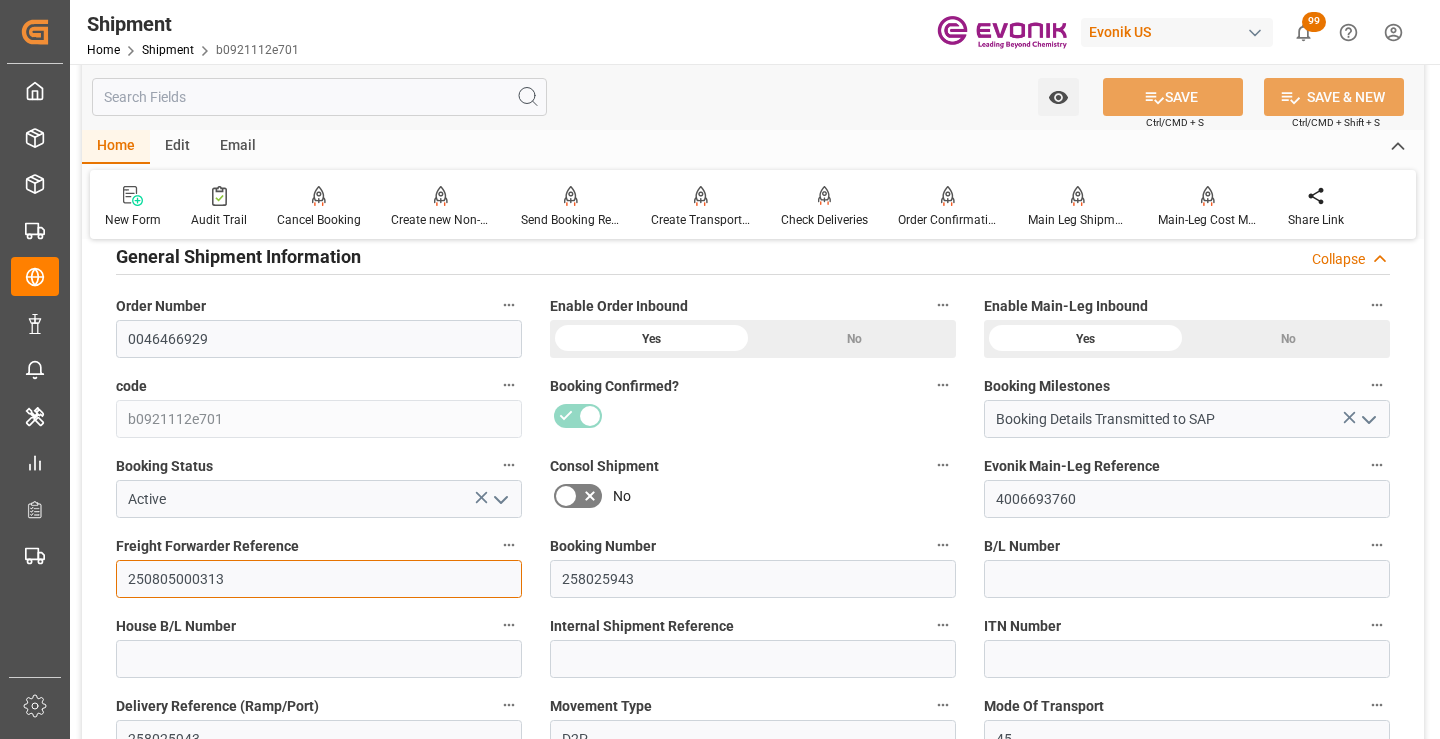 click on "250805000313" at bounding box center [319, 579] 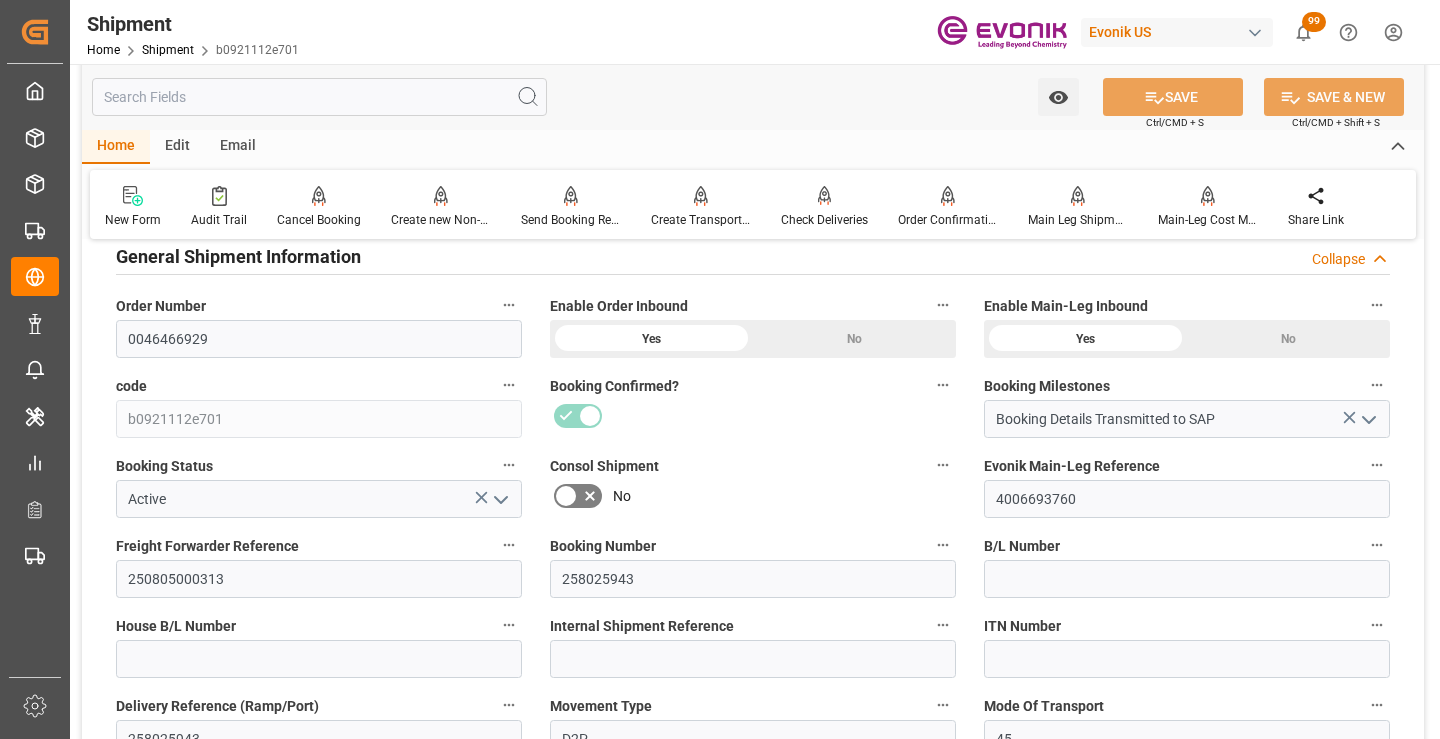 click at bounding box center [319, 97] 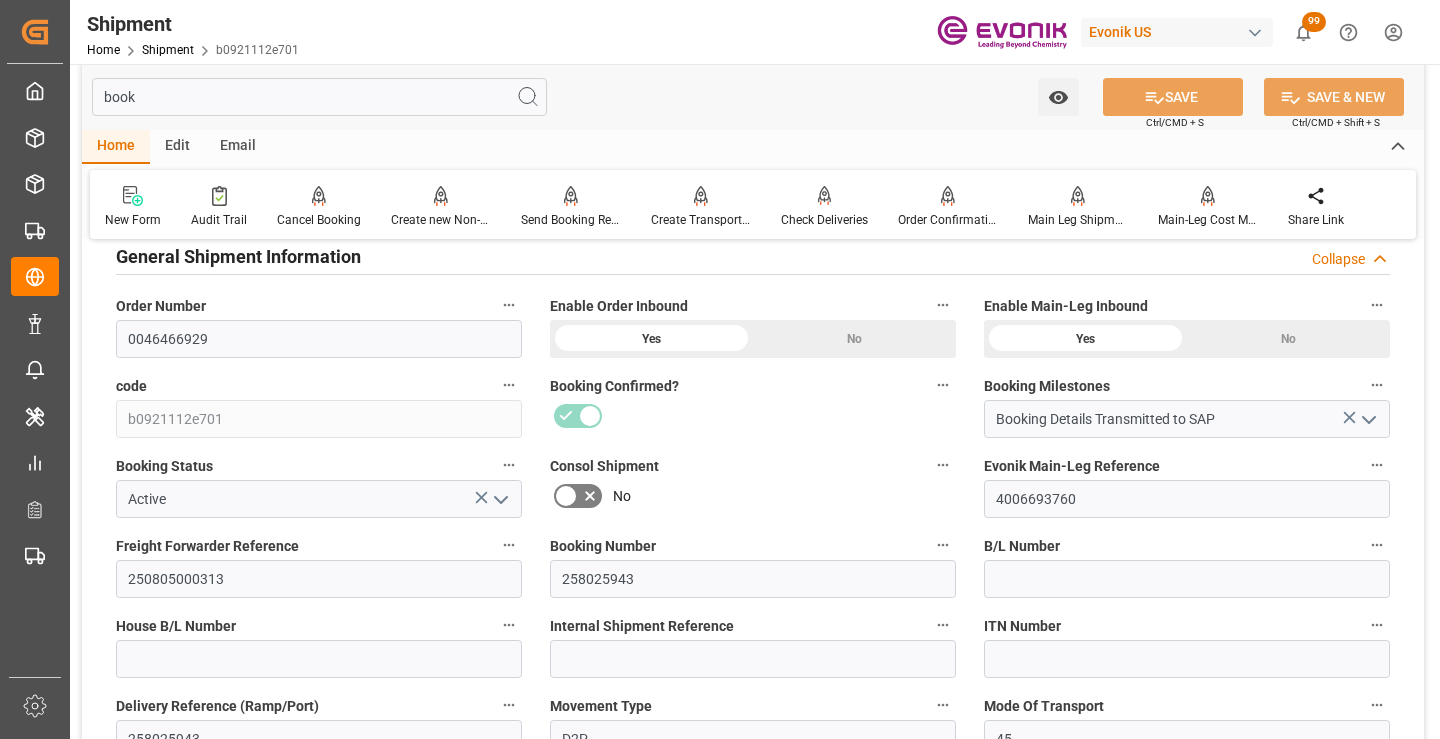 scroll, scrollTop: 40, scrollLeft: 0, axis: vertical 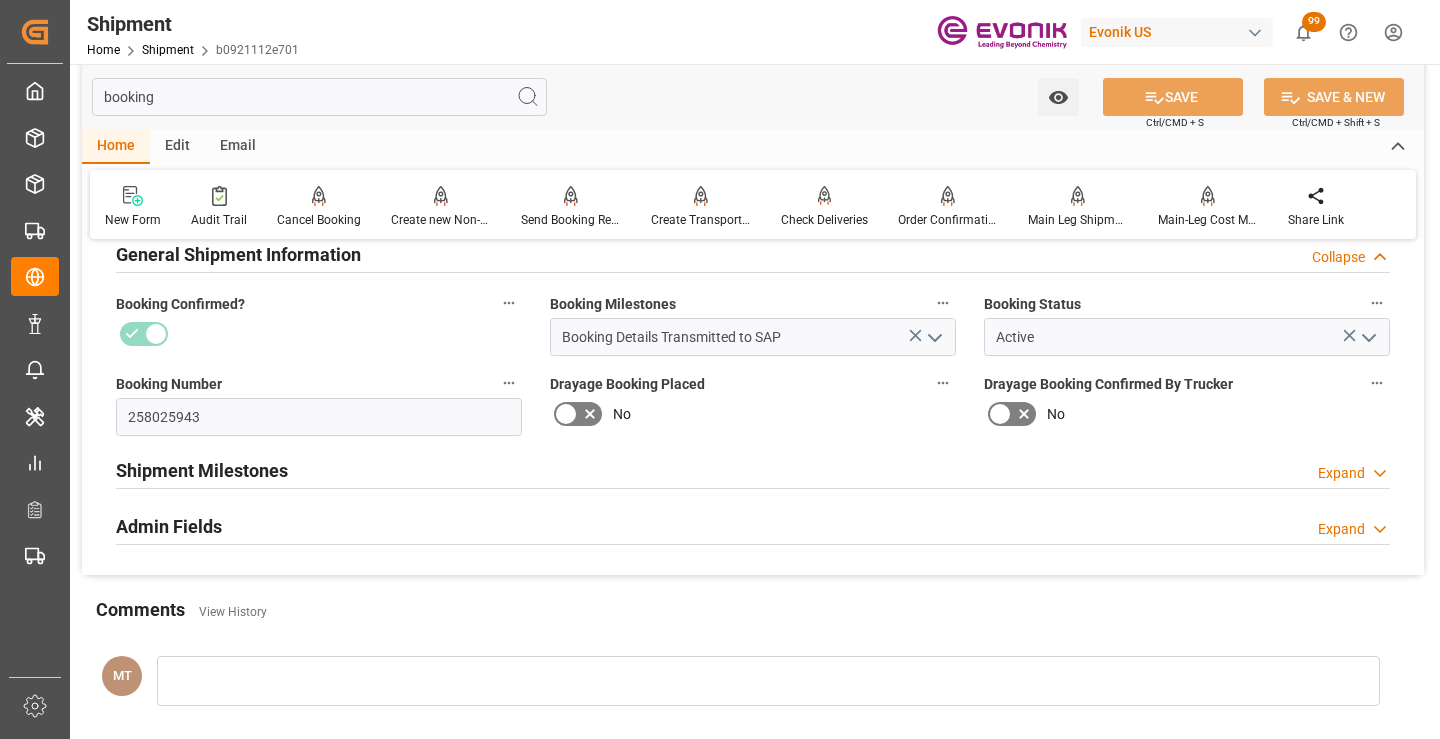 type on "booking" 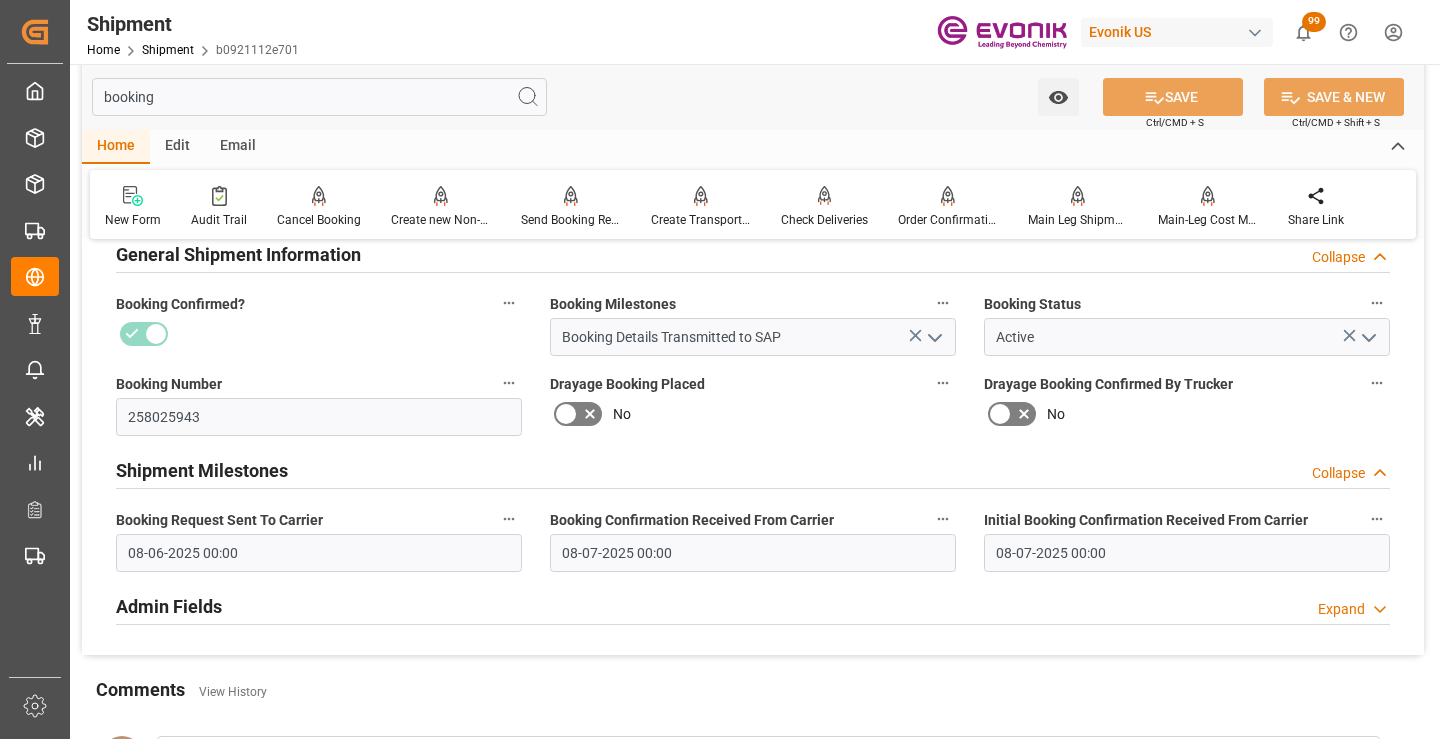 click on "08-06-2025 00:00" at bounding box center (319, 553) 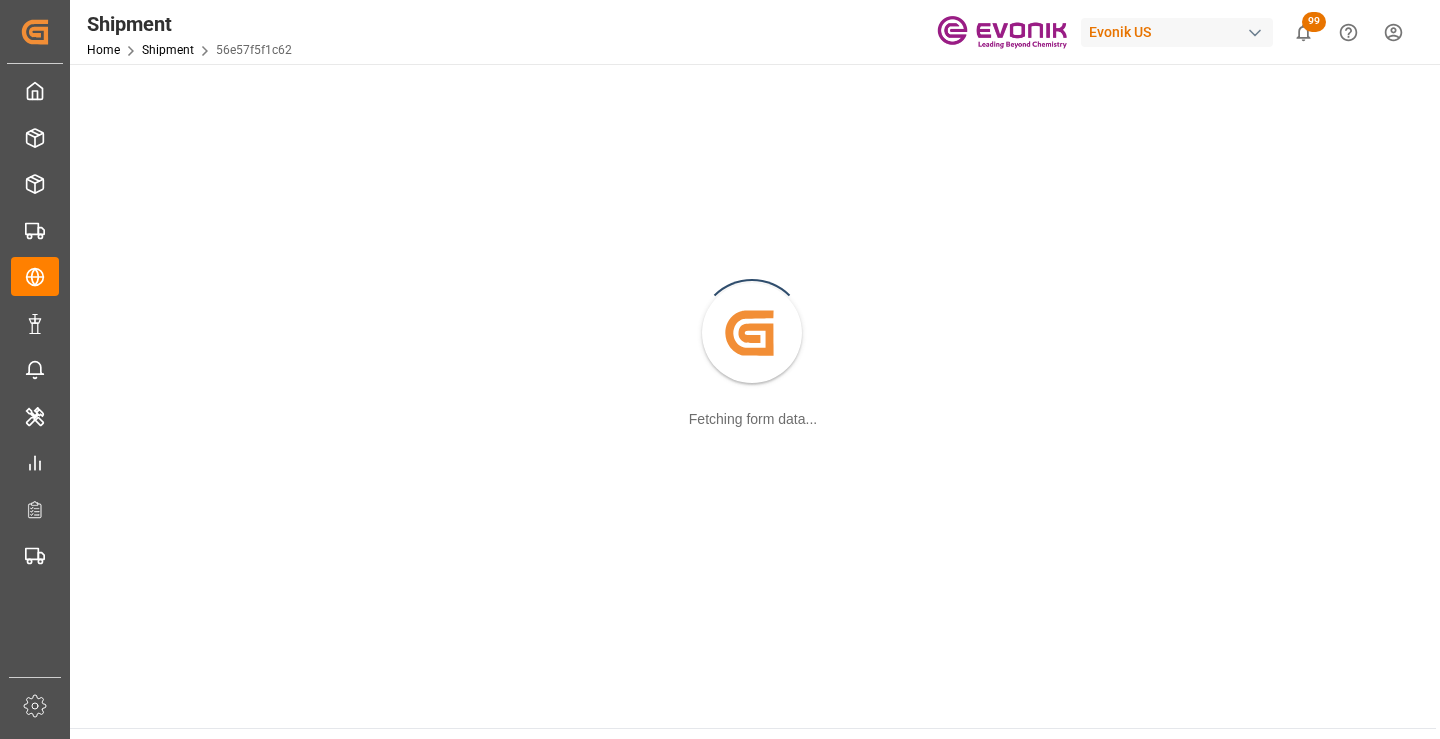 scroll, scrollTop: 0, scrollLeft: 0, axis: both 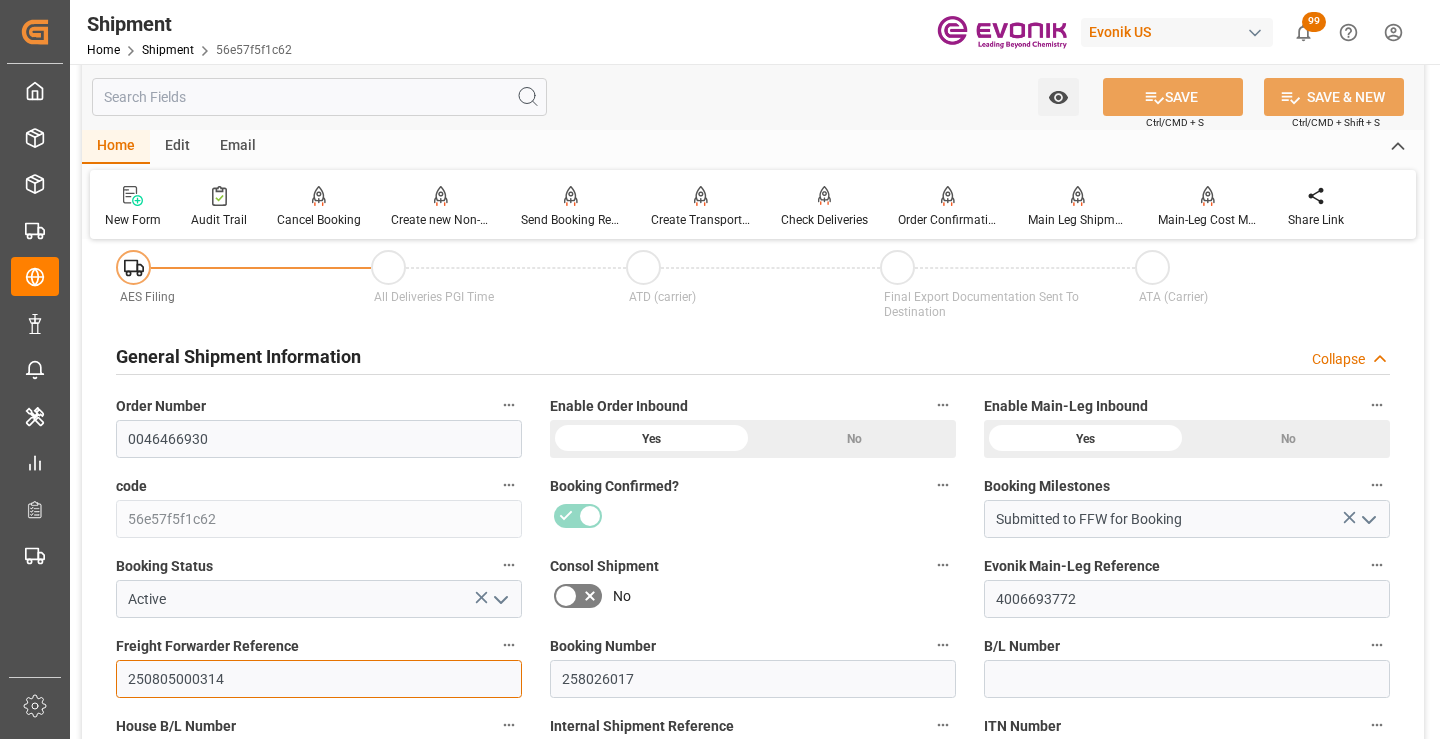 click on "250805000314" at bounding box center [319, 679] 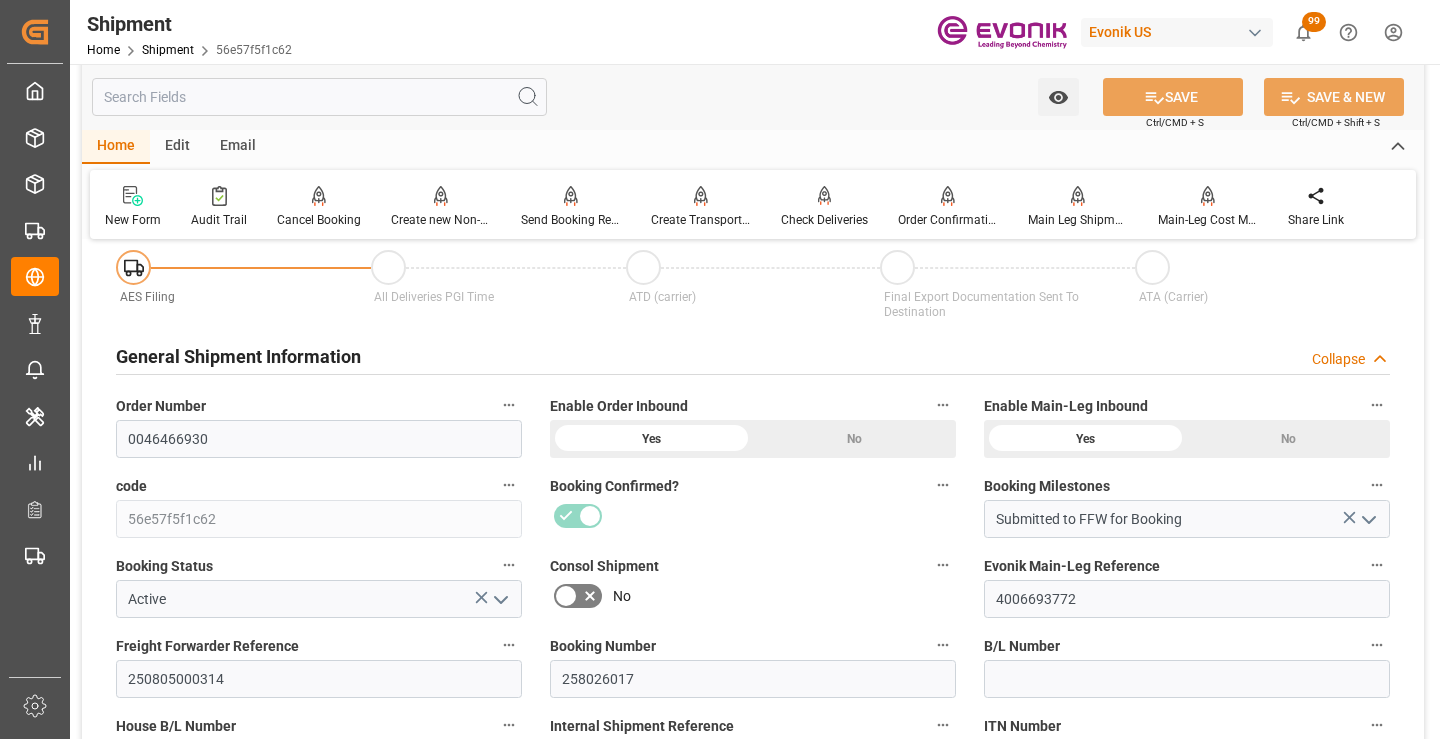click at bounding box center [319, 97] 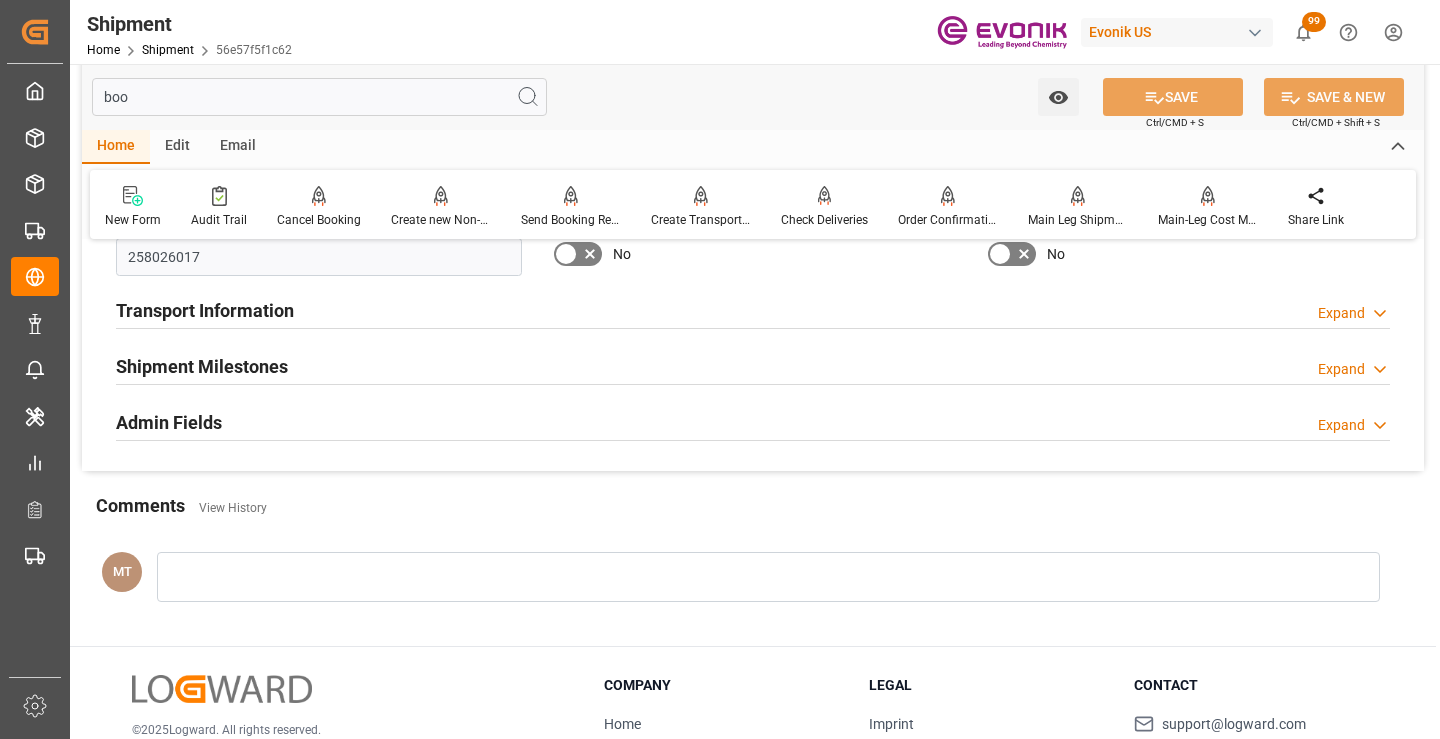 scroll, scrollTop: 0, scrollLeft: 0, axis: both 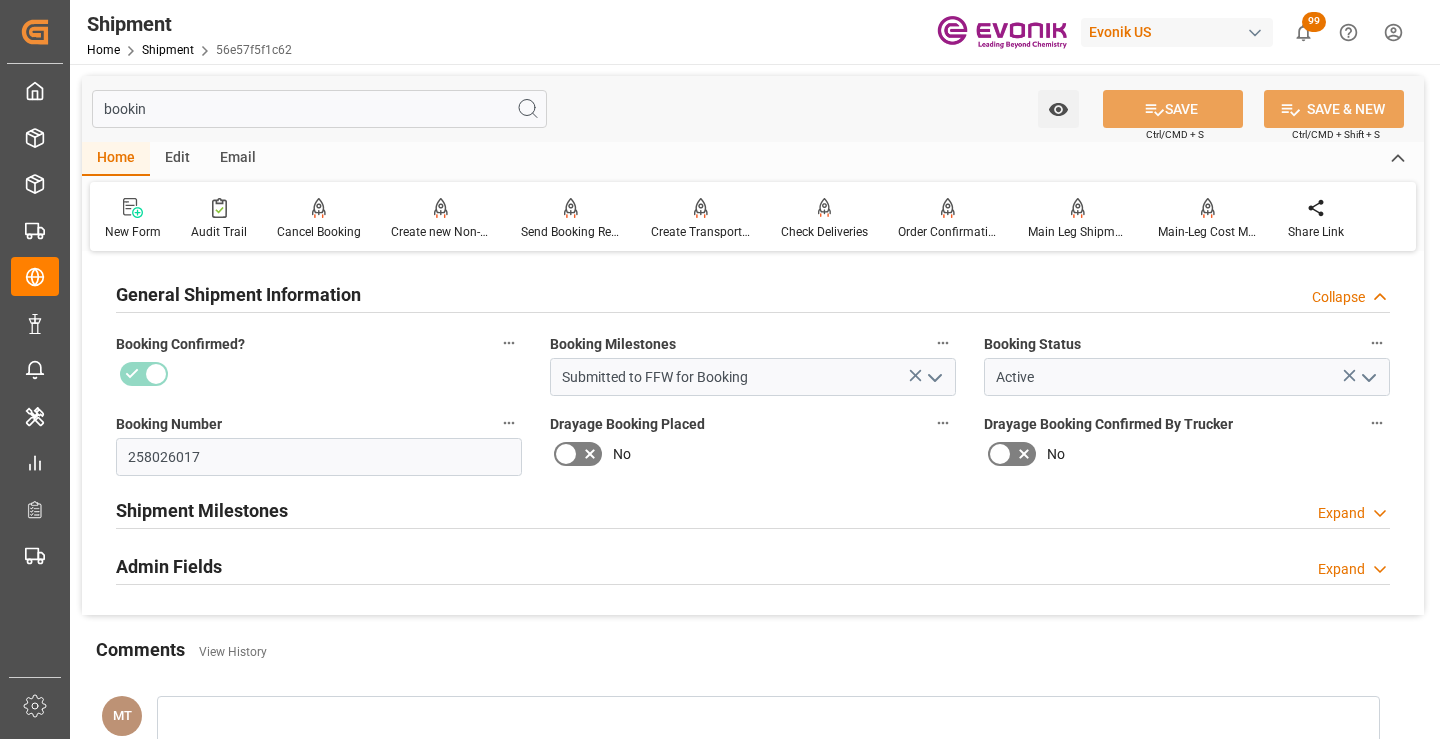 type on "bookin" 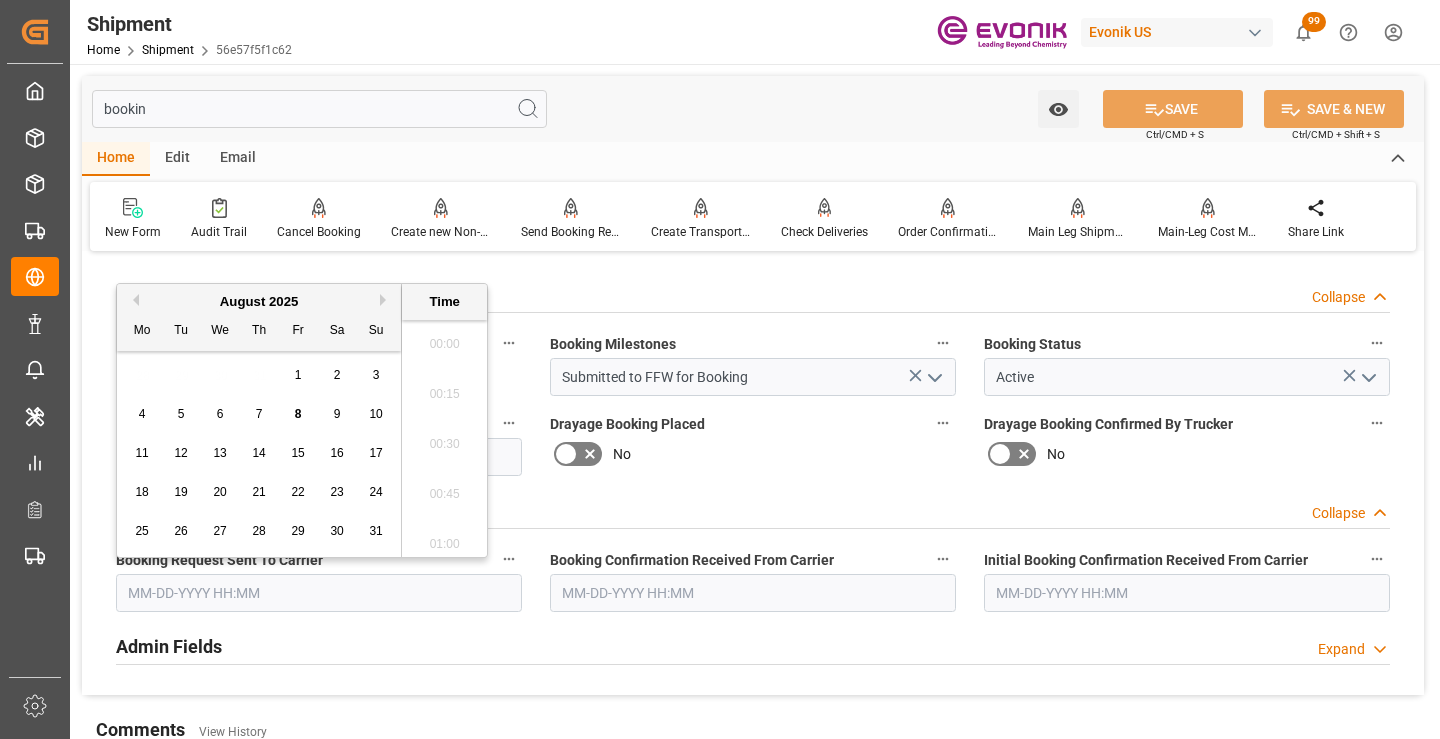 scroll, scrollTop: 2307, scrollLeft: 0, axis: vertical 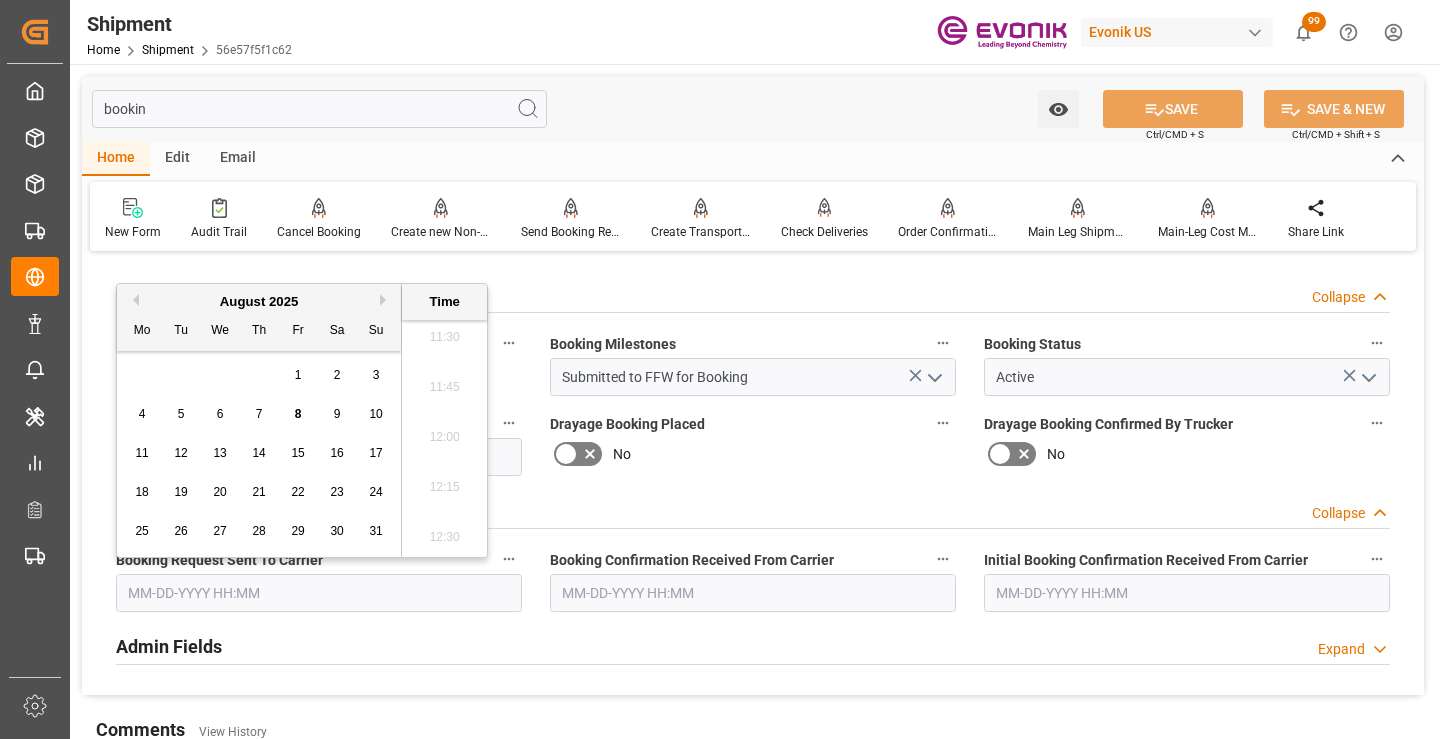 click at bounding box center [319, 593] 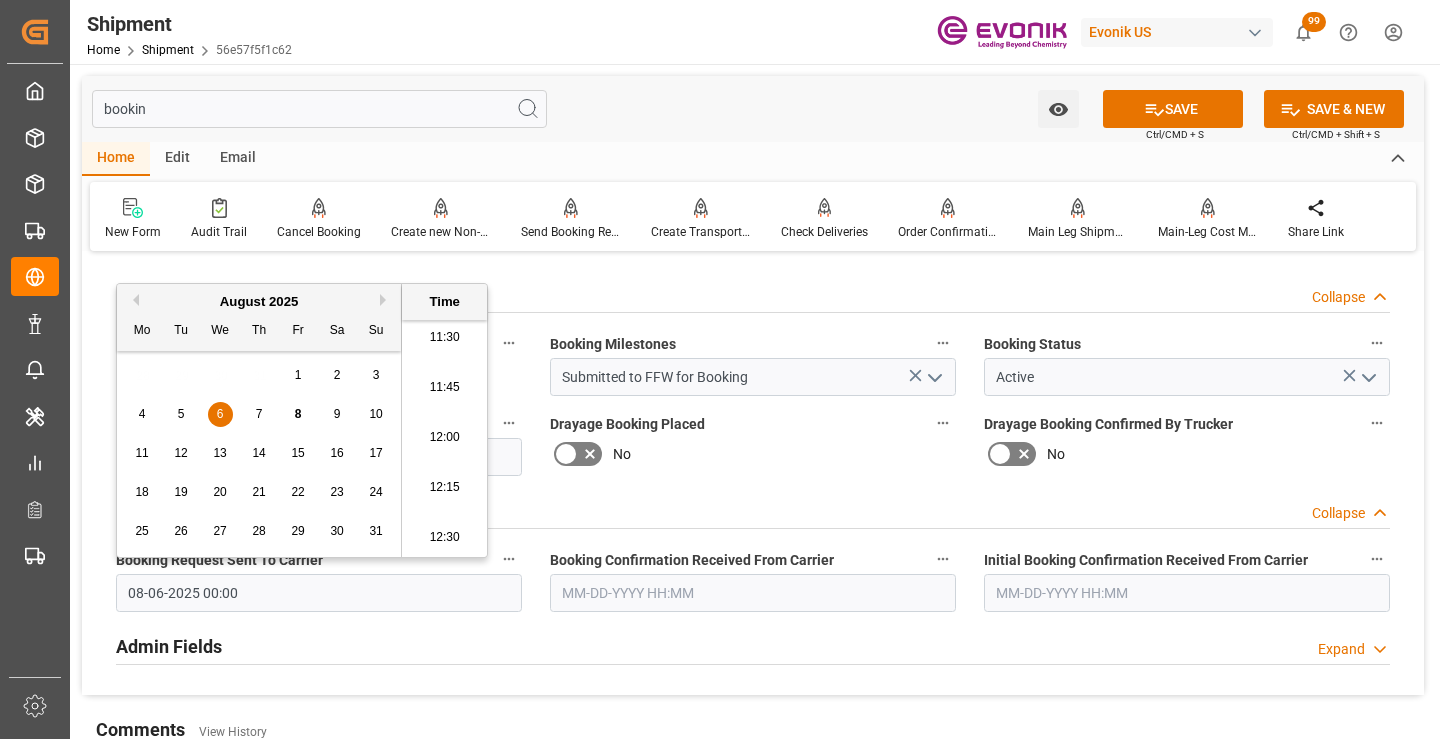 click at bounding box center [753, 593] 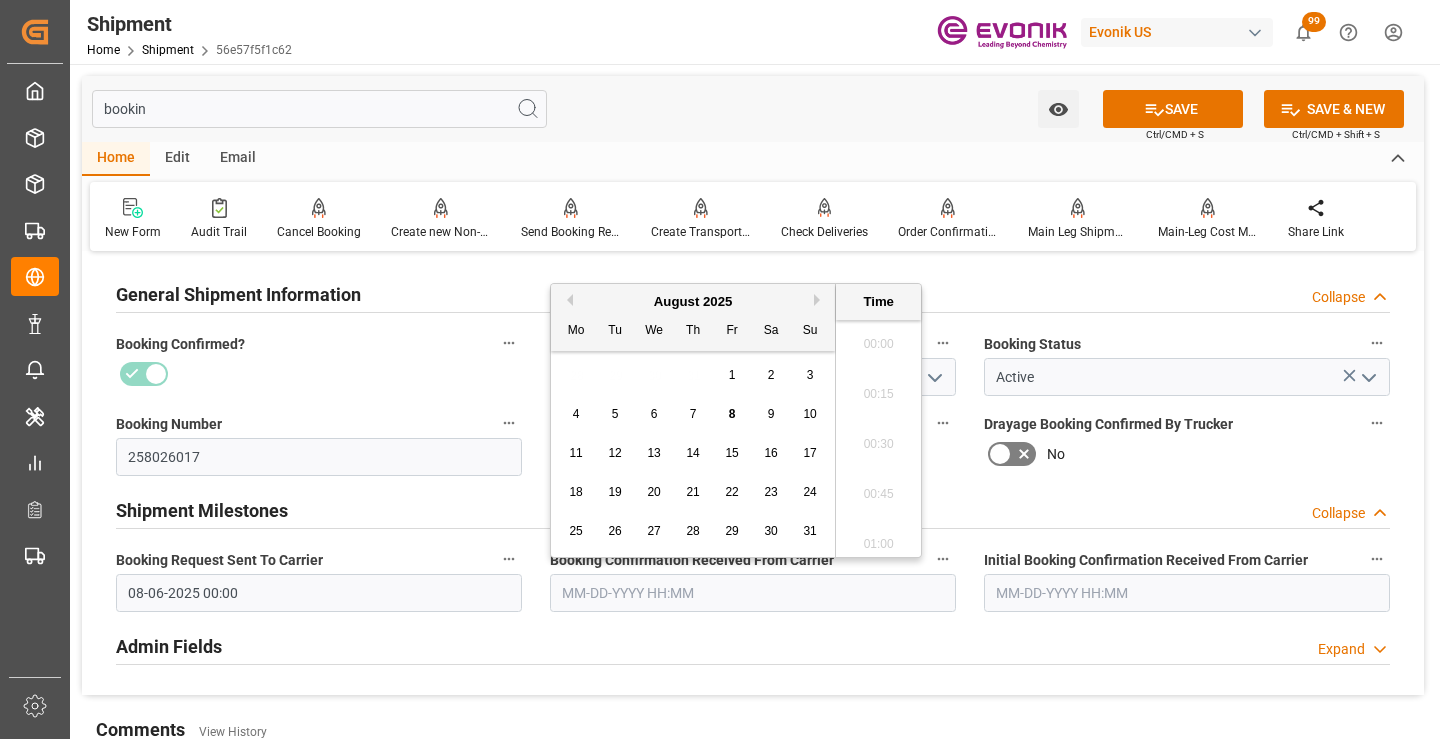 scroll, scrollTop: 2307, scrollLeft: 0, axis: vertical 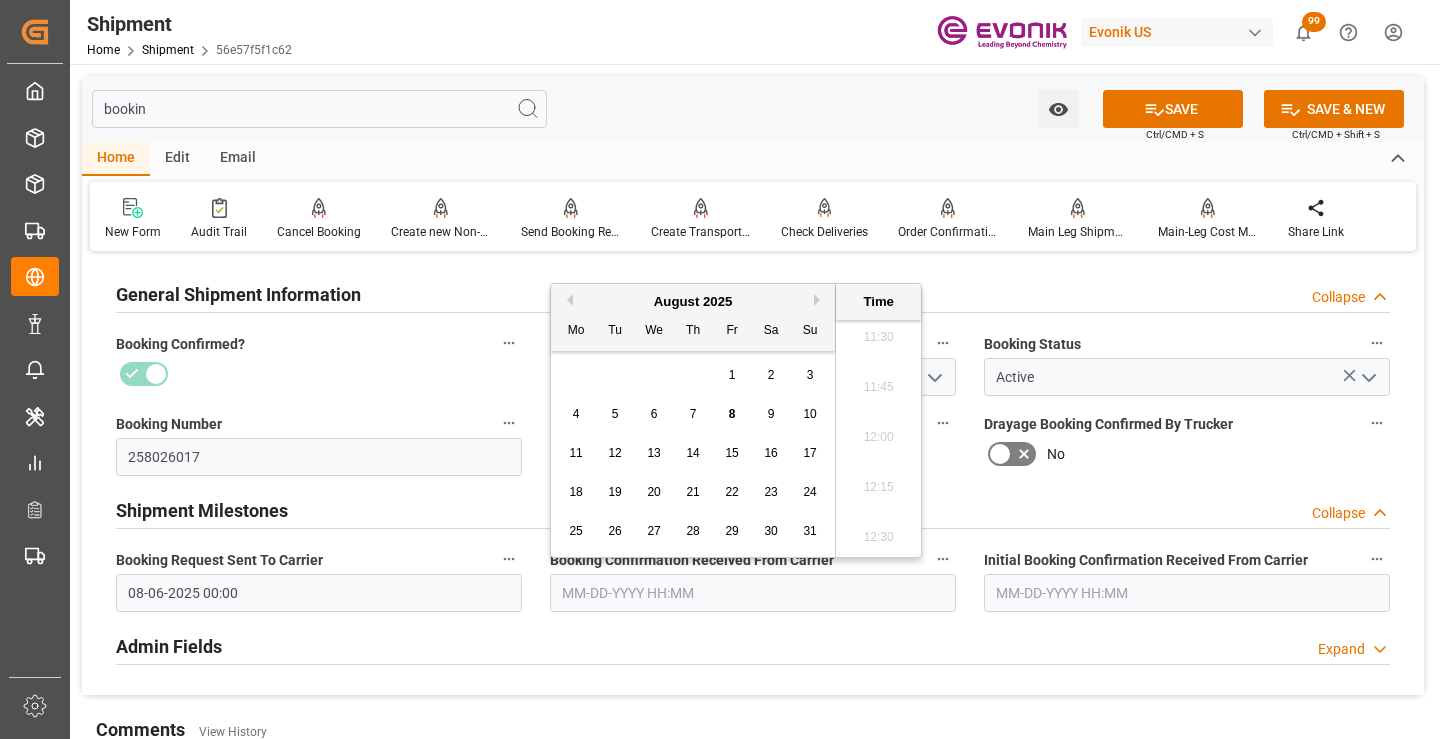 click on "7" at bounding box center (693, 414) 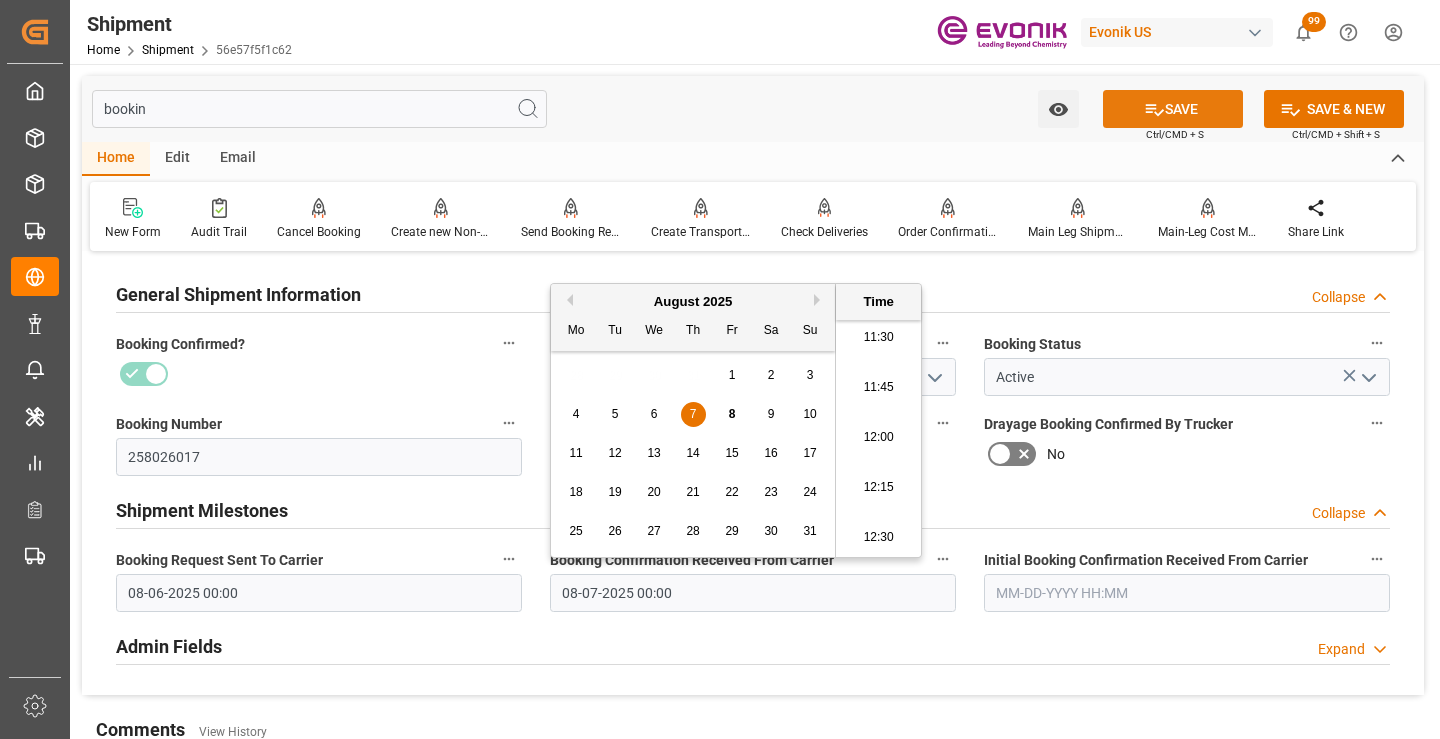 click on "SAVE" at bounding box center [1173, 109] 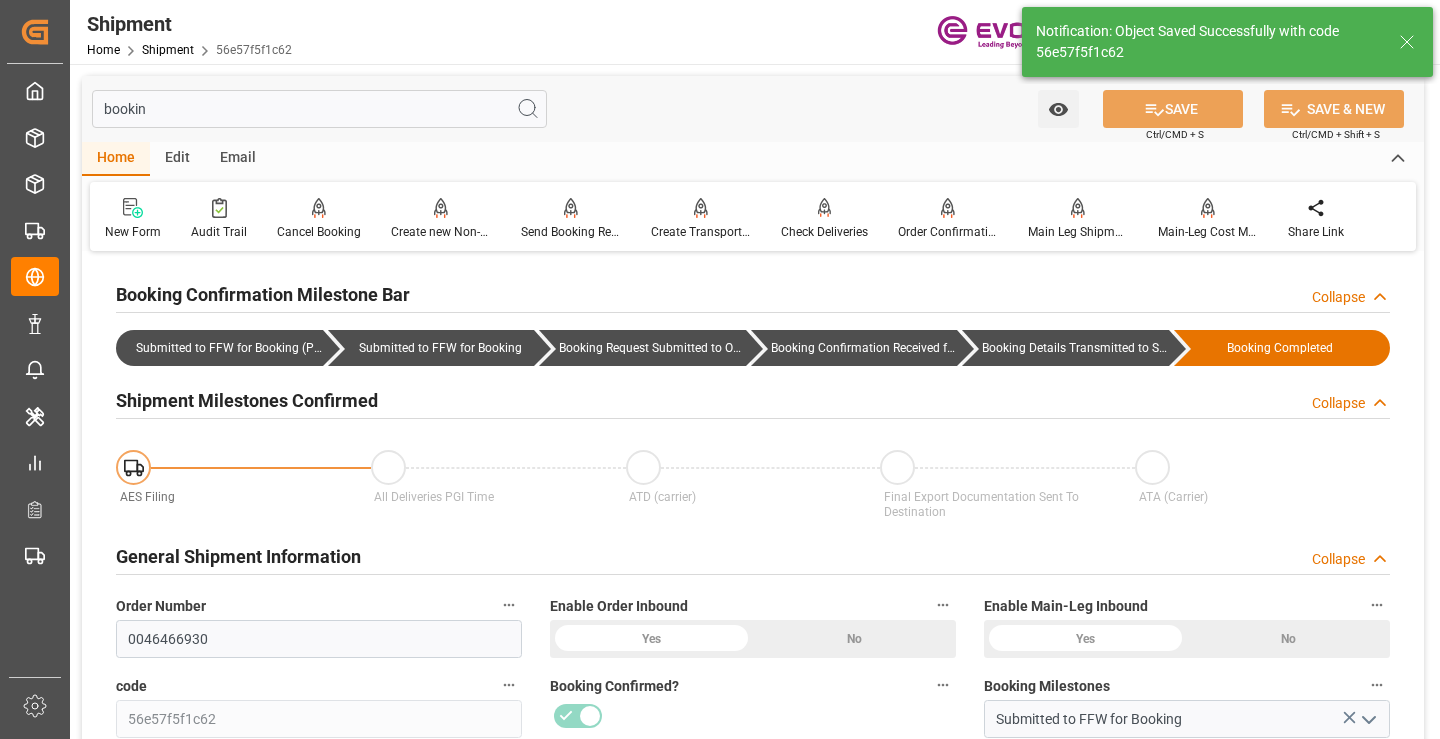 type on "Booking Details Transmitted to SAP" 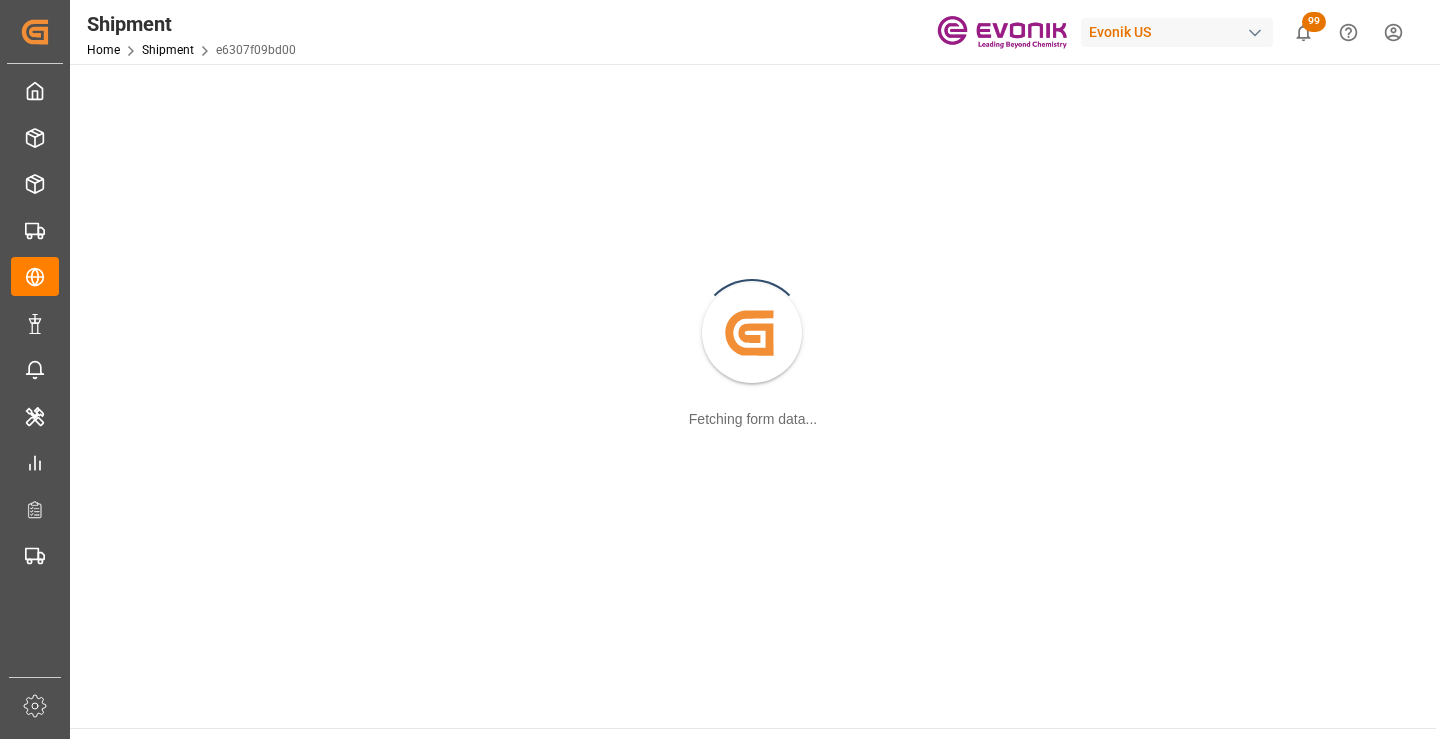 scroll, scrollTop: 0, scrollLeft: 0, axis: both 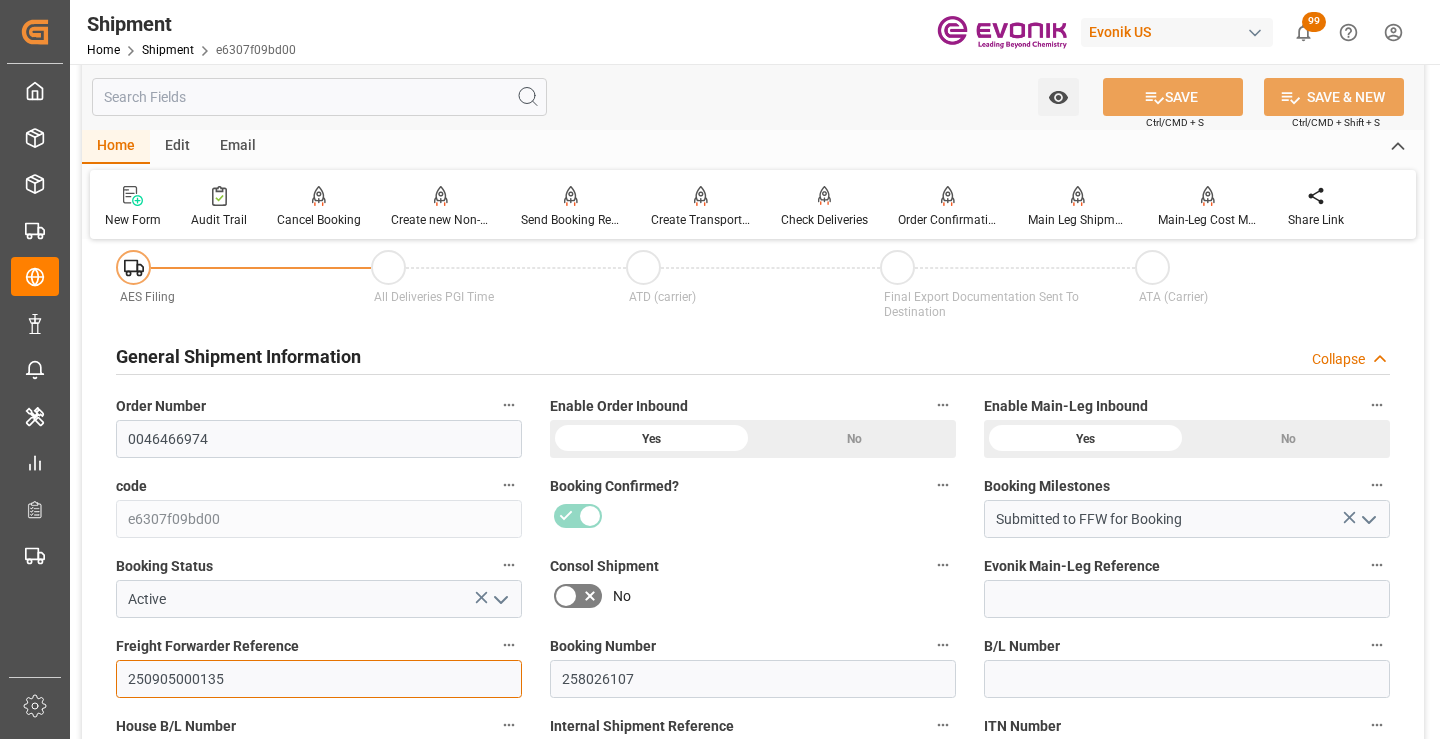 click on "250905000135" at bounding box center (319, 679) 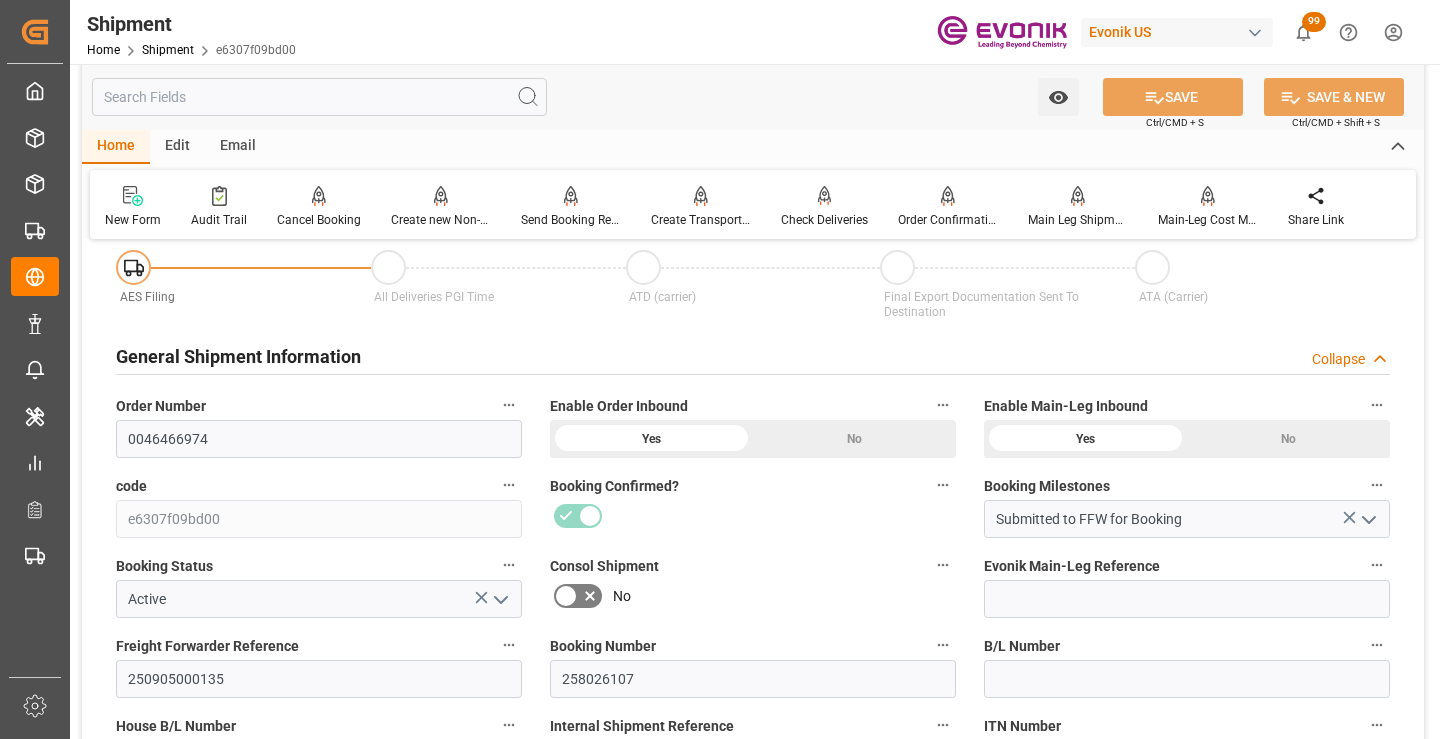 click at bounding box center [319, 97] 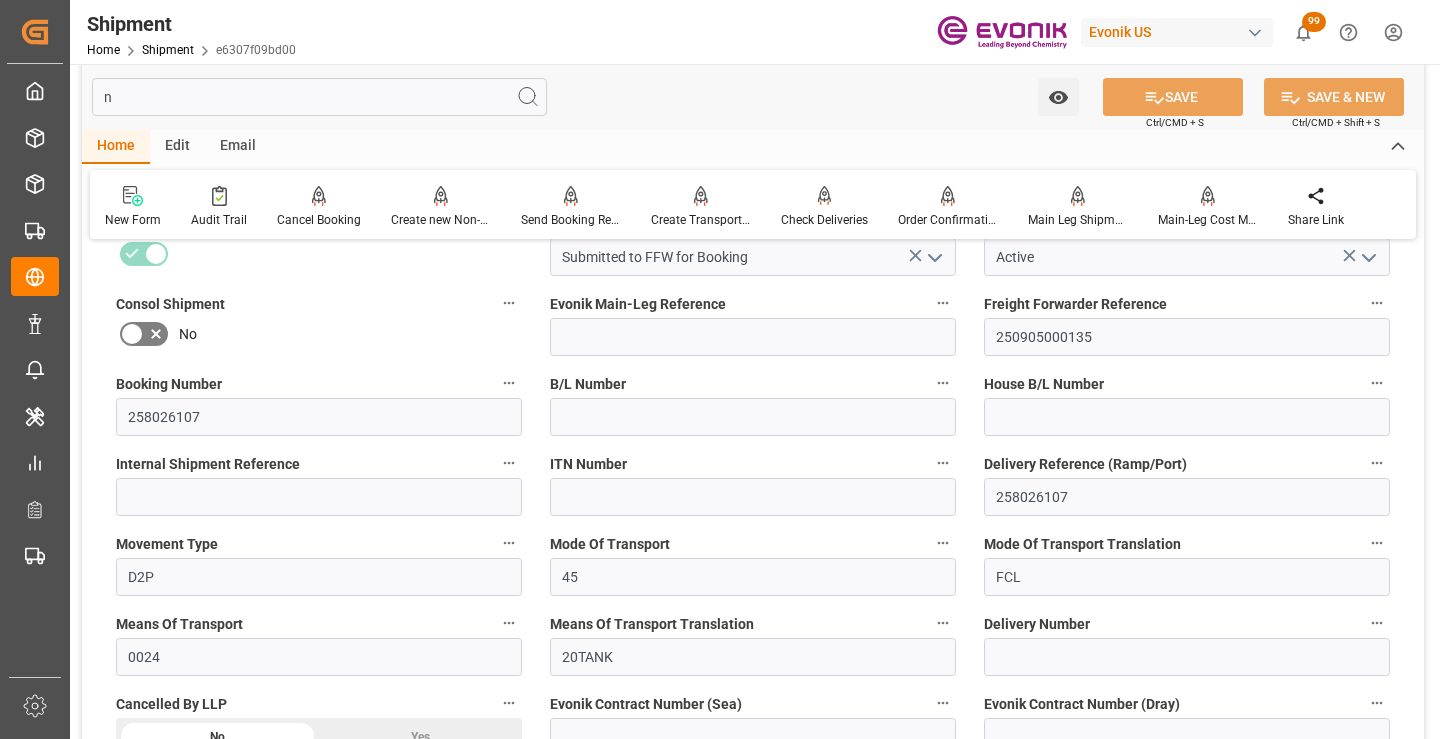 scroll, scrollTop: 0, scrollLeft: 0, axis: both 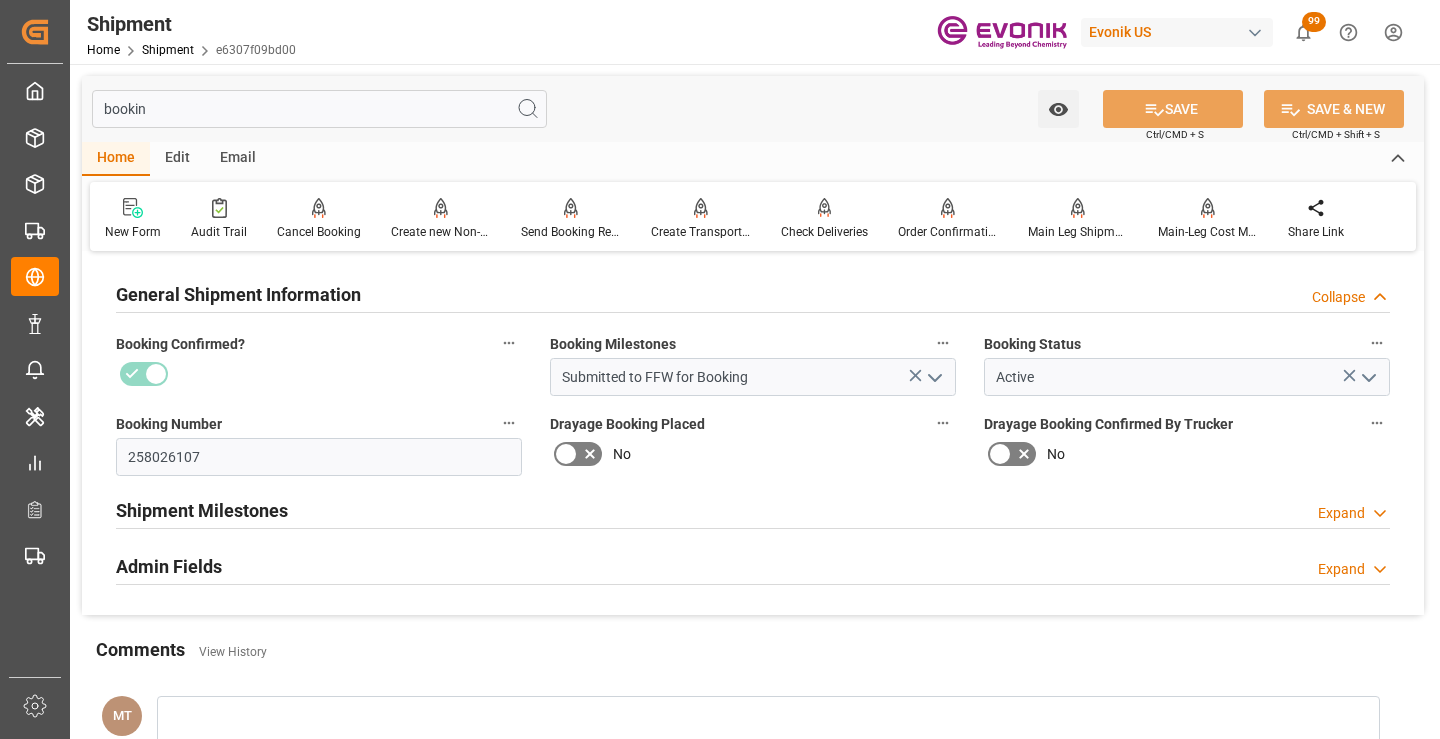type on "bookin" 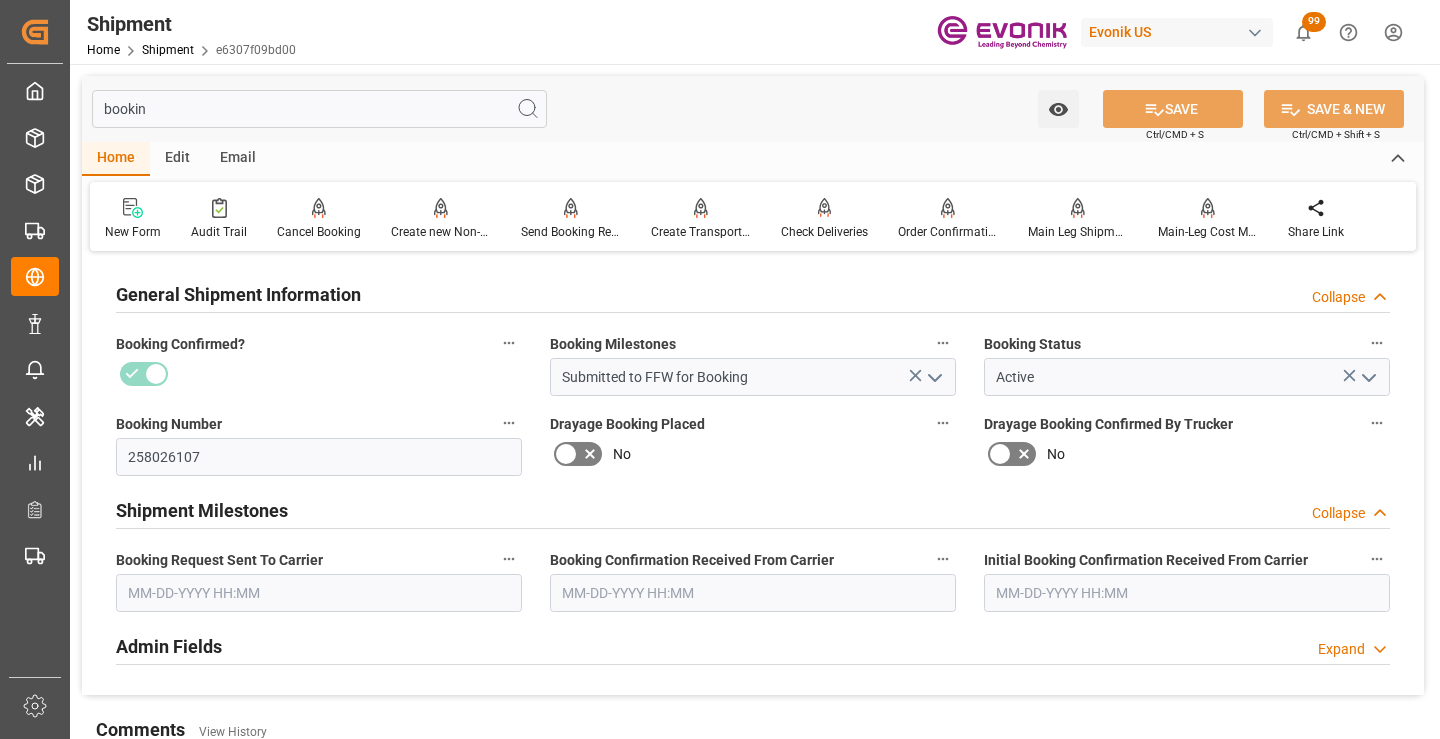 click at bounding box center [319, 593] 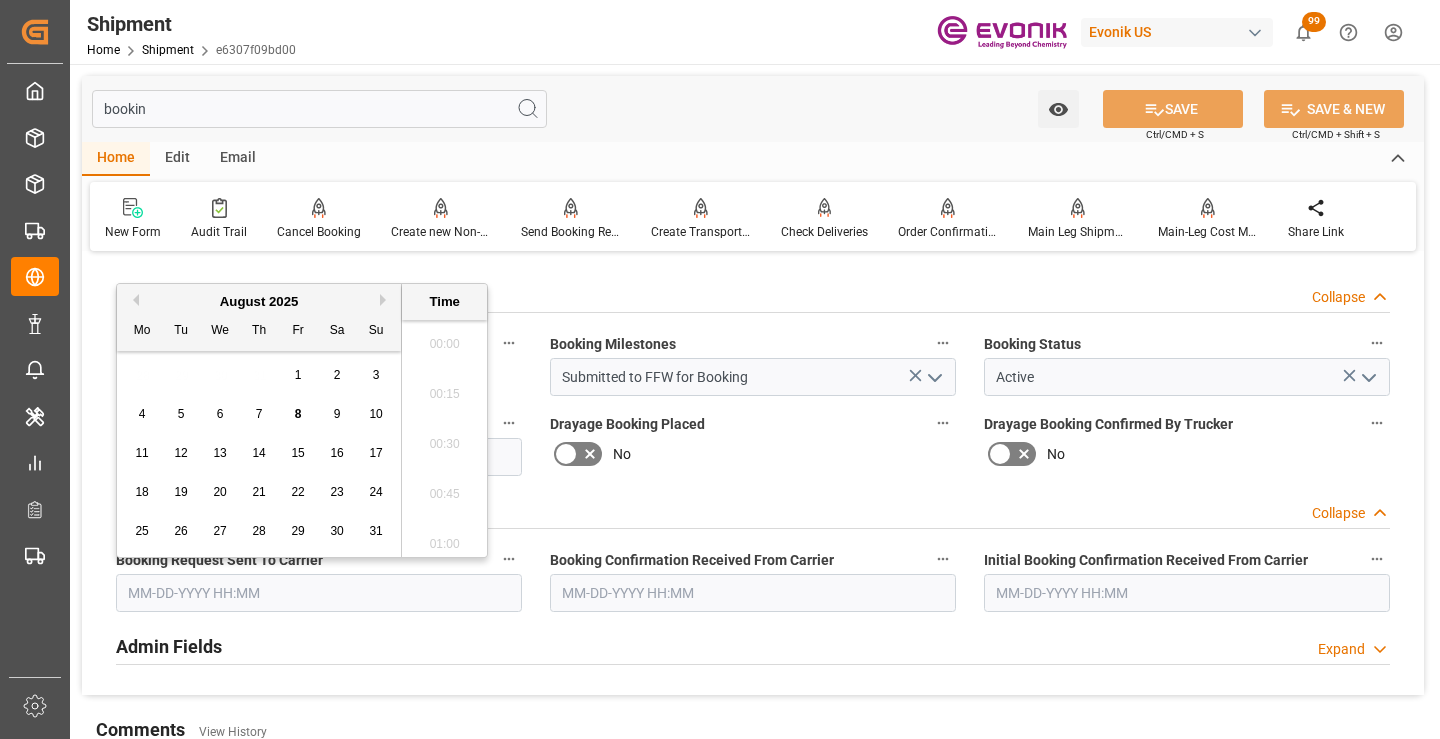 scroll, scrollTop: 2307, scrollLeft: 0, axis: vertical 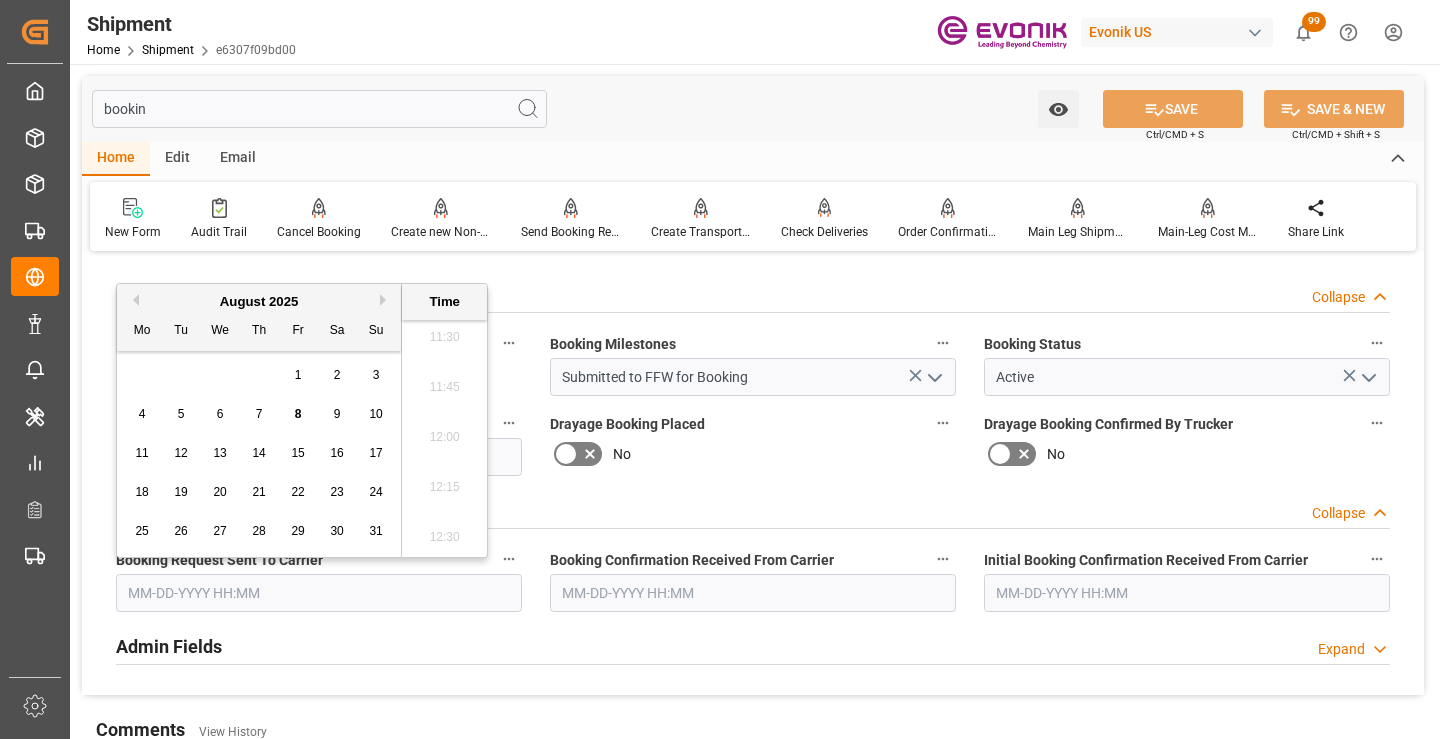 click on "6" at bounding box center (220, 414) 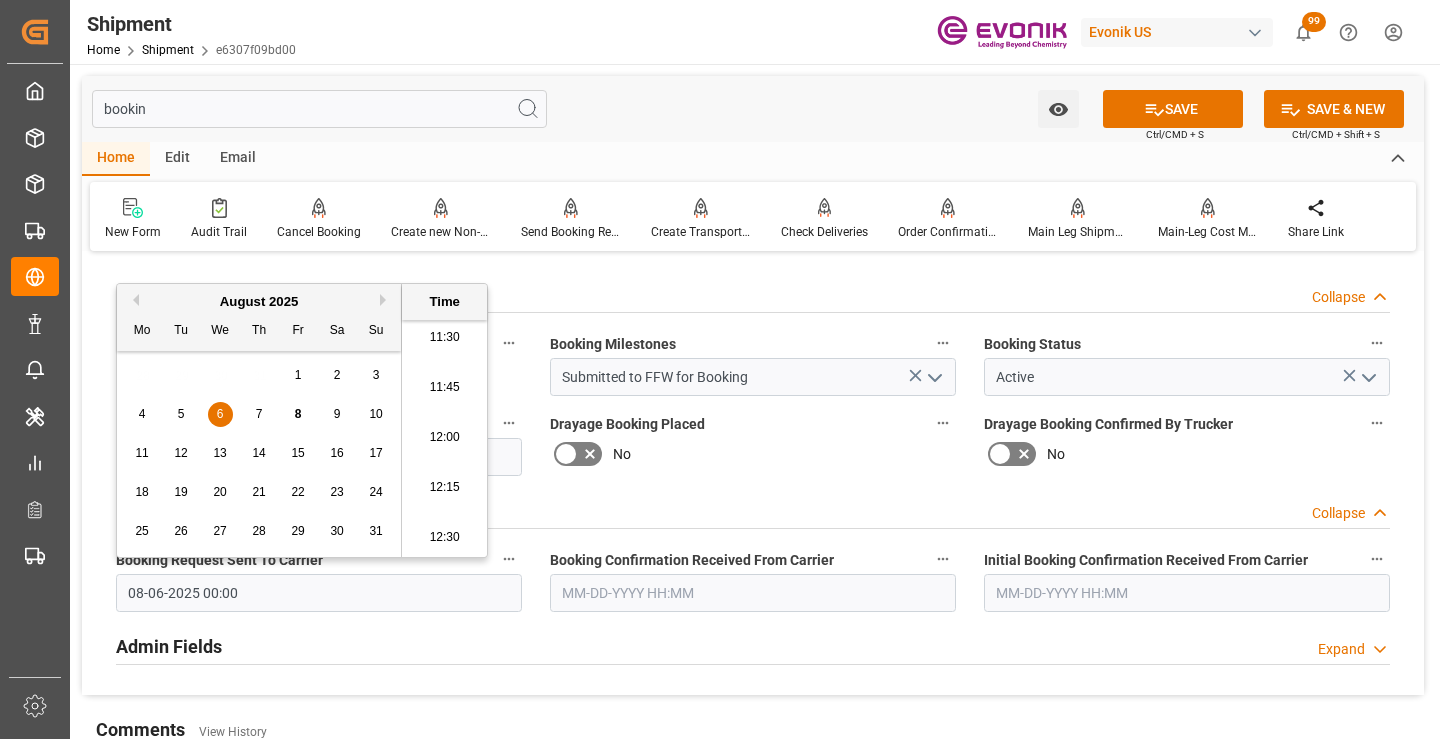 click at bounding box center (753, 593) 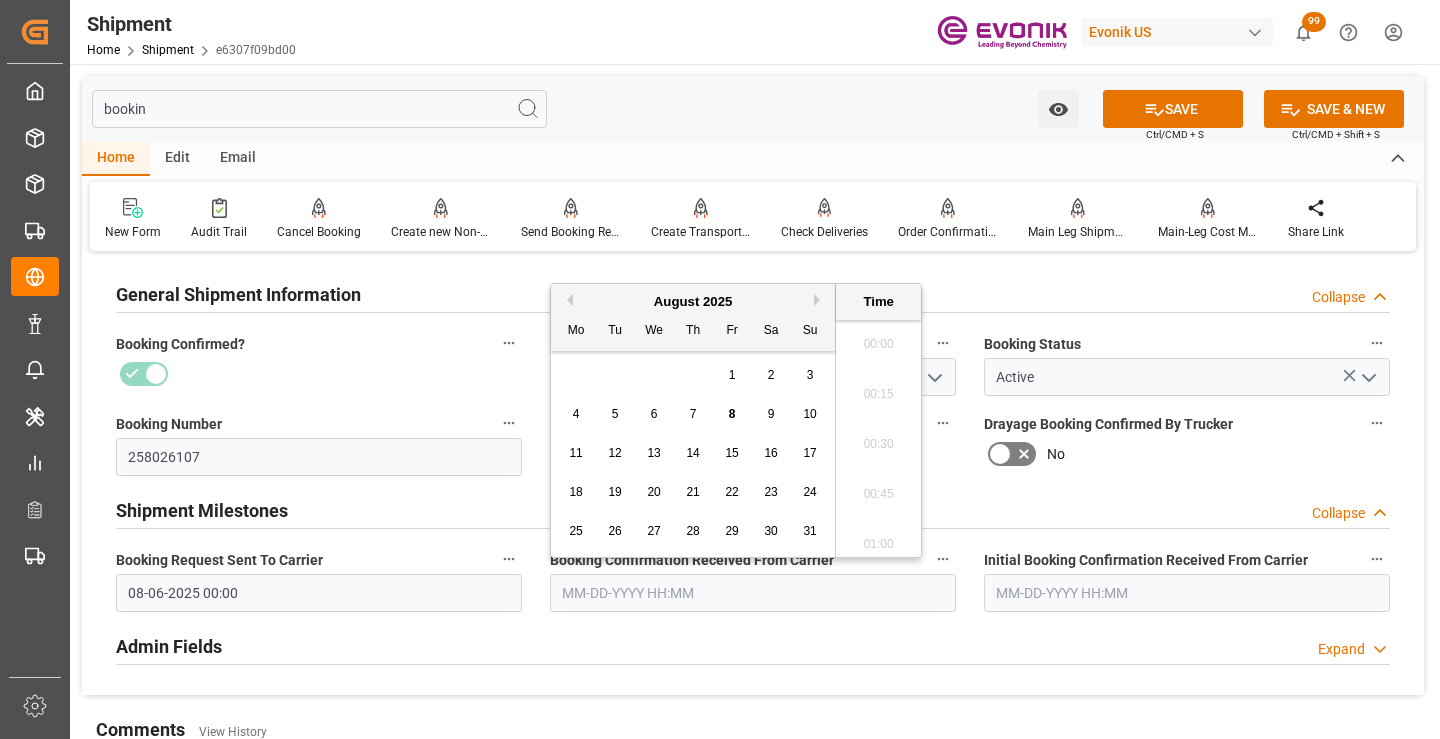 scroll, scrollTop: 2307, scrollLeft: 0, axis: vertical 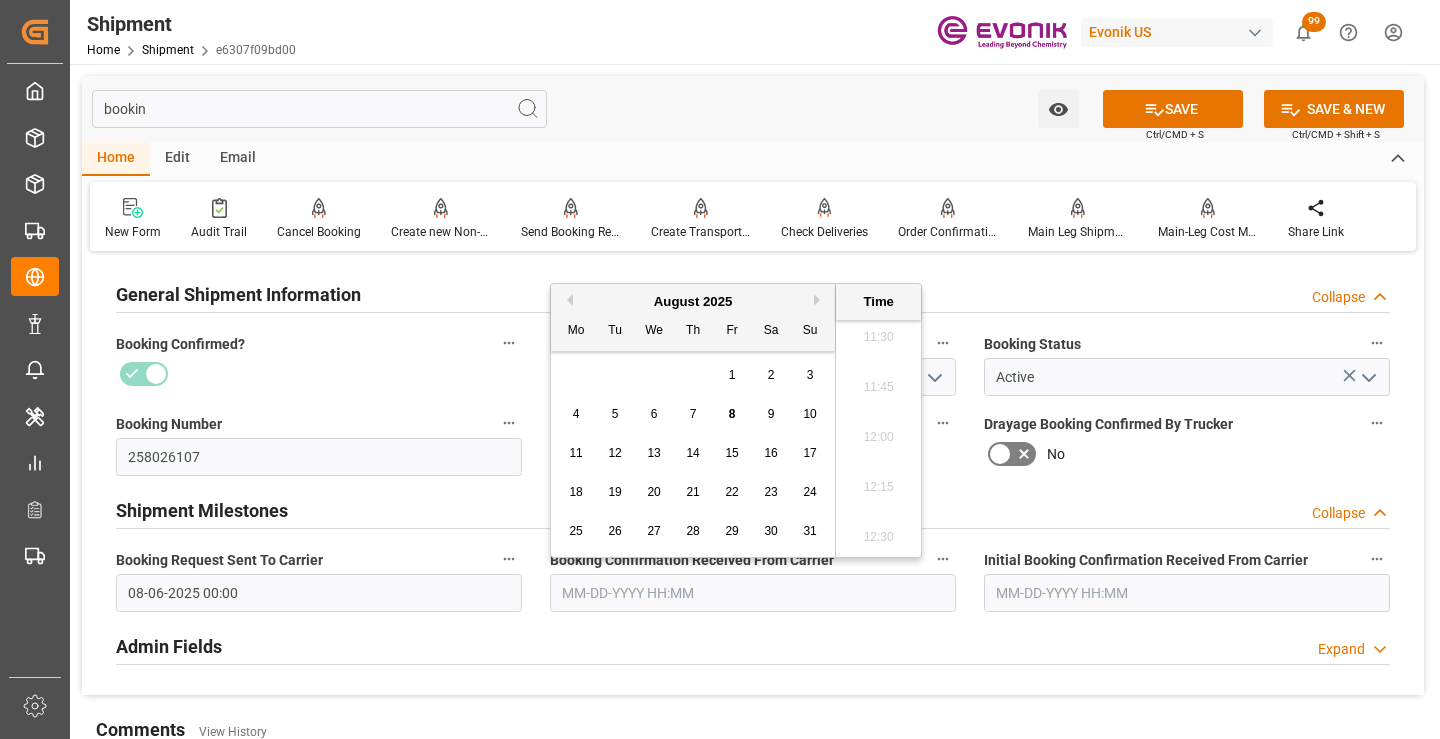 click on "7" at bounding box center (693, 414) 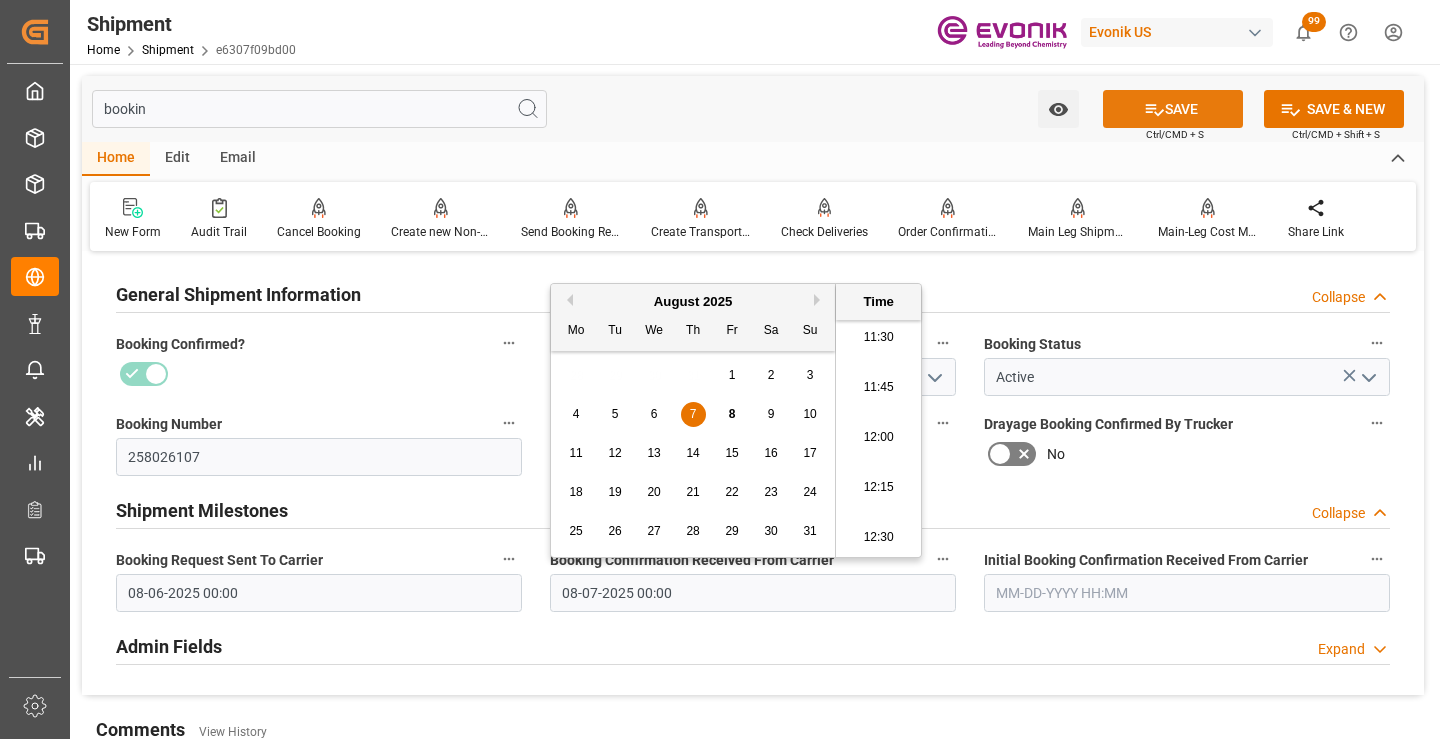 click on "SAVE" at bounding box center (1173, 109) 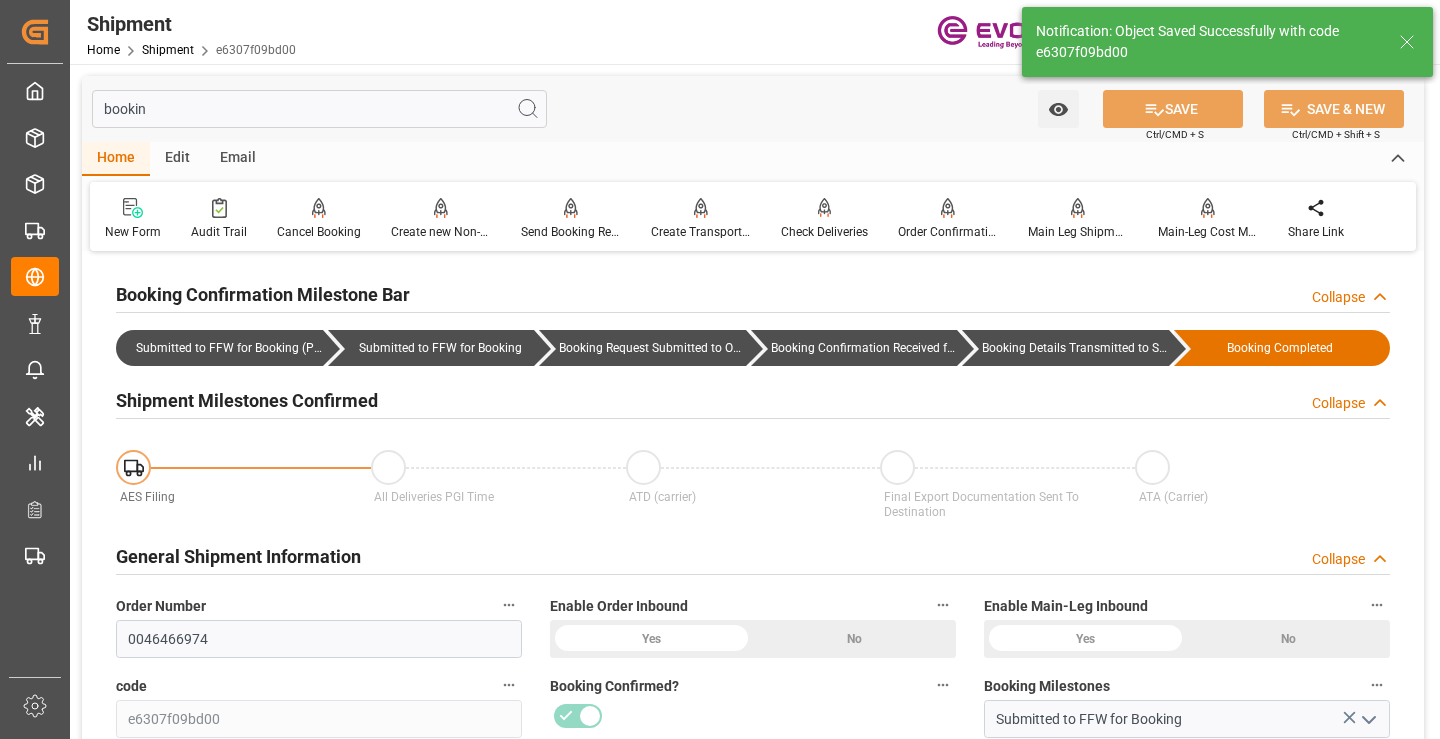 type on "Booking Details Transmitted to SAP" 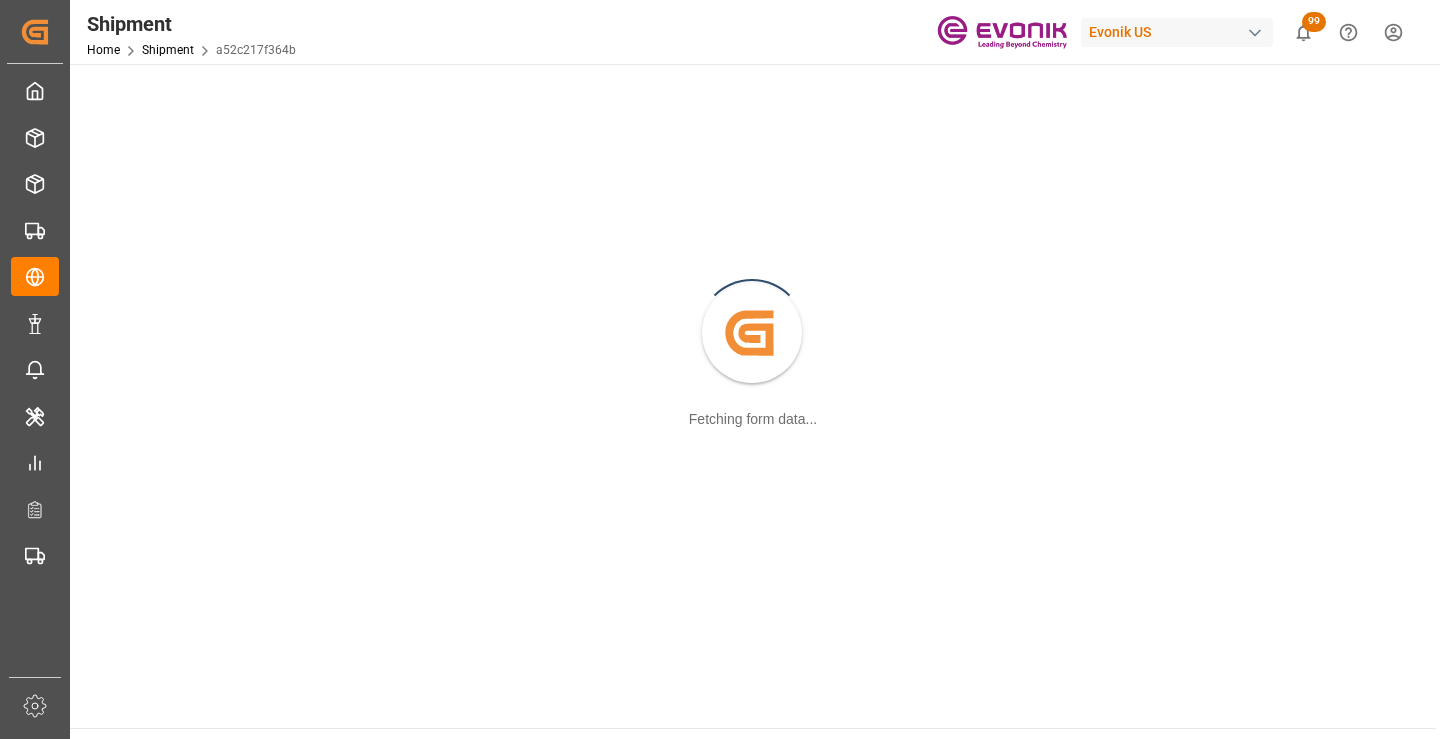 scroll, scrollTop: 0, scrollLeft: 0, axis: both 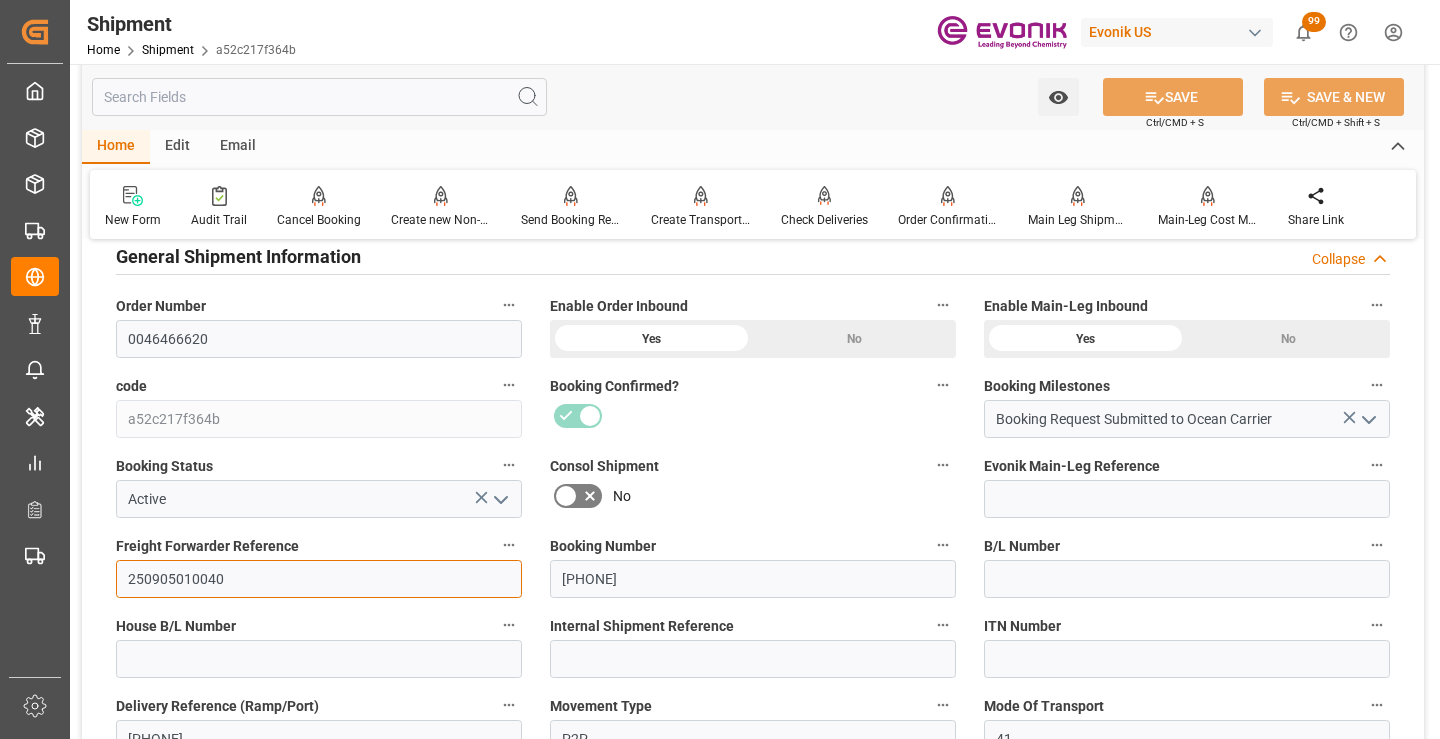 click on "250905010040" at bounding box center [319, 579] 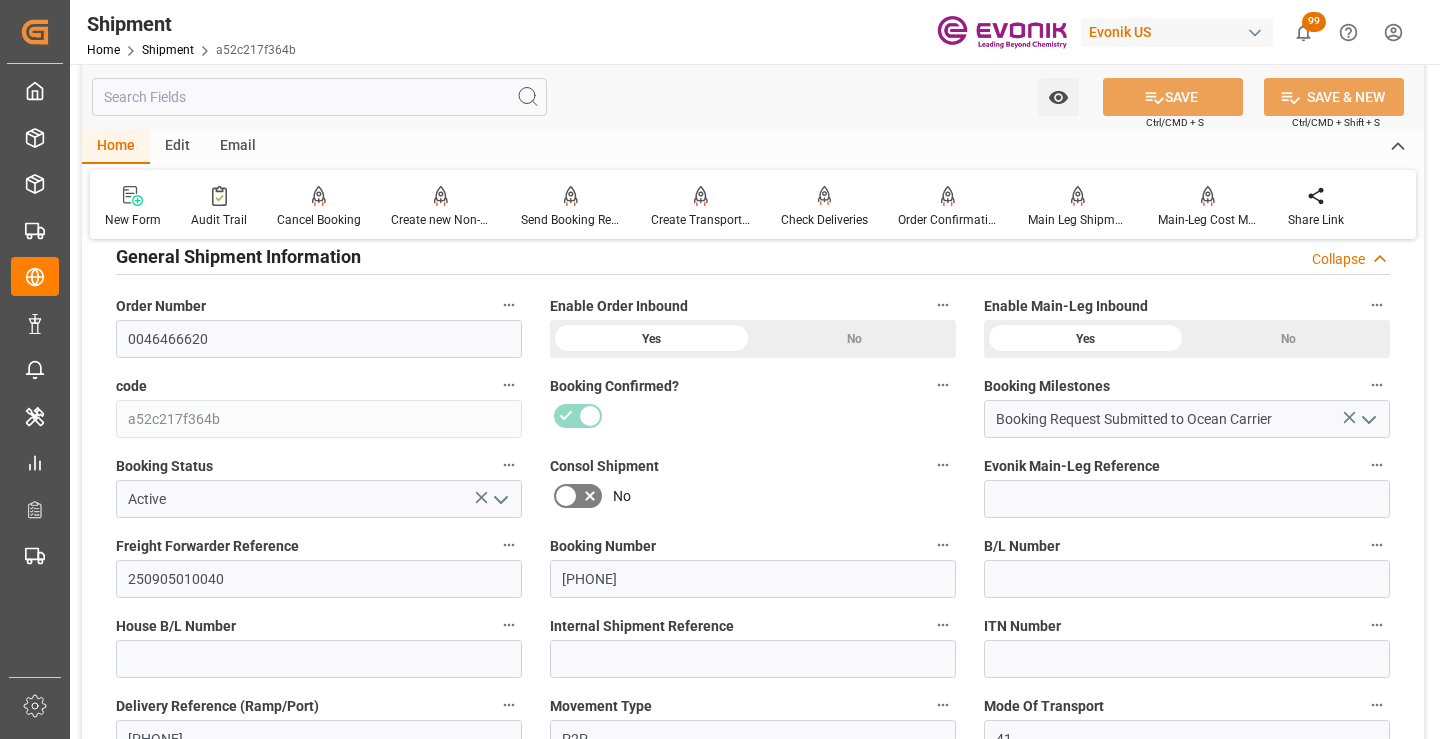 click at bounding box center (319, 97) 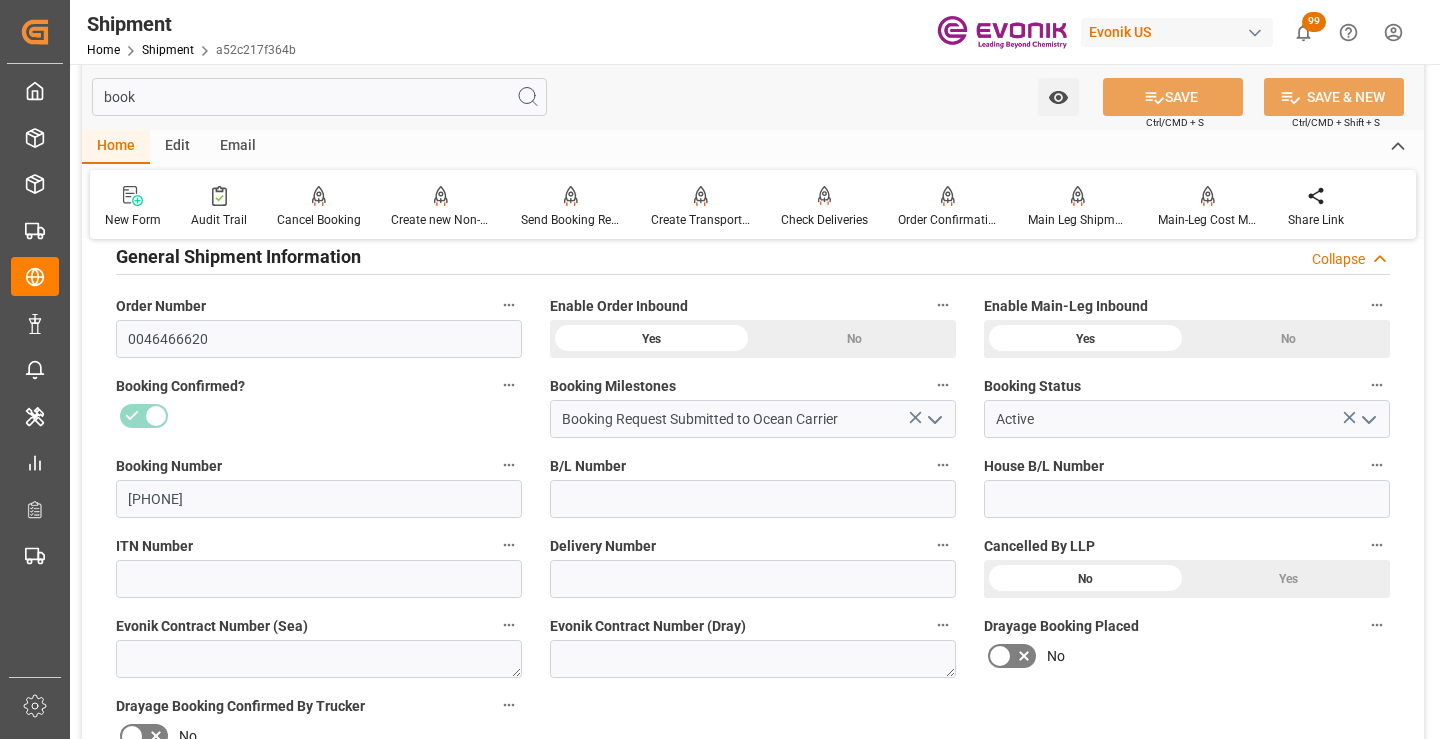 scroll, scrollTop: 40, scrollLeft: 0, axis: vertical 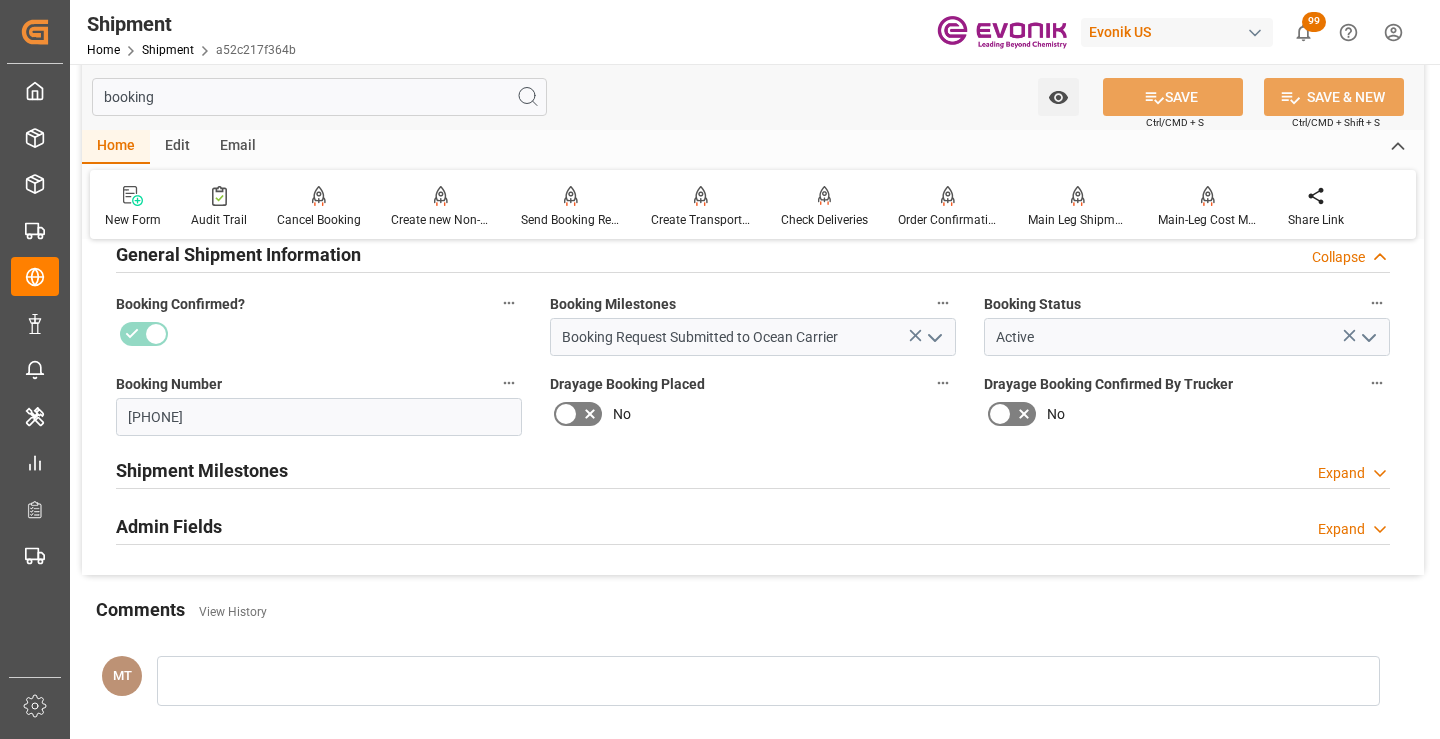 type on "booking" 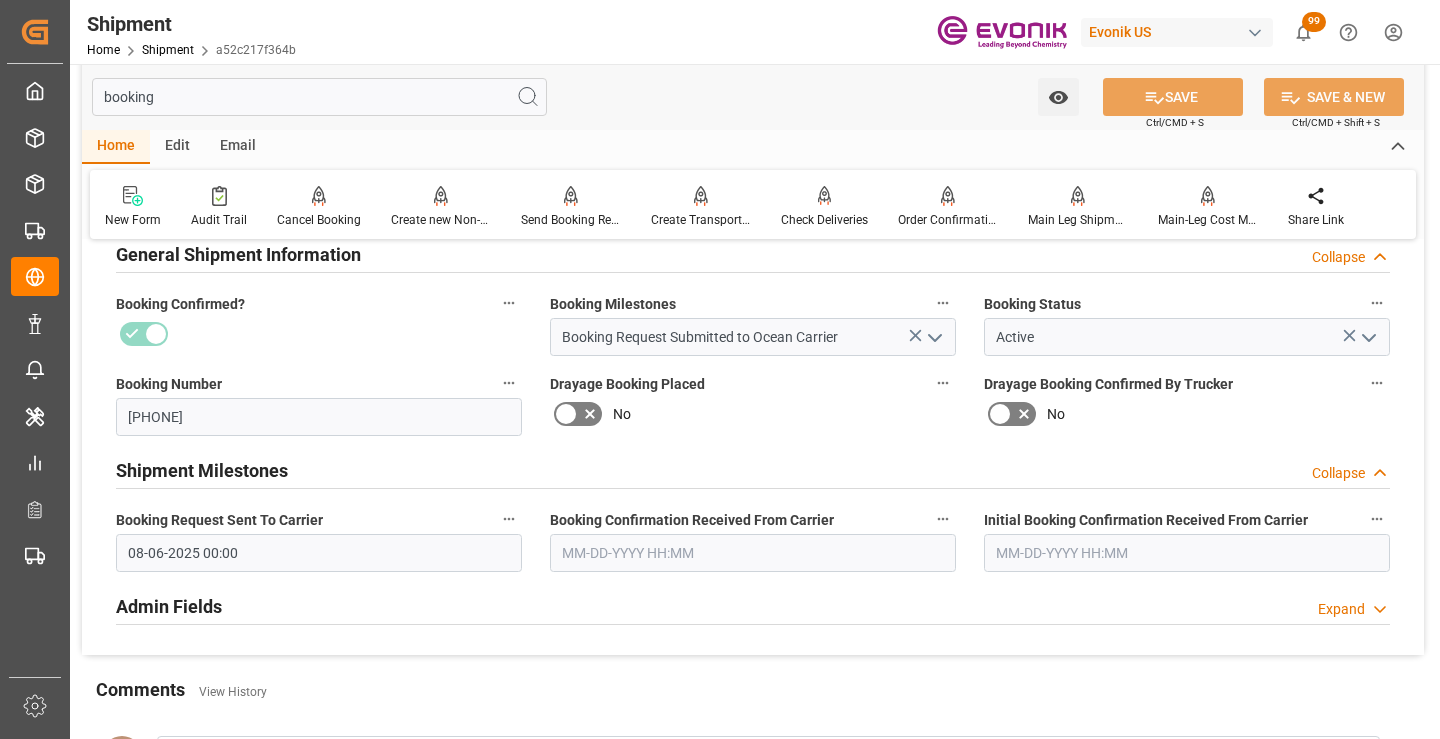 click at bounding box center (753, 553) 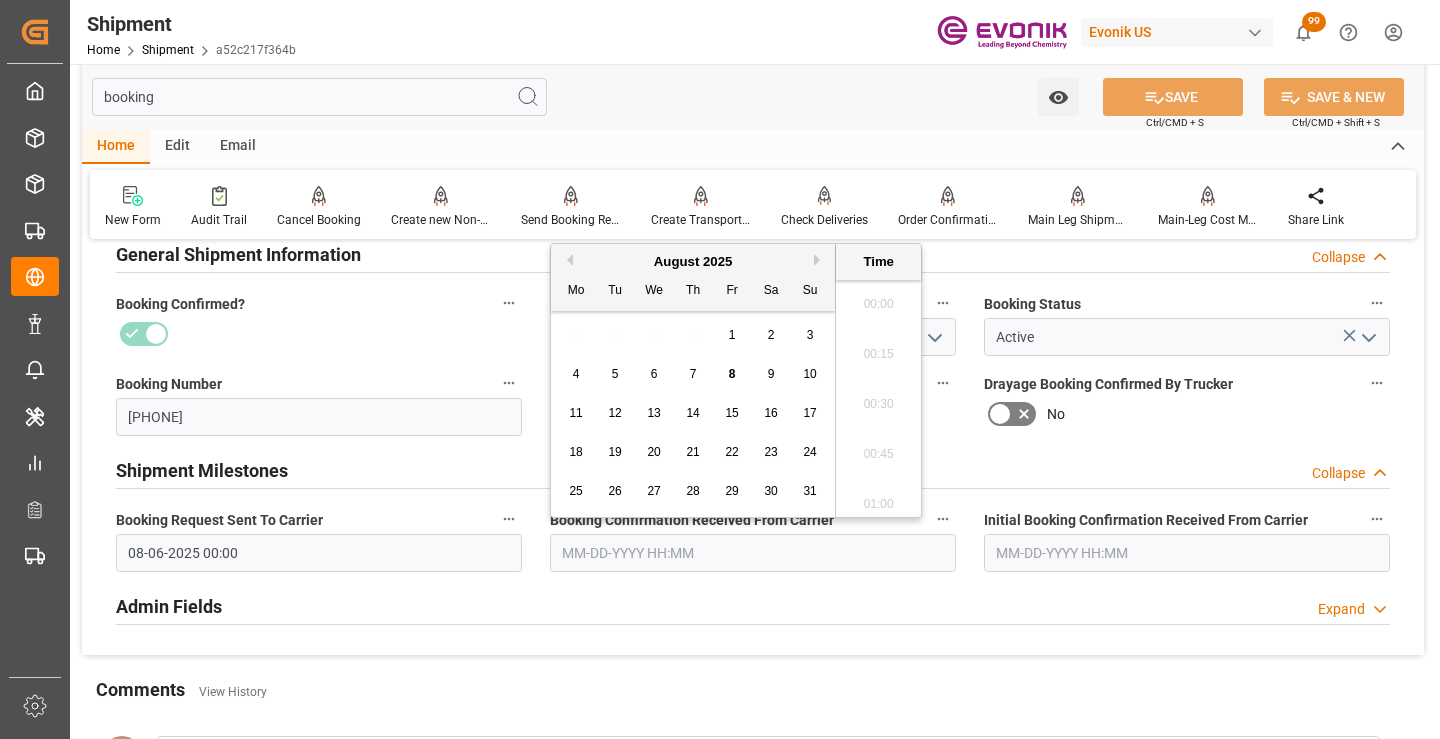 scroll, scrollTop: 2307, scrollLeft: 0, axis: vertical 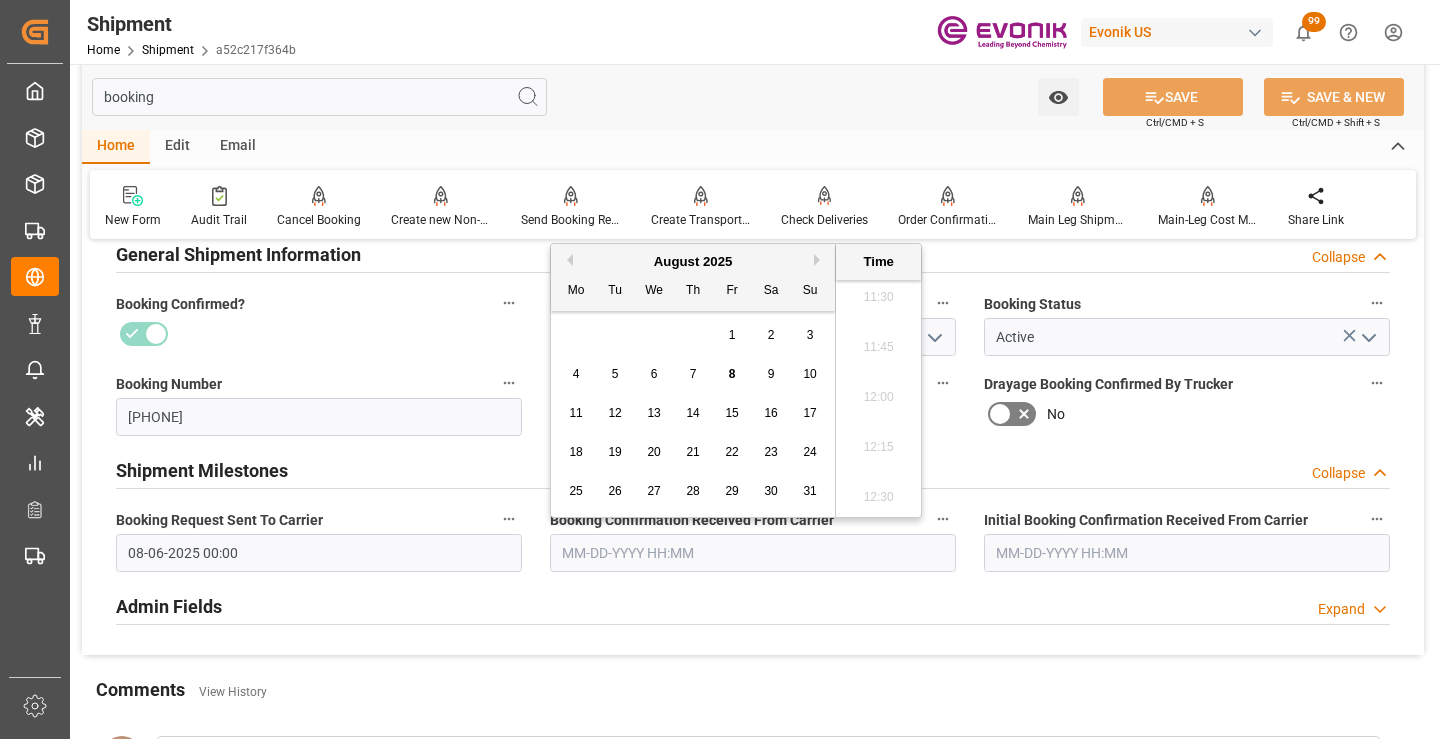 click on "7" at bounding box center [693, 374] 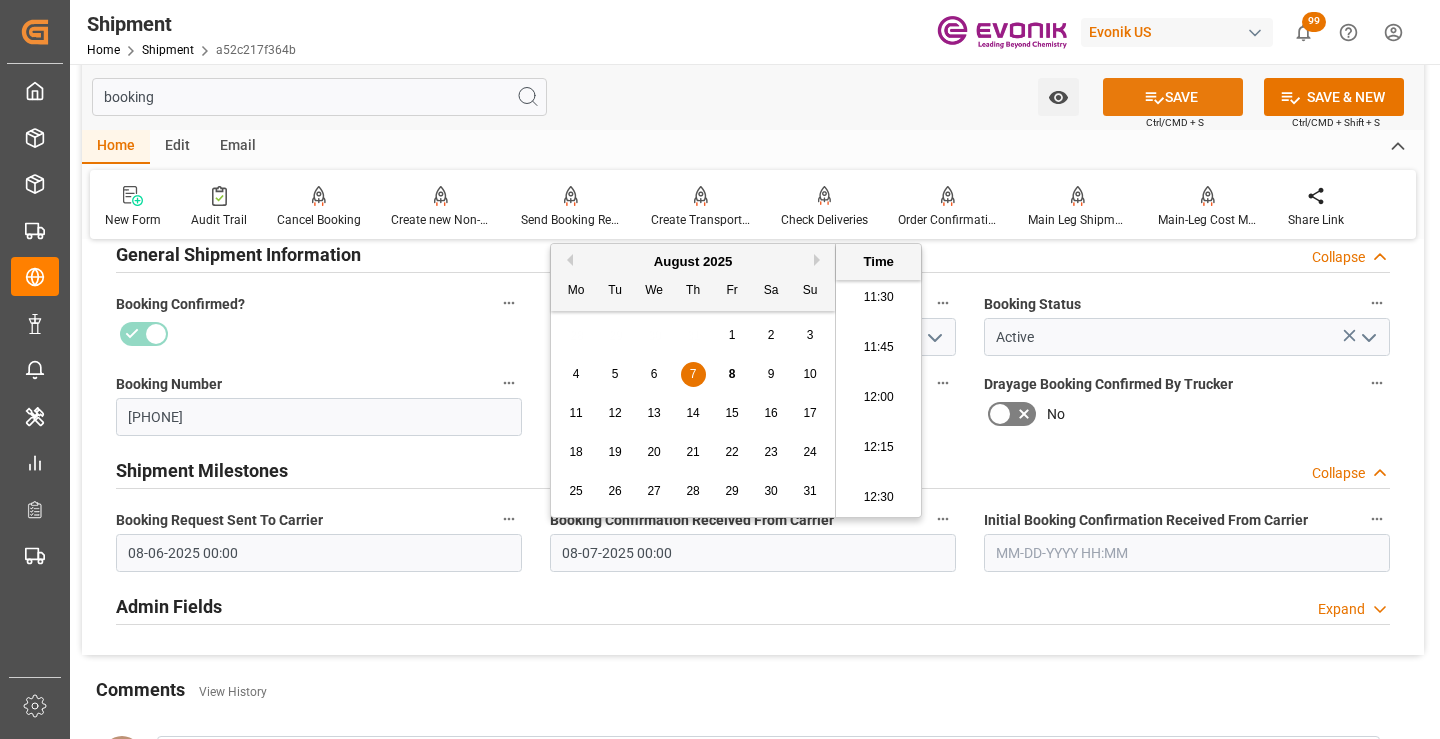 click on "SAVE" at bounding box center (1173, 97) 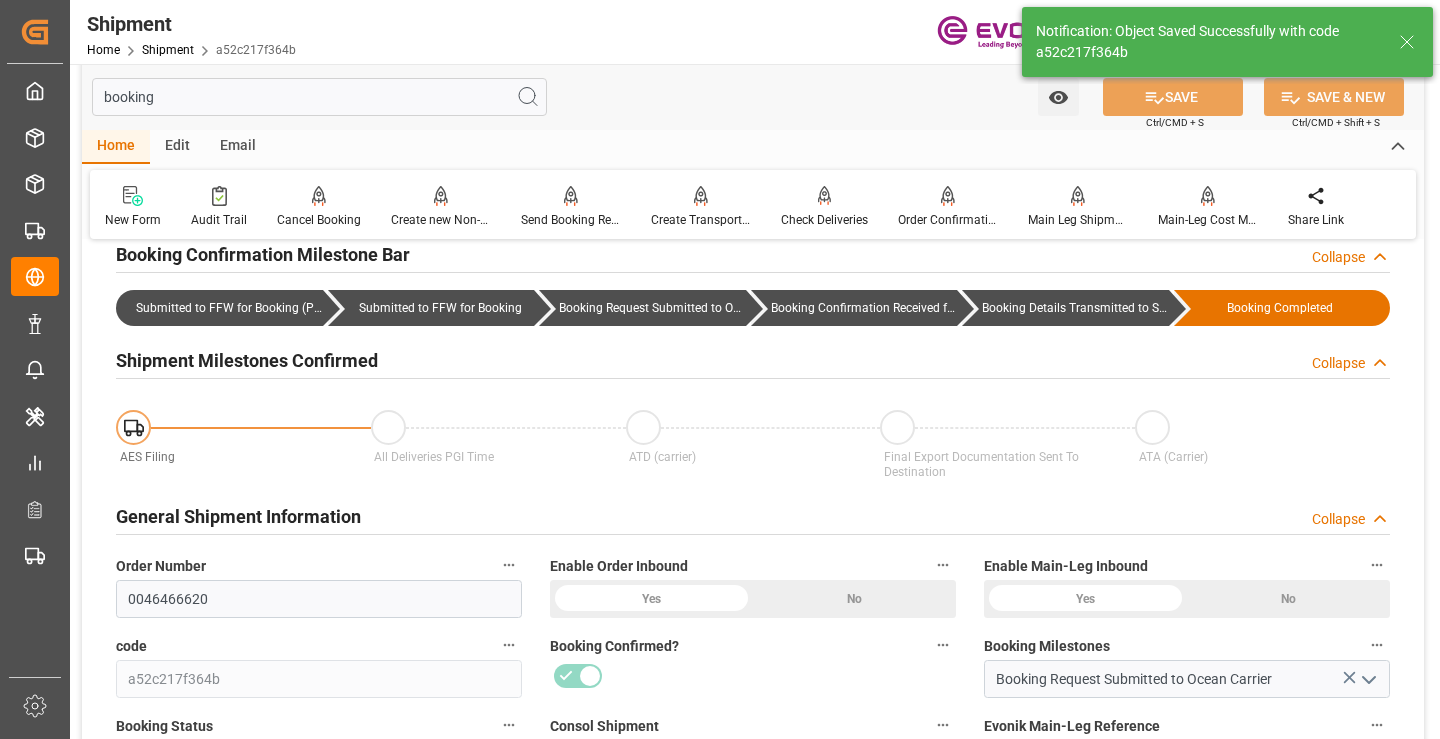 type on "Booking Details Transmitted to SAP" 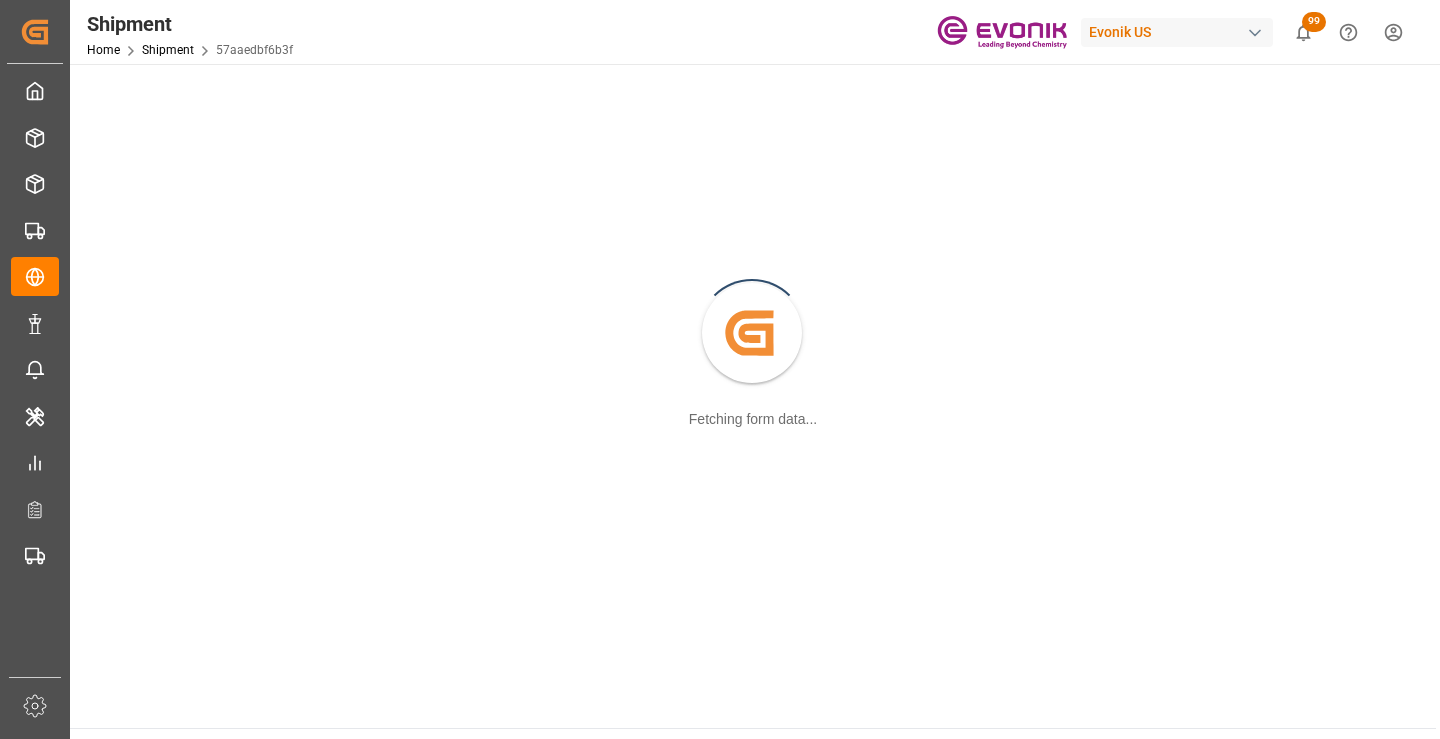 scroll, scrollTop: 0, scrollLeft: 0, axis: both 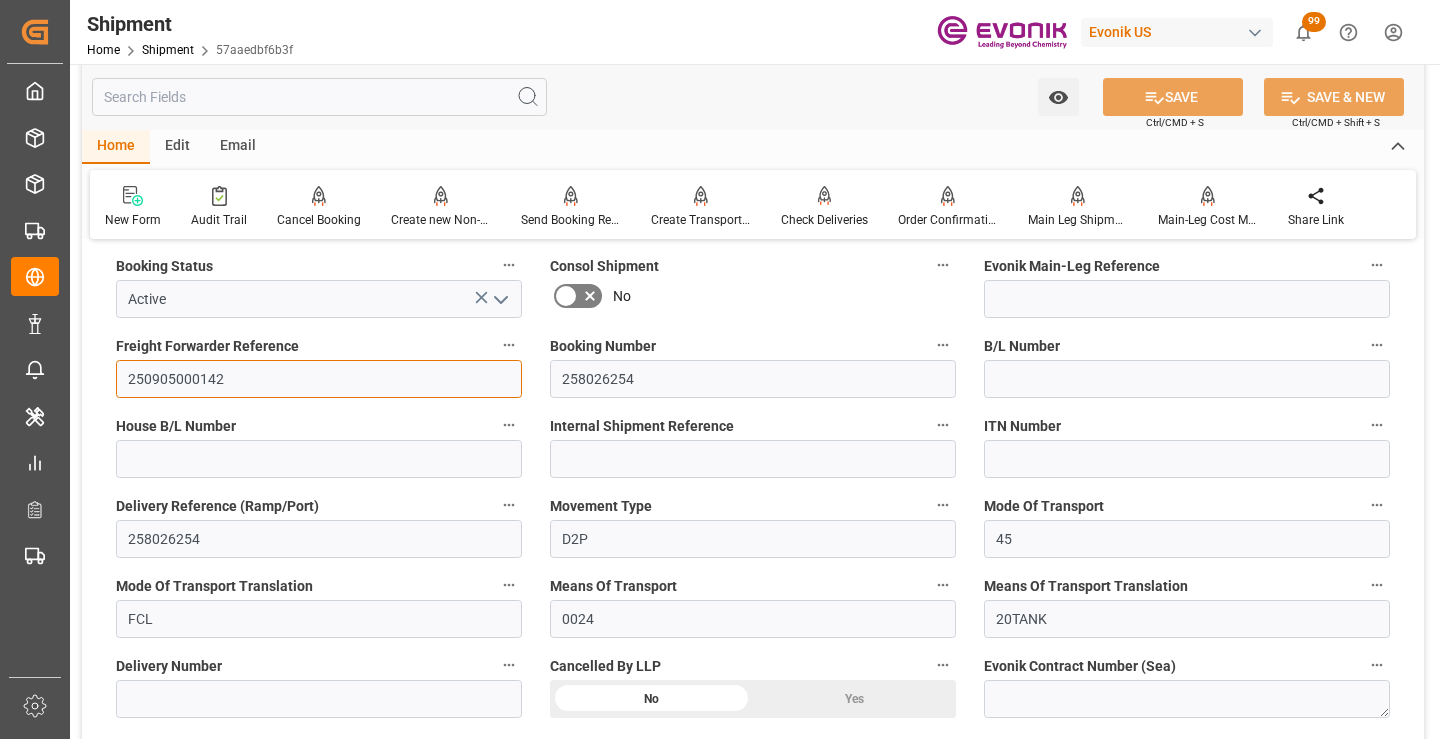 click on "250905000142" at bounding box center (319, 379) 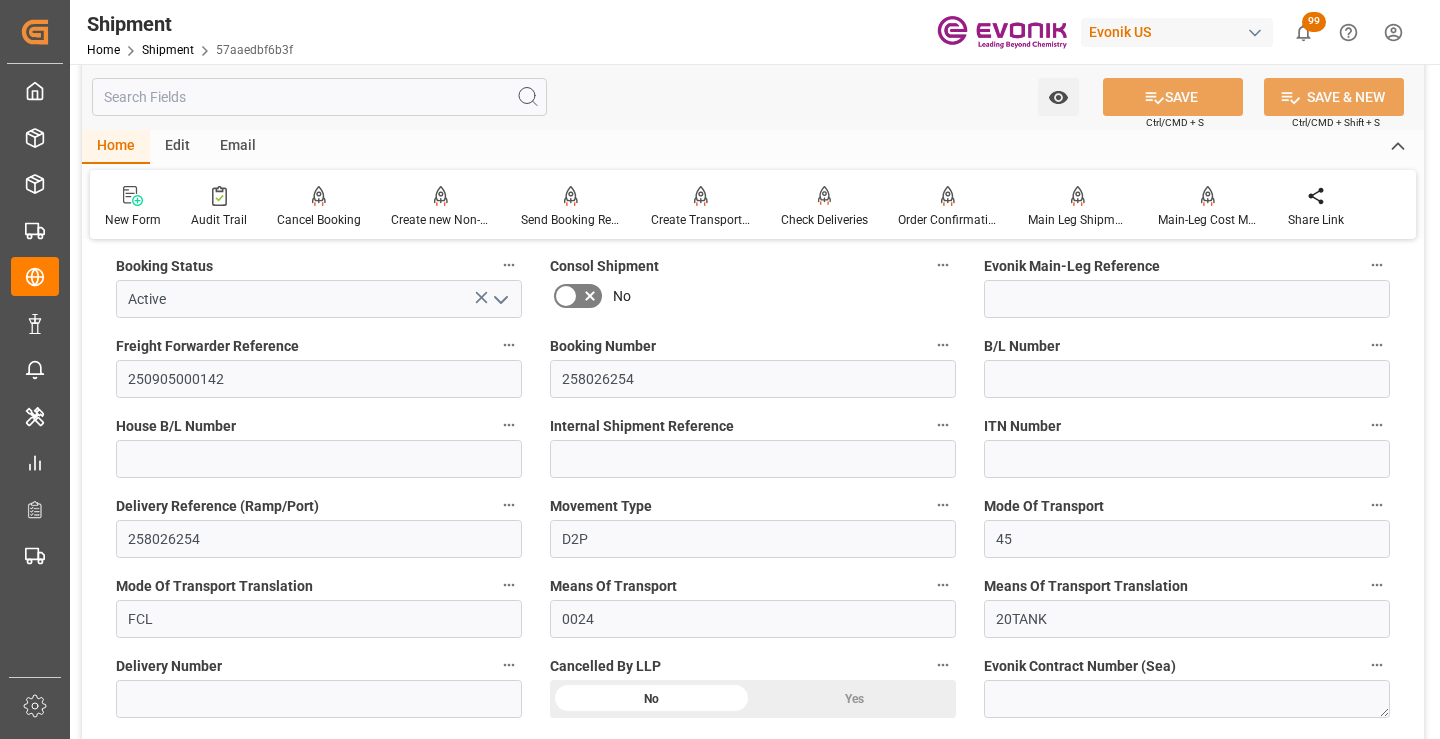 click at bounding box center [319, 97] 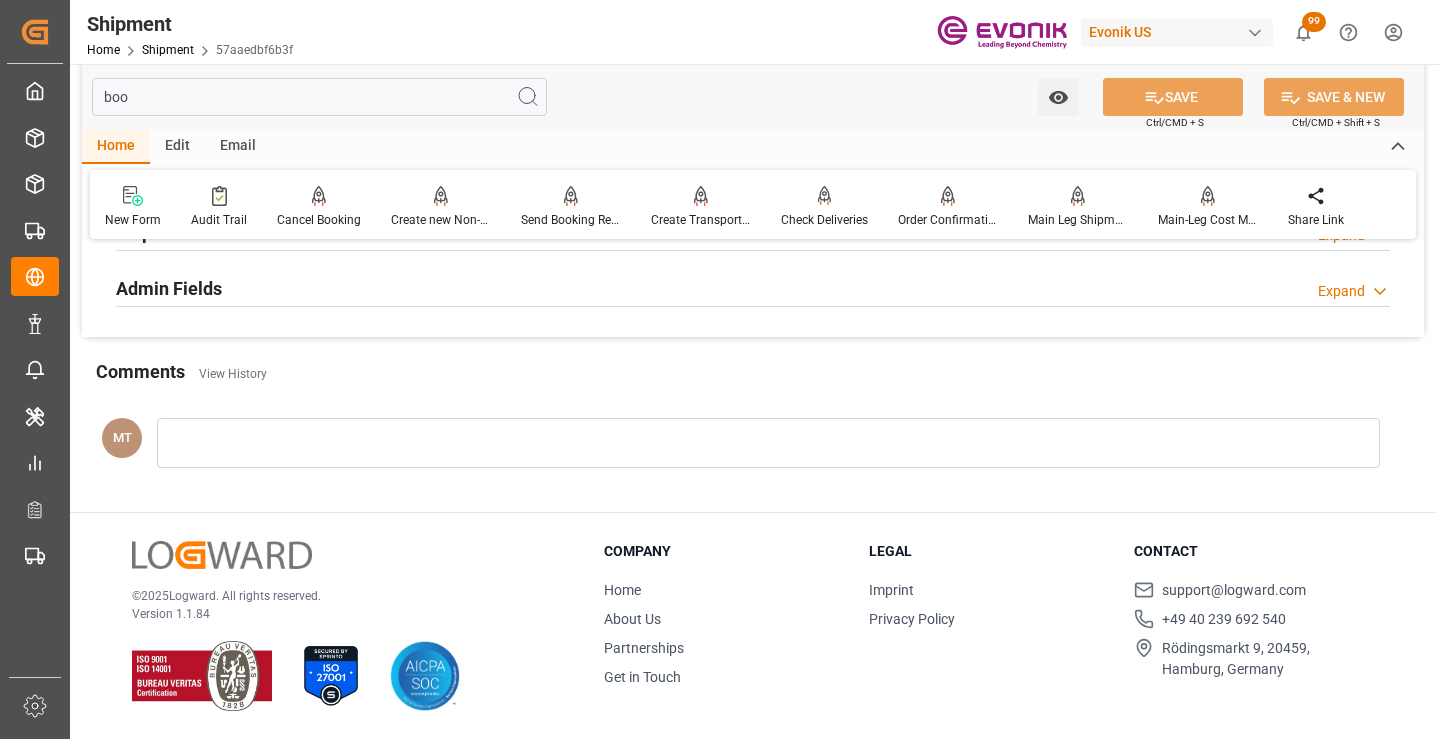 scroll, scrollTop: 240, scrollLeft: 0, axis: vertical 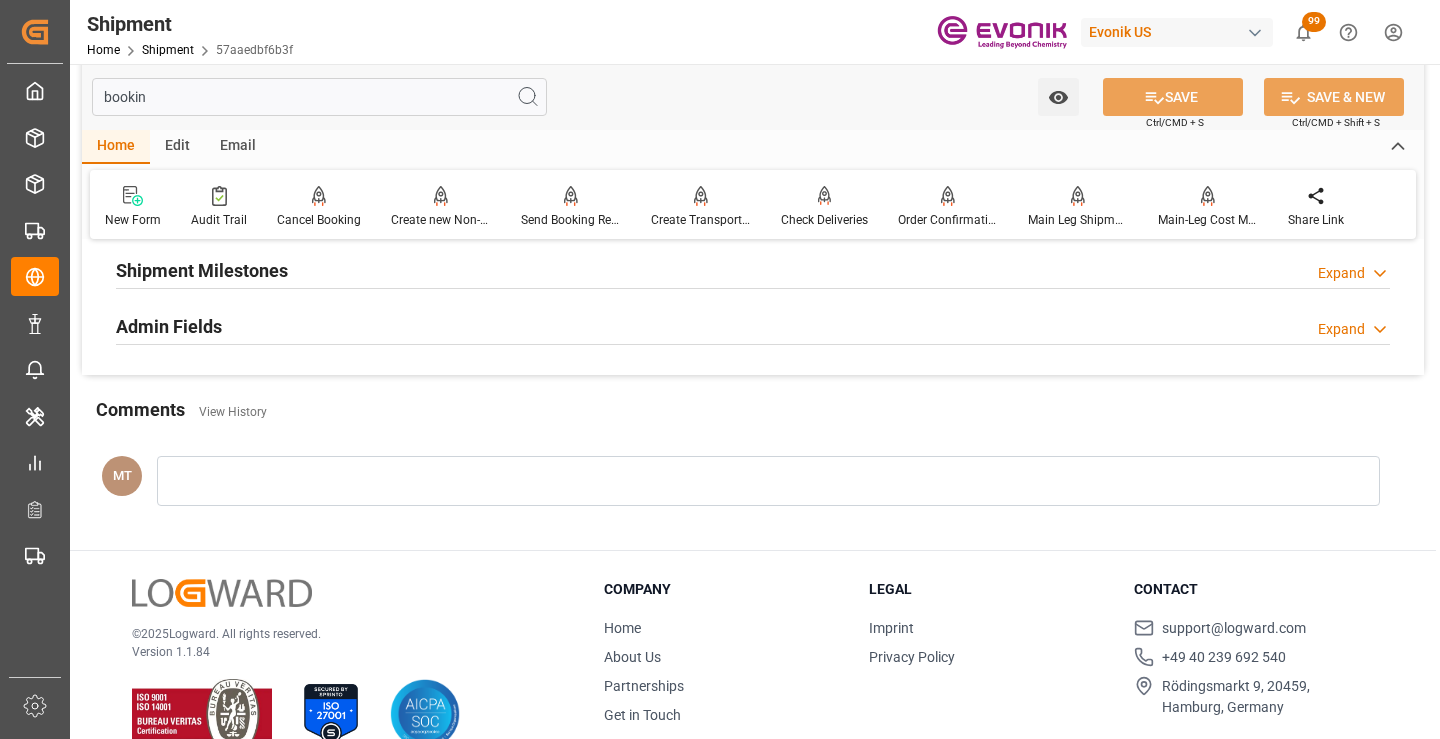 type on "bookin" 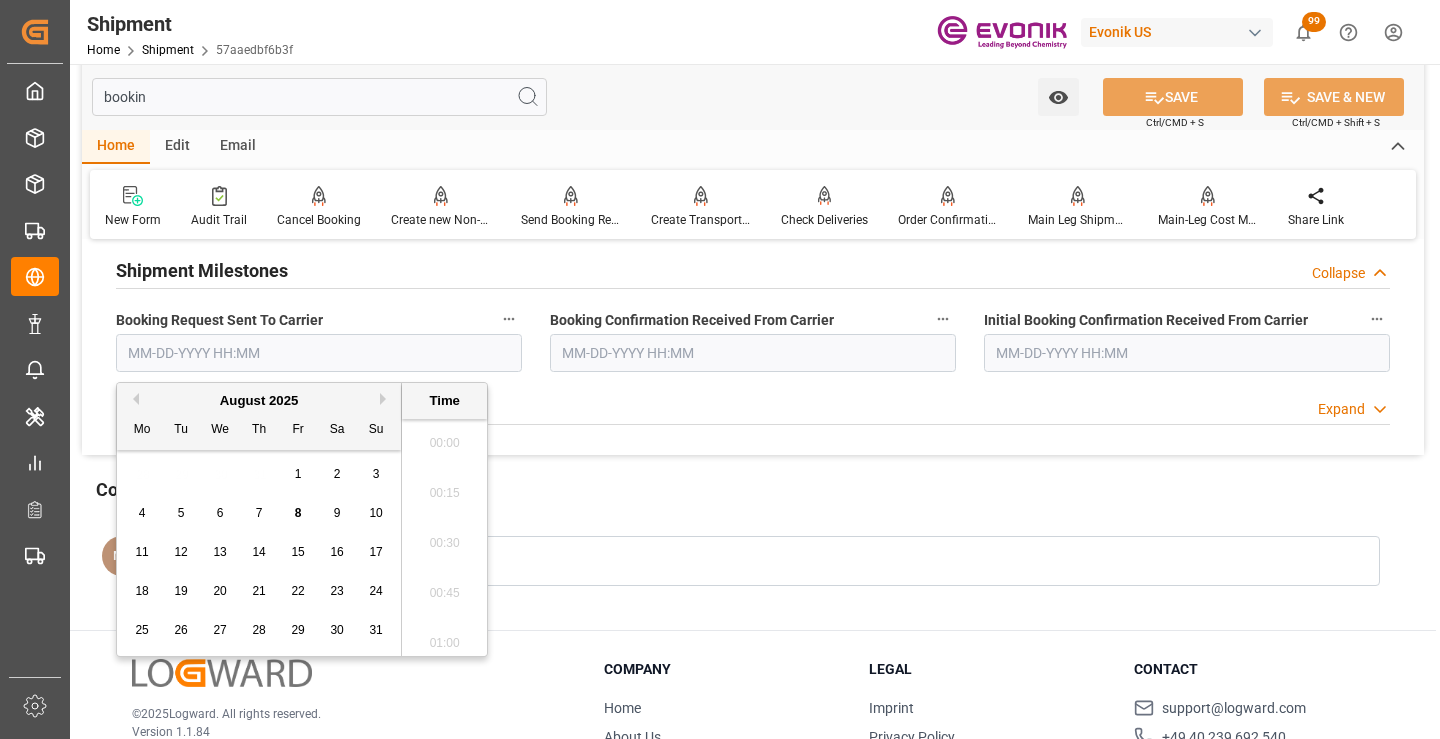 click at bounding box center (319, 353) 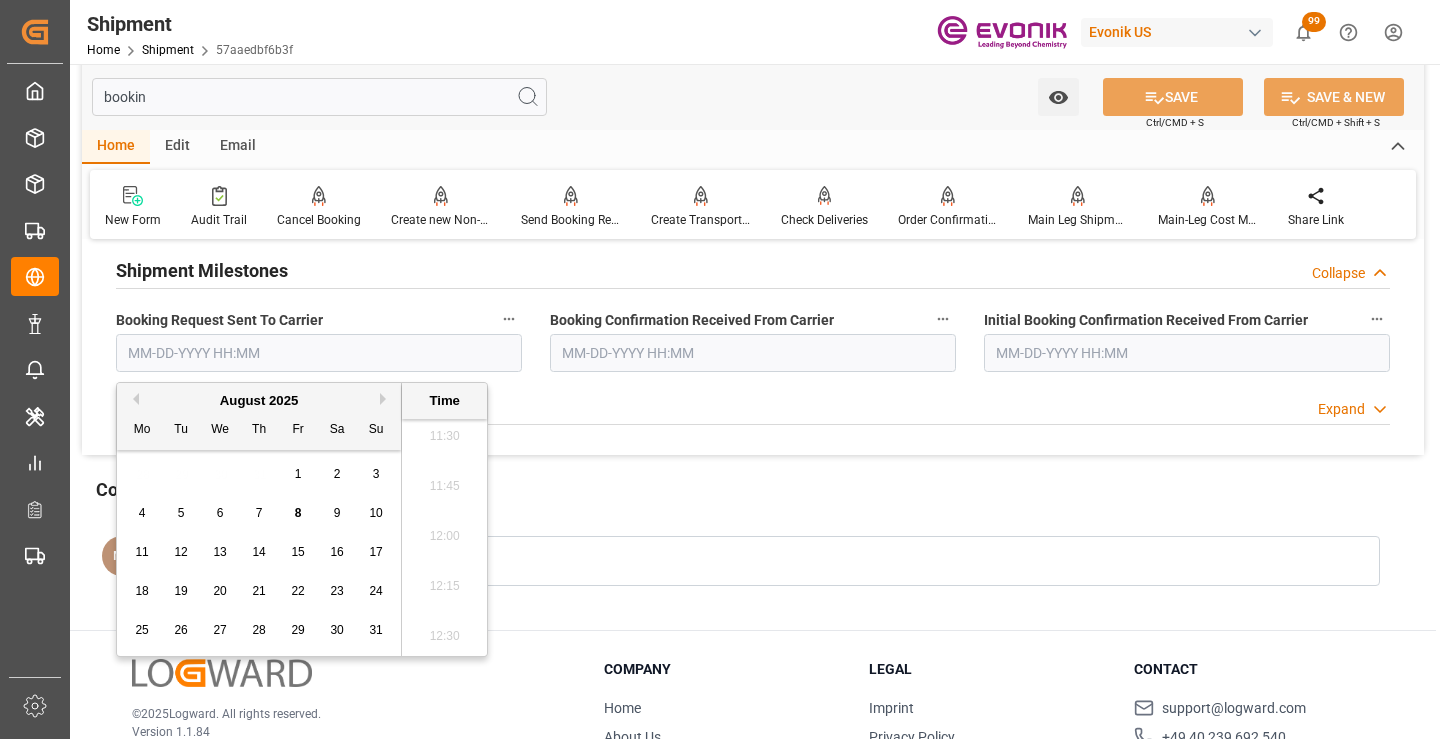 click on "6" at bounding box center [220, 513] 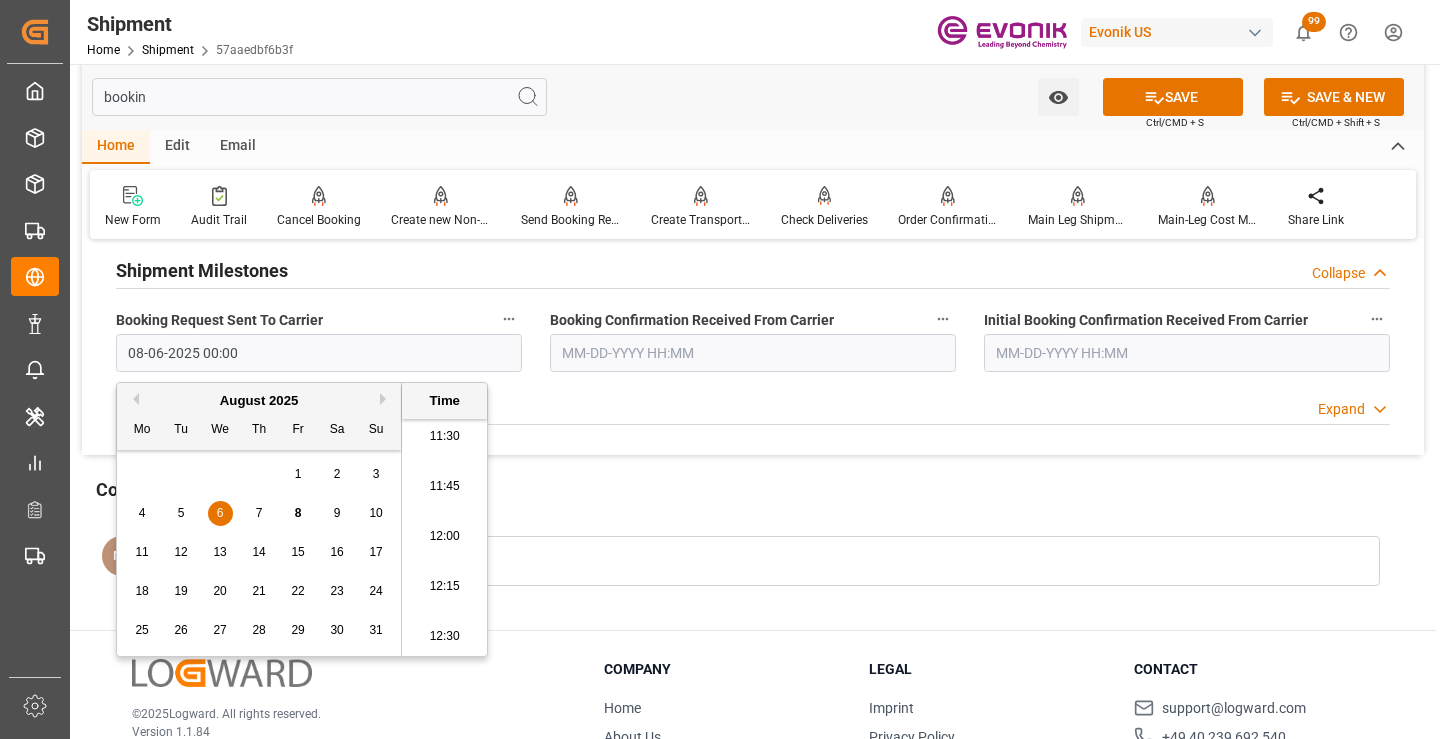 click at bounding box center (753, 353) 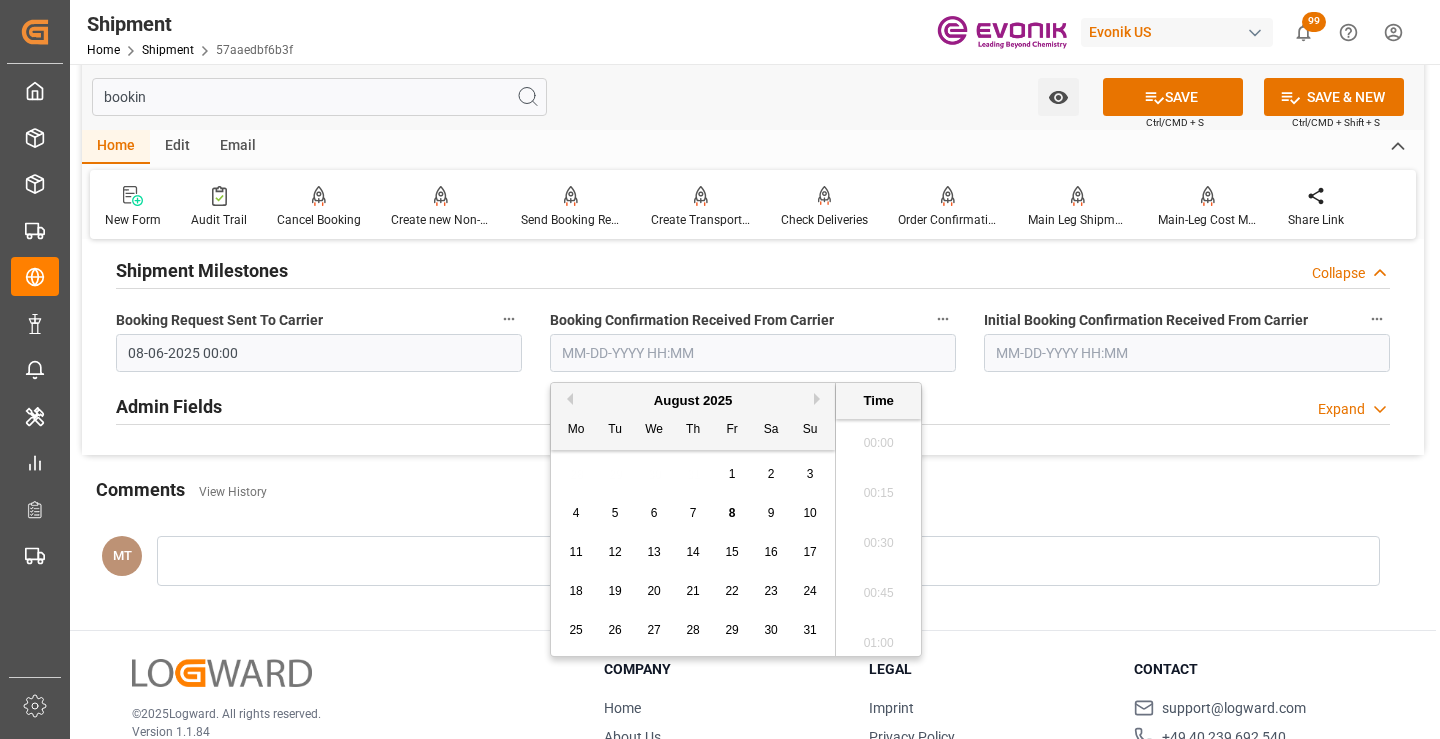 scroll, scrollTop: 2307, scrollLeft: 0, axis: vertical 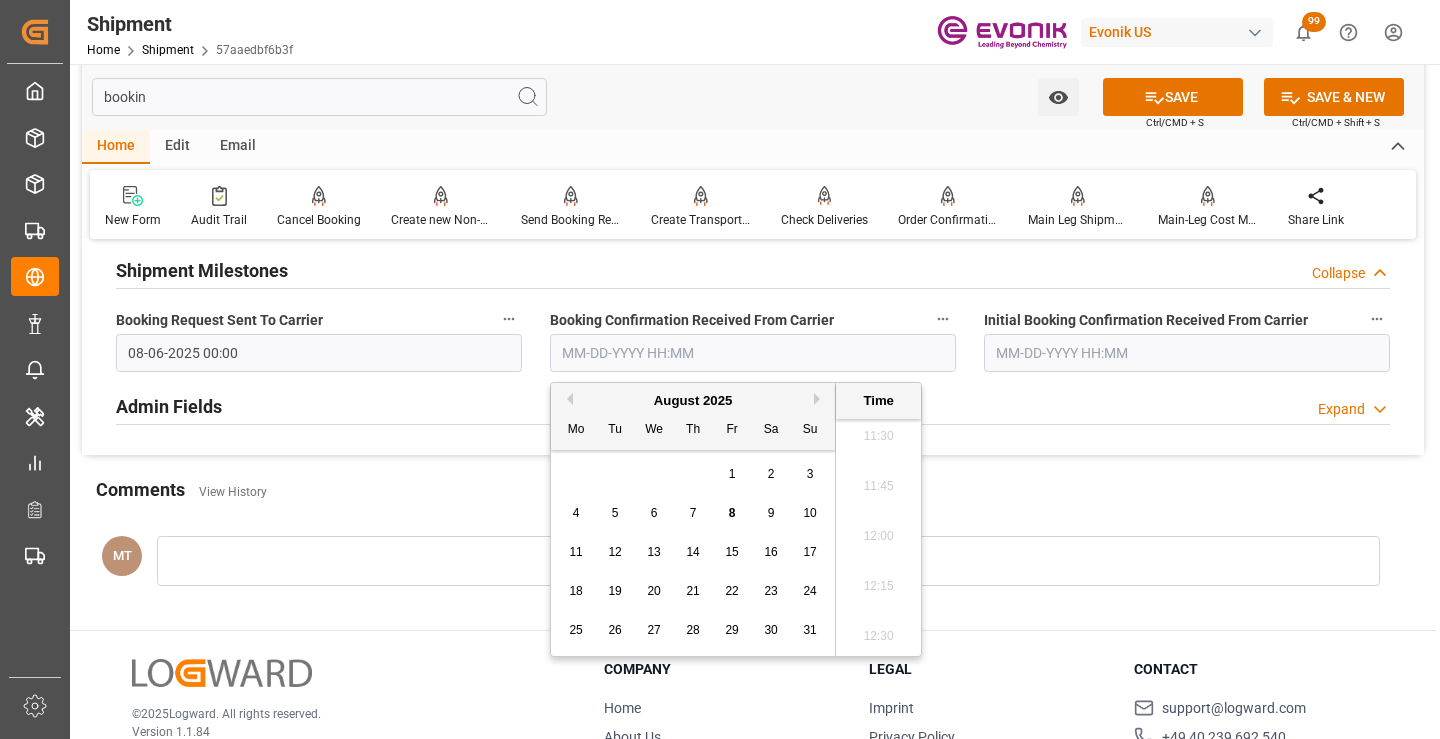 click on "7" at bounding box center (693, 513) 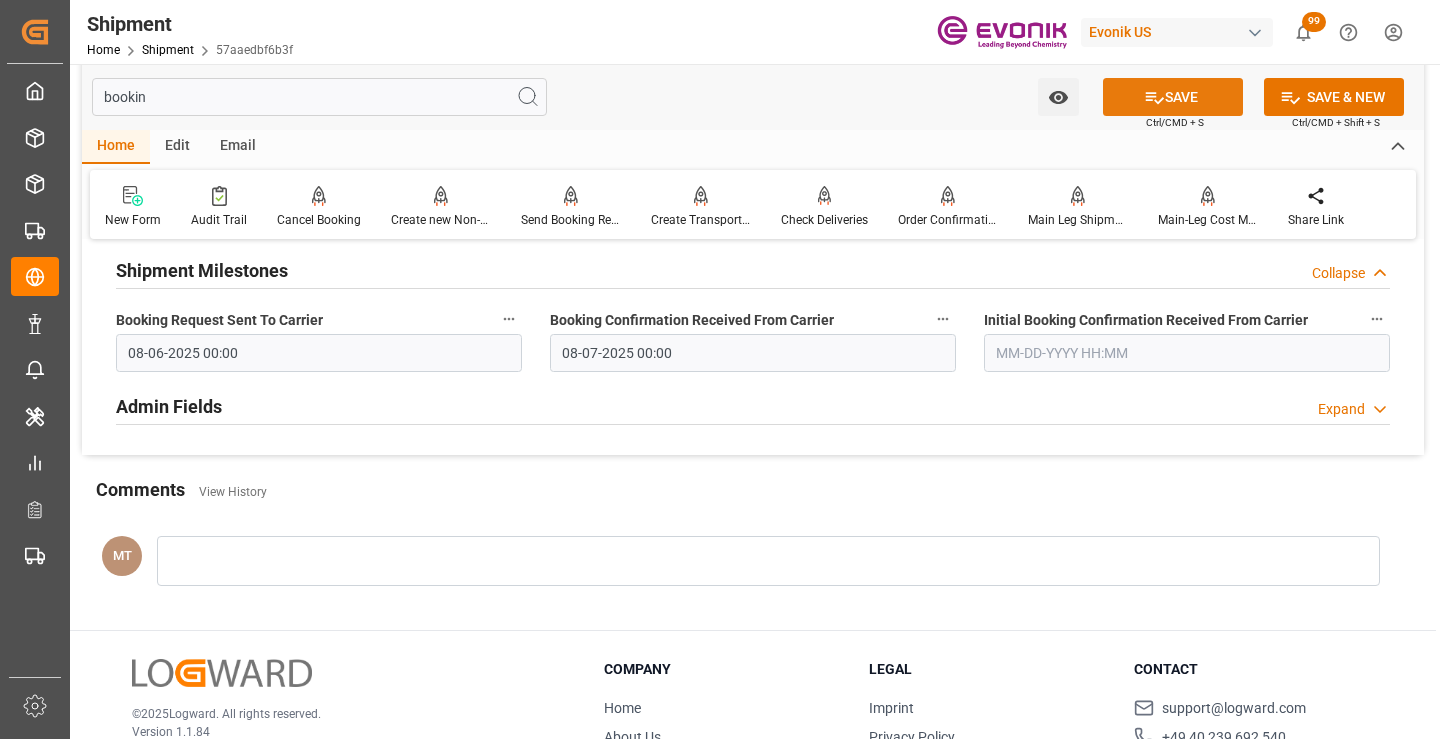 click on "SAVE" at bounding box center [1173, 97] 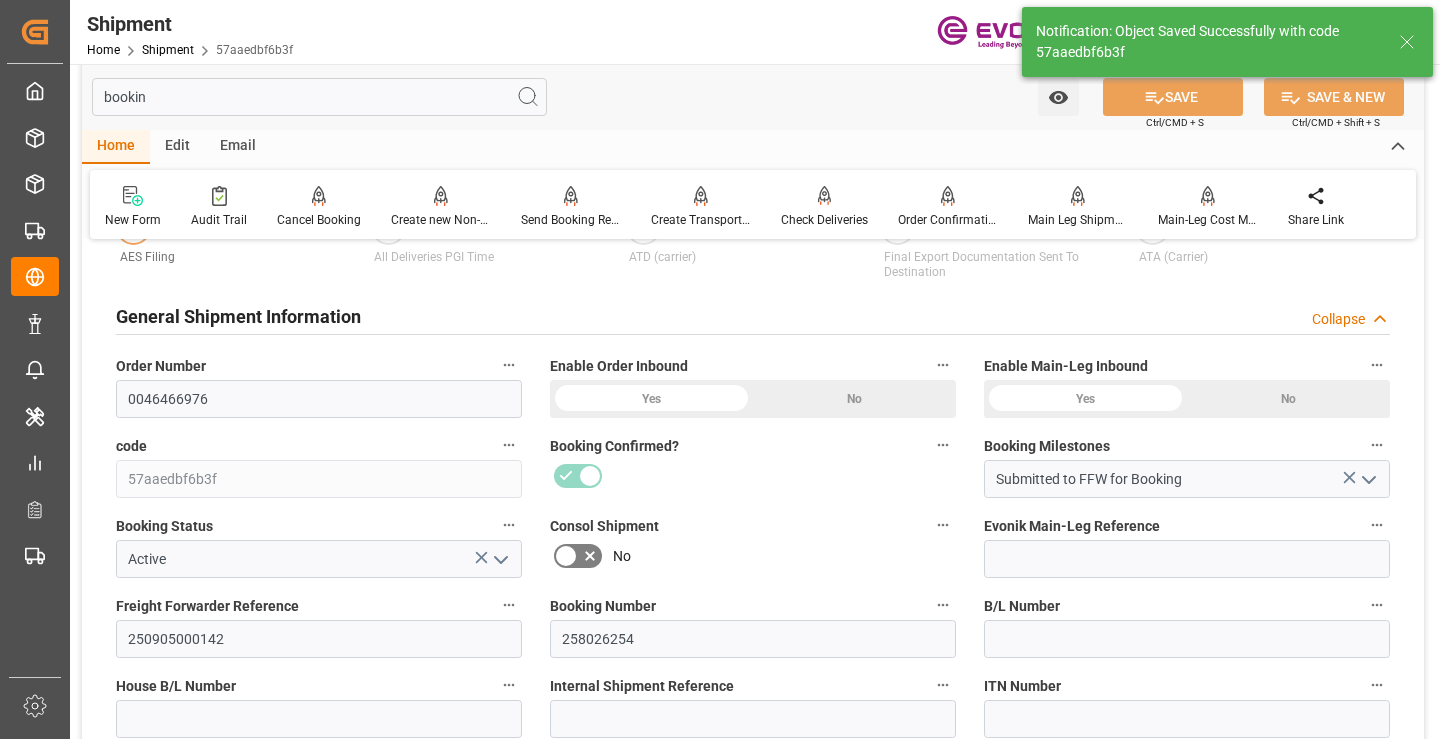 type on "Booking Details Transmitted to SAP" 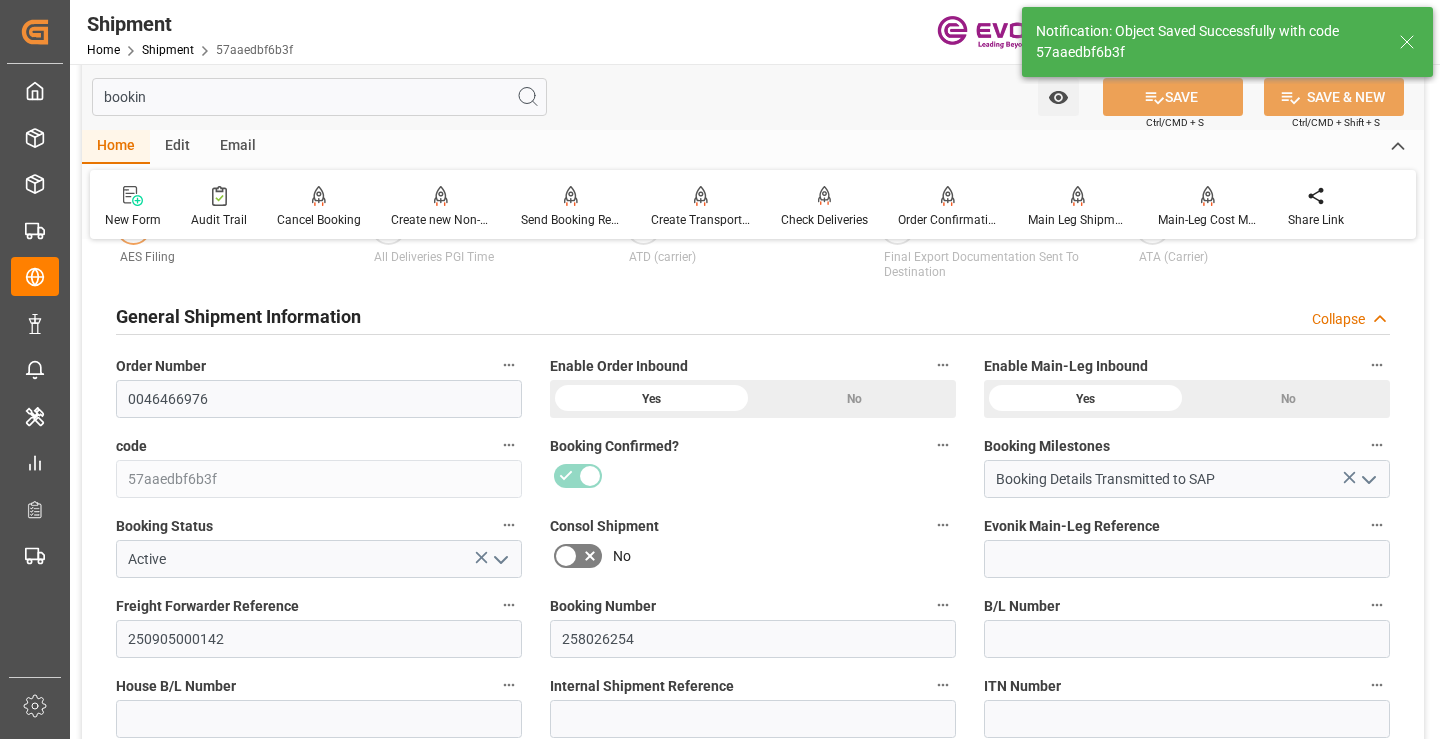scroll, scrollTop: 500, scrollLeft: 0, axis: vertical 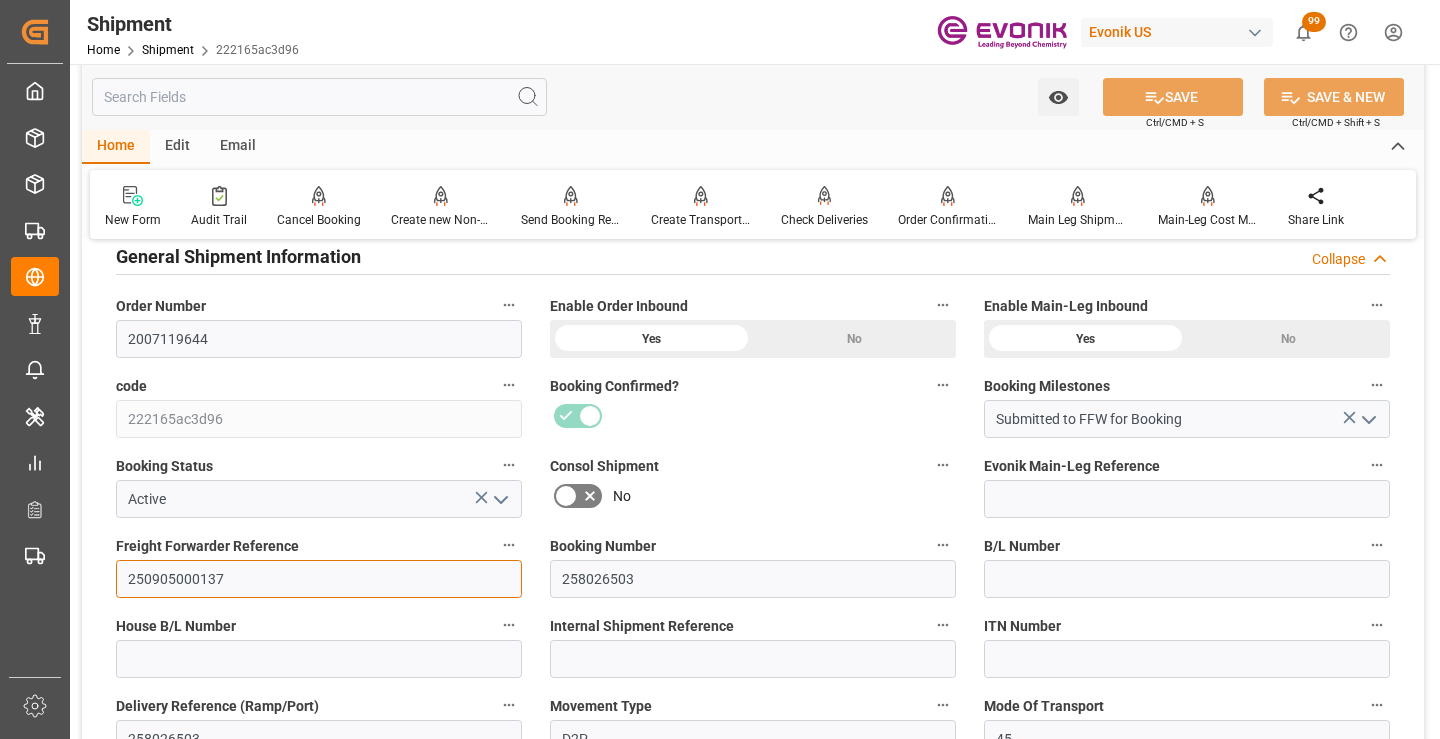 click on "250905000137" at bounding box center [319, 579] 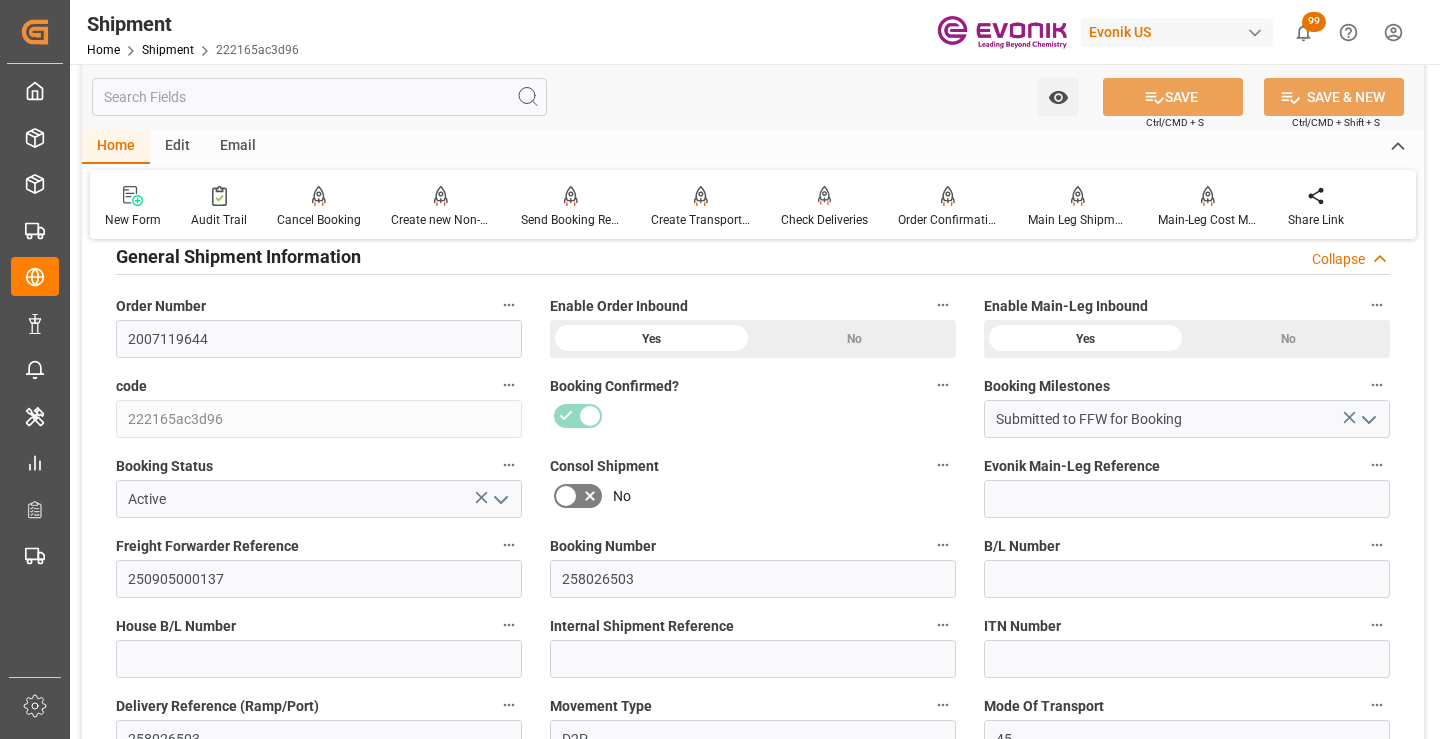 click at bounding box center (319, 97) 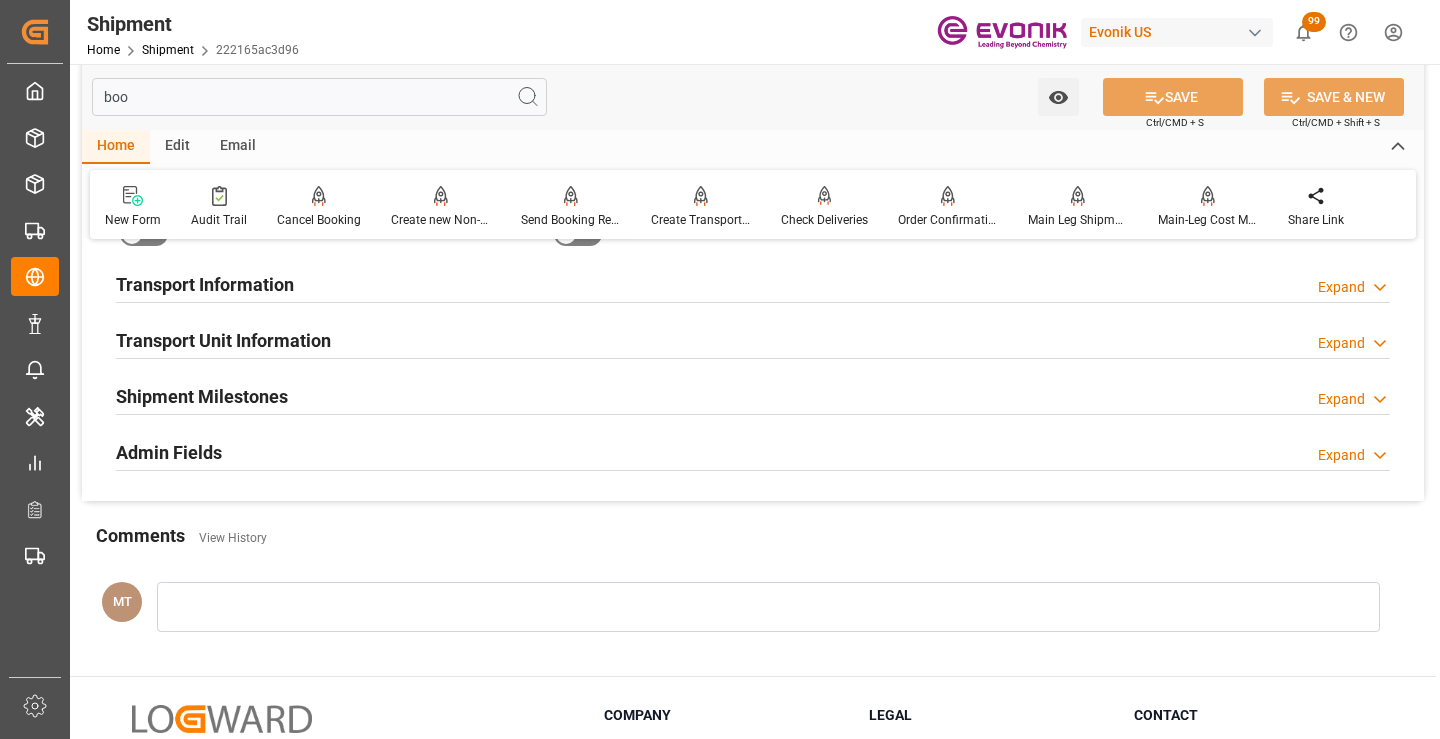 scroll, scrollTop: 40, scrollLeft: 0, axis: vertical 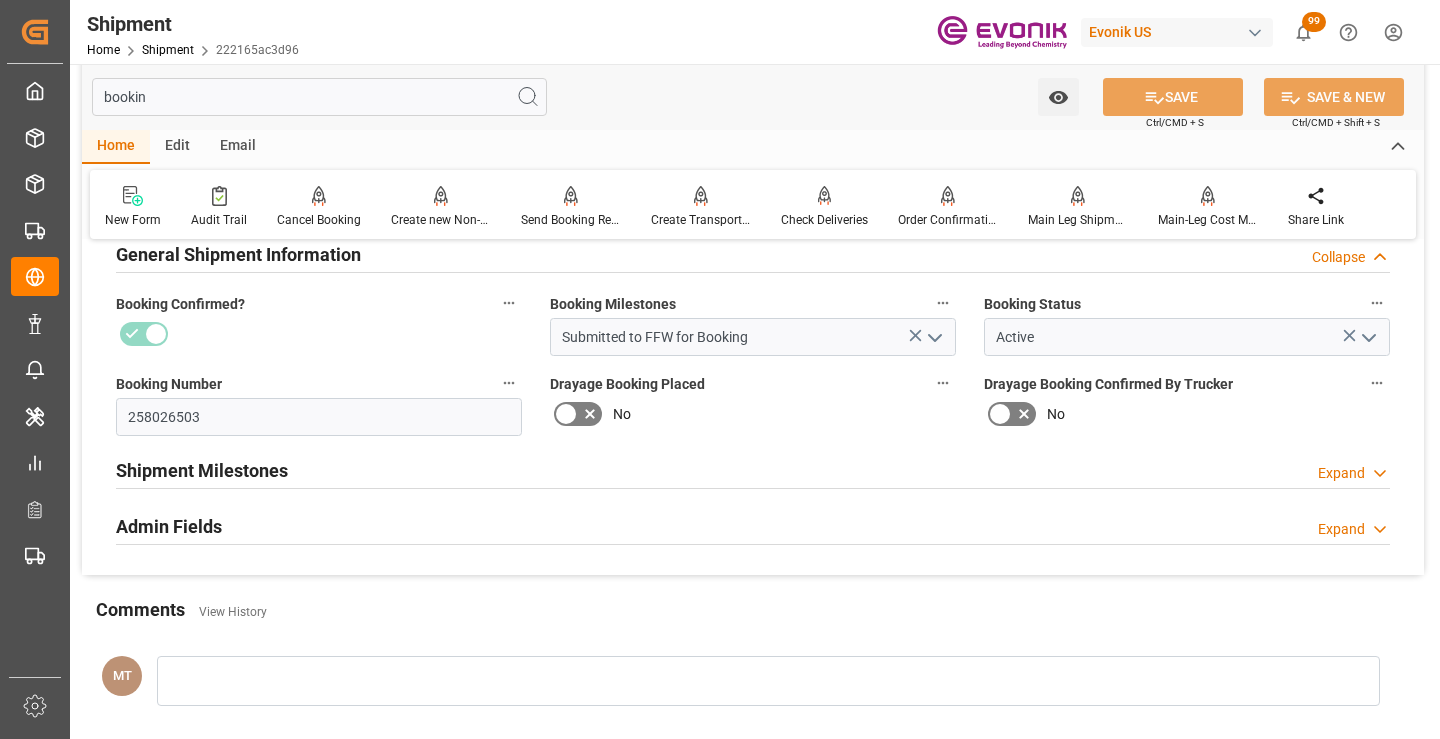 type on "bookin" 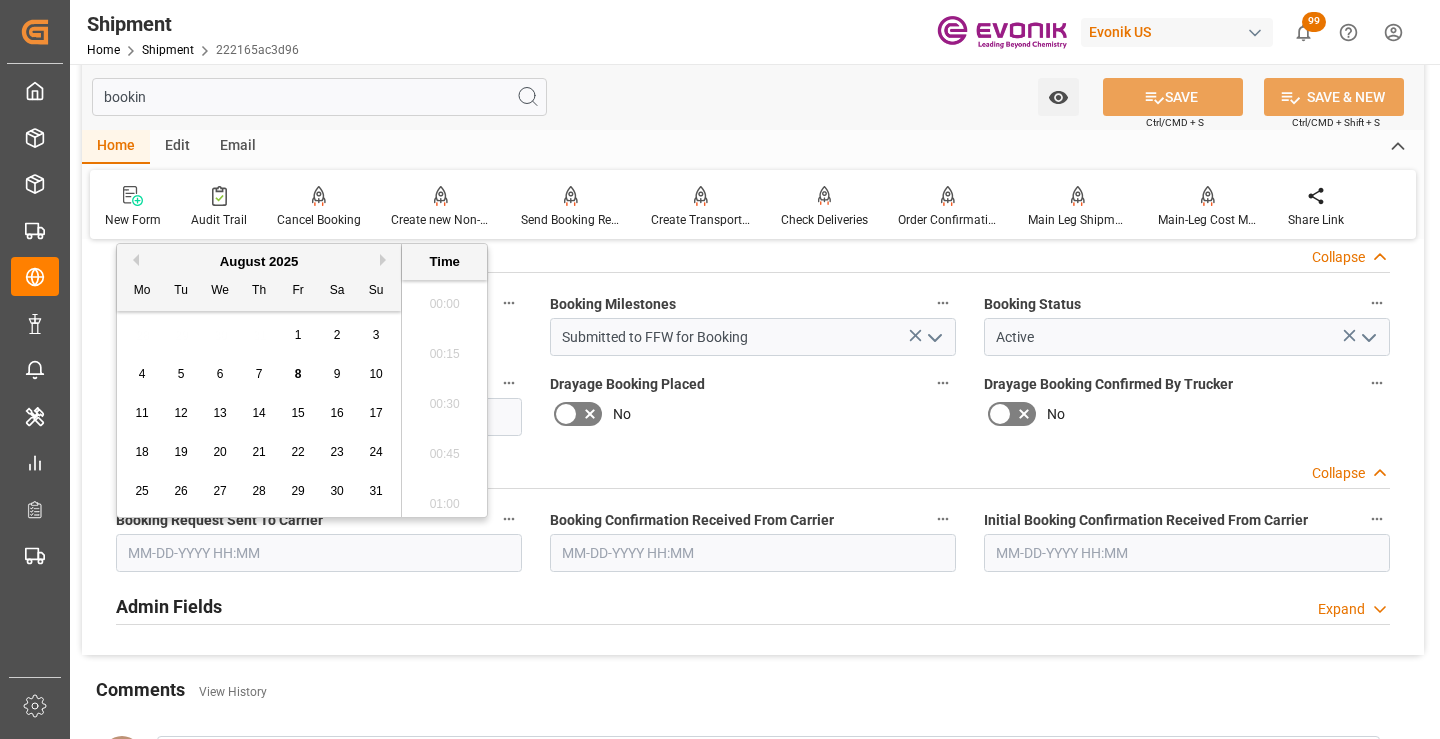 click at bounding box center (319, 553) 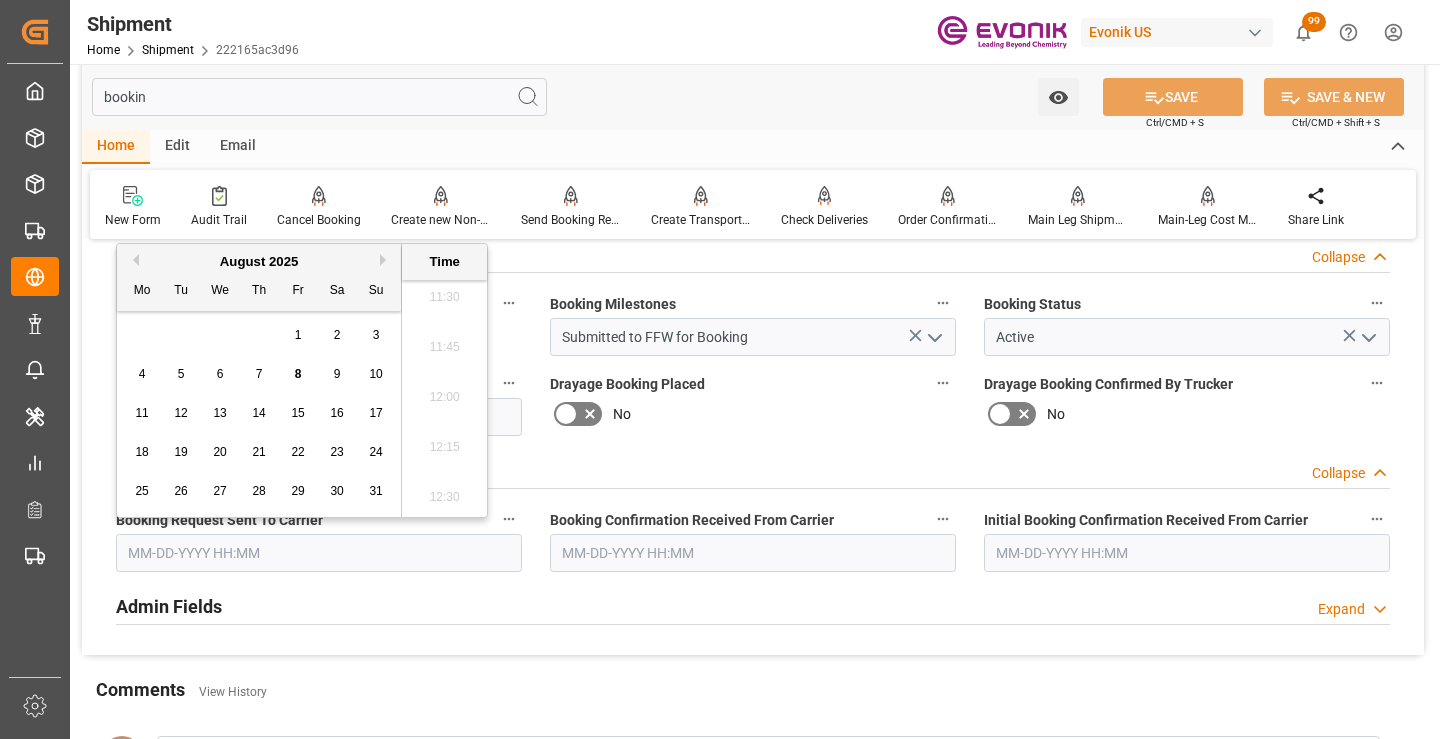click on "6" at bounding box center [220, 374] 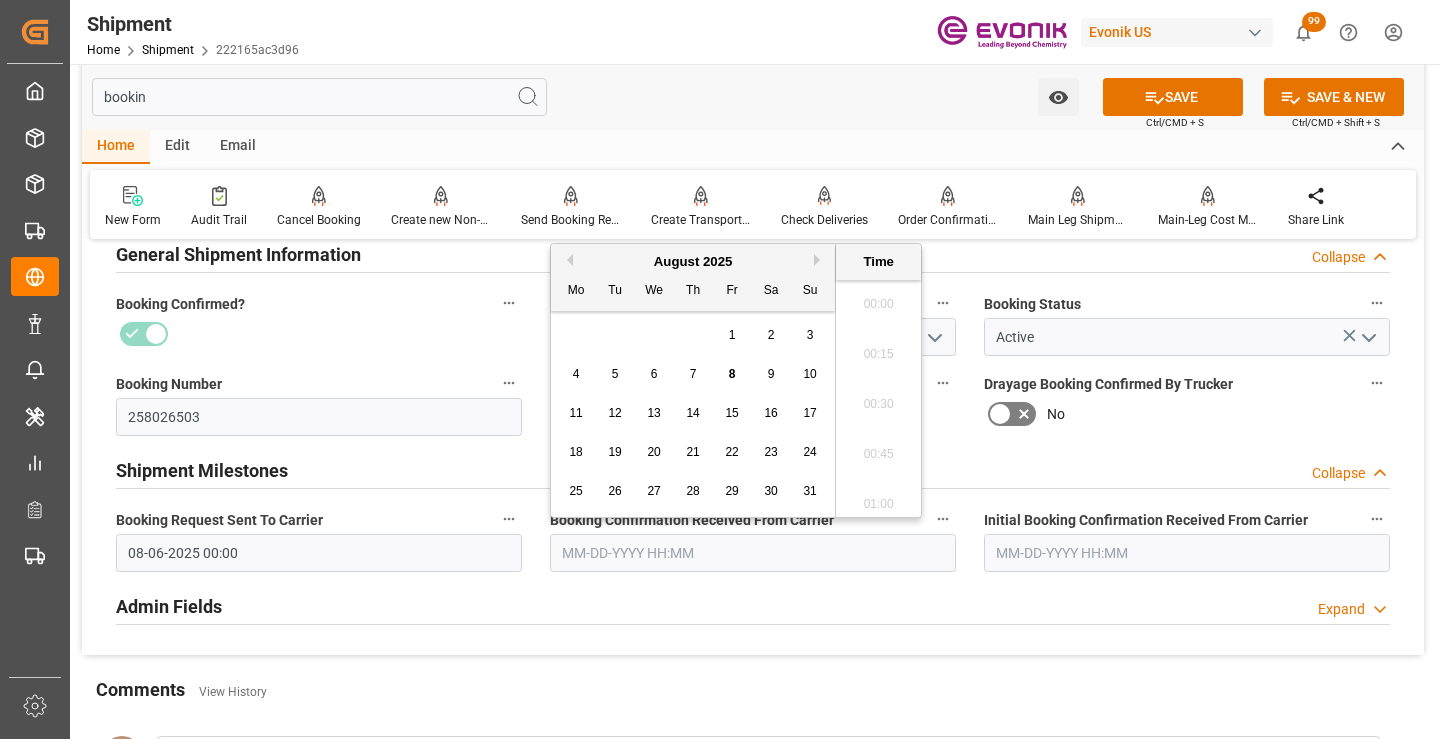 click at bounding box center (753, 553) 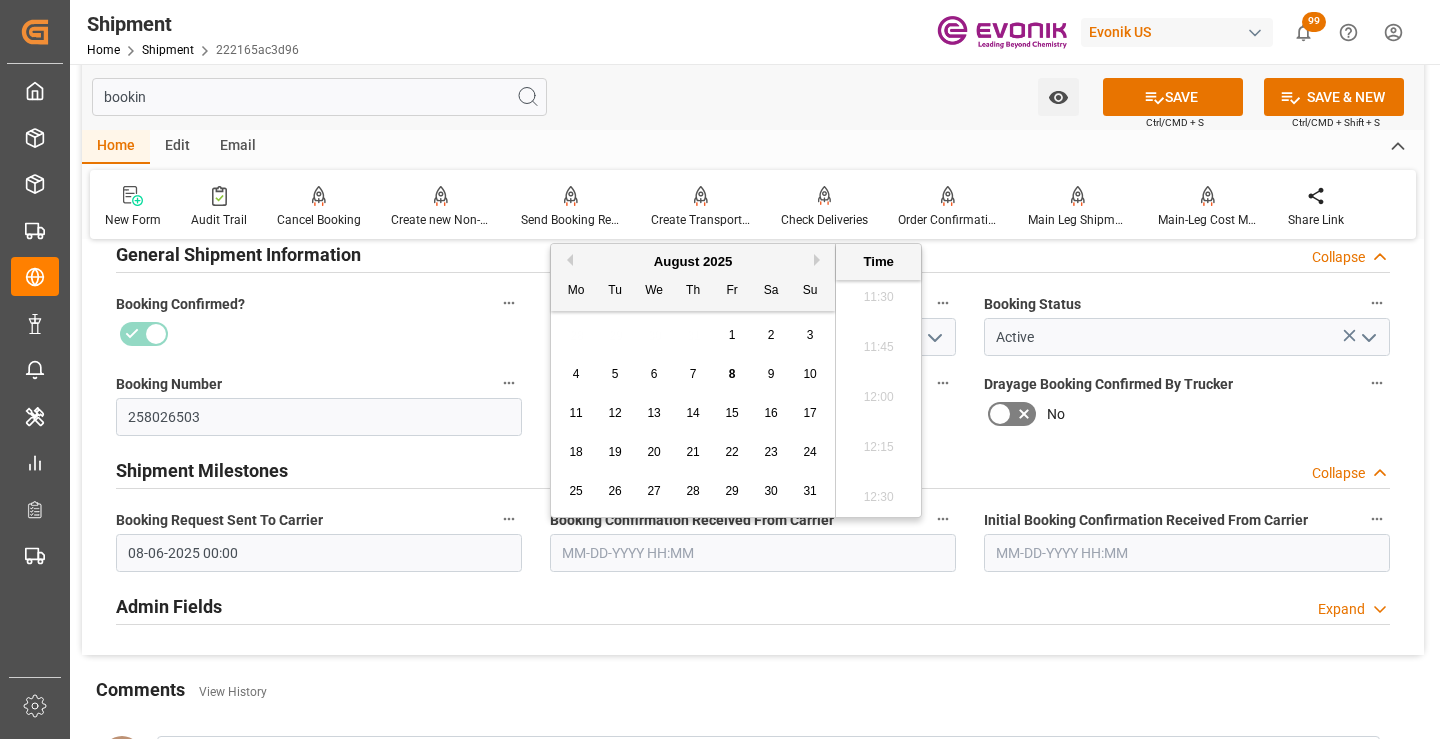 click on "7" at bounding box center [693, 374] 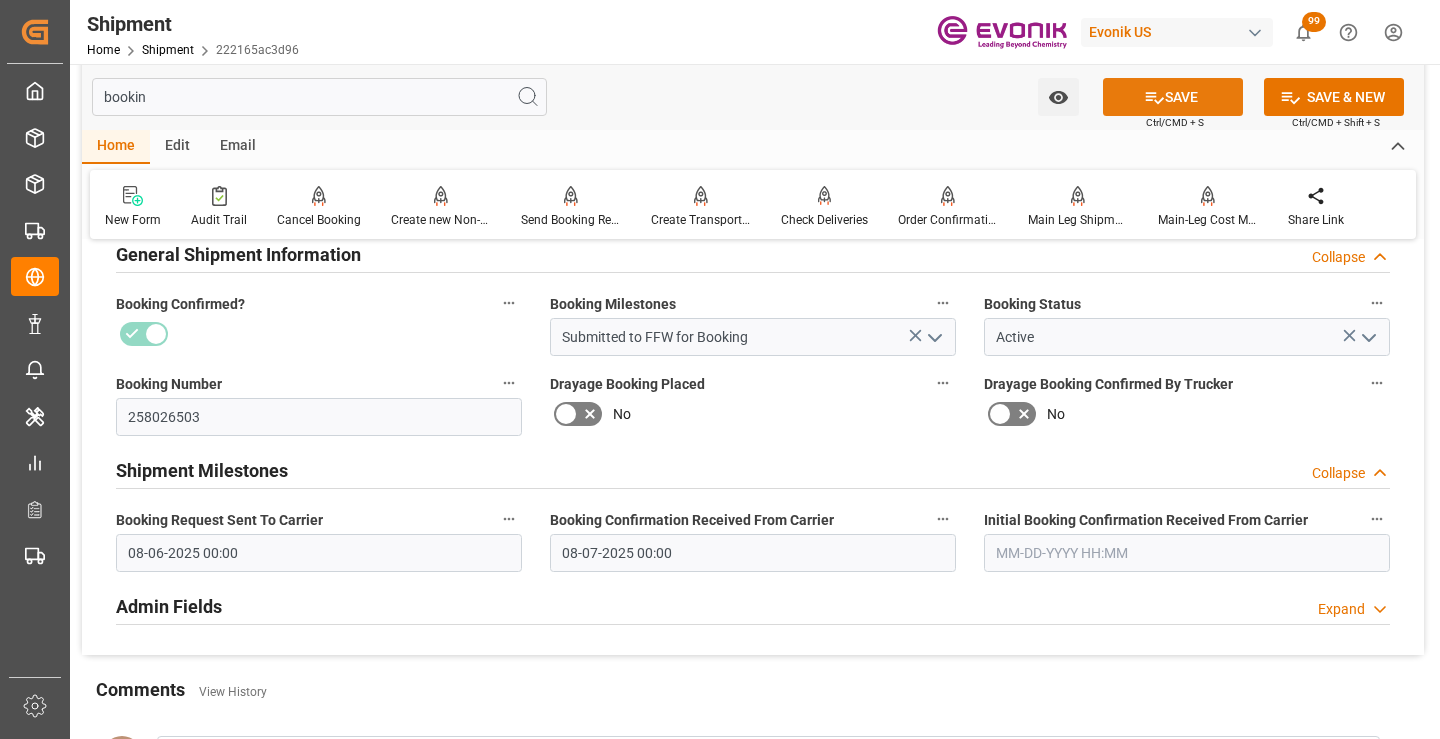 click 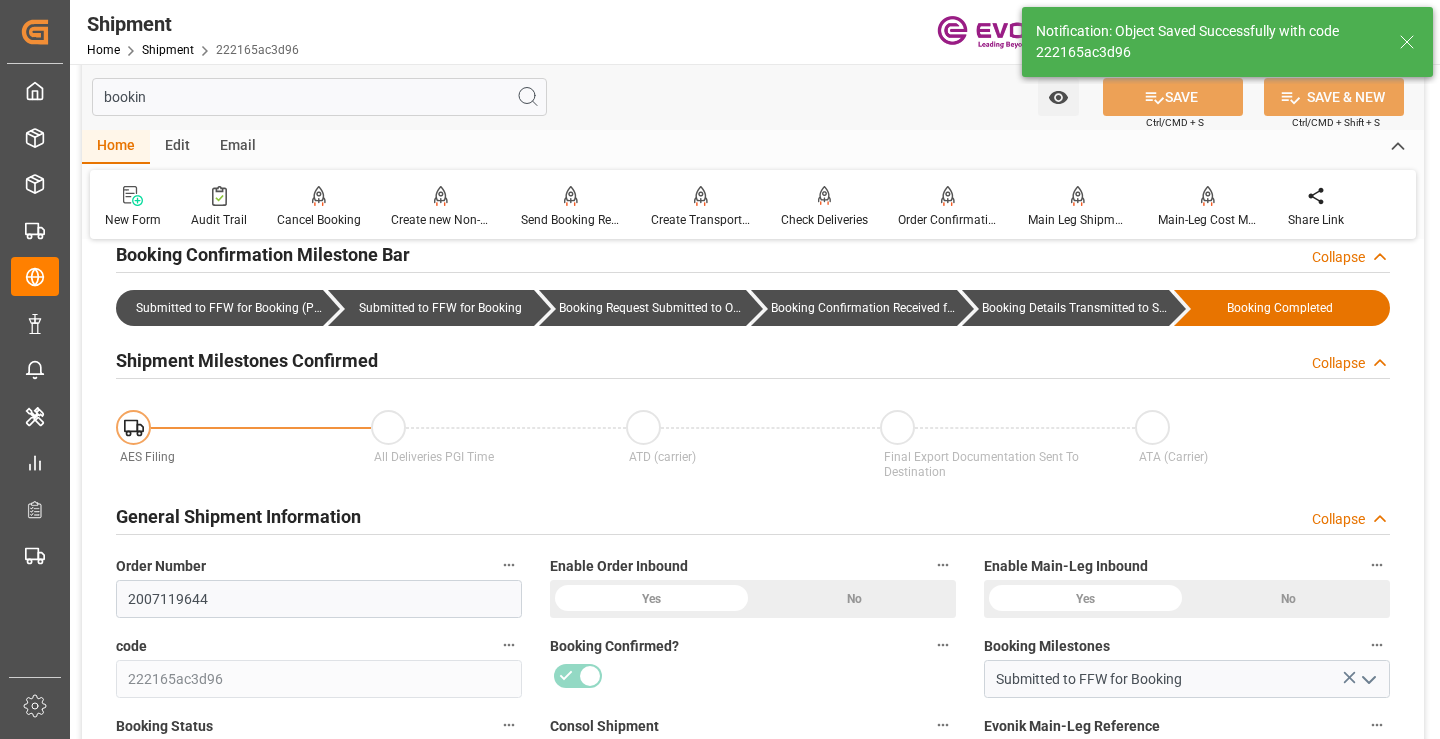 type on "Booking Details Transmitted to SAP" 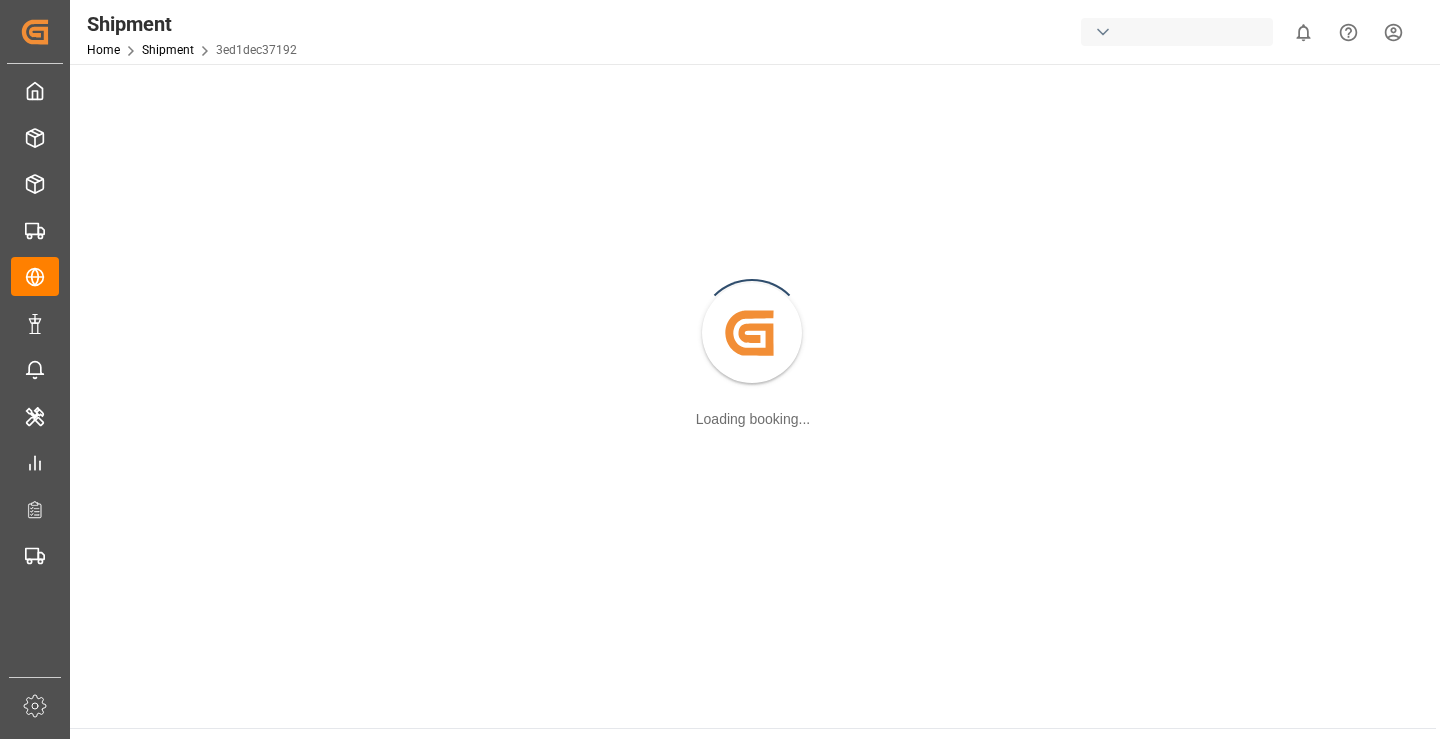 scroll, scrollTop: 0, scrollLeft: 0, axis: both 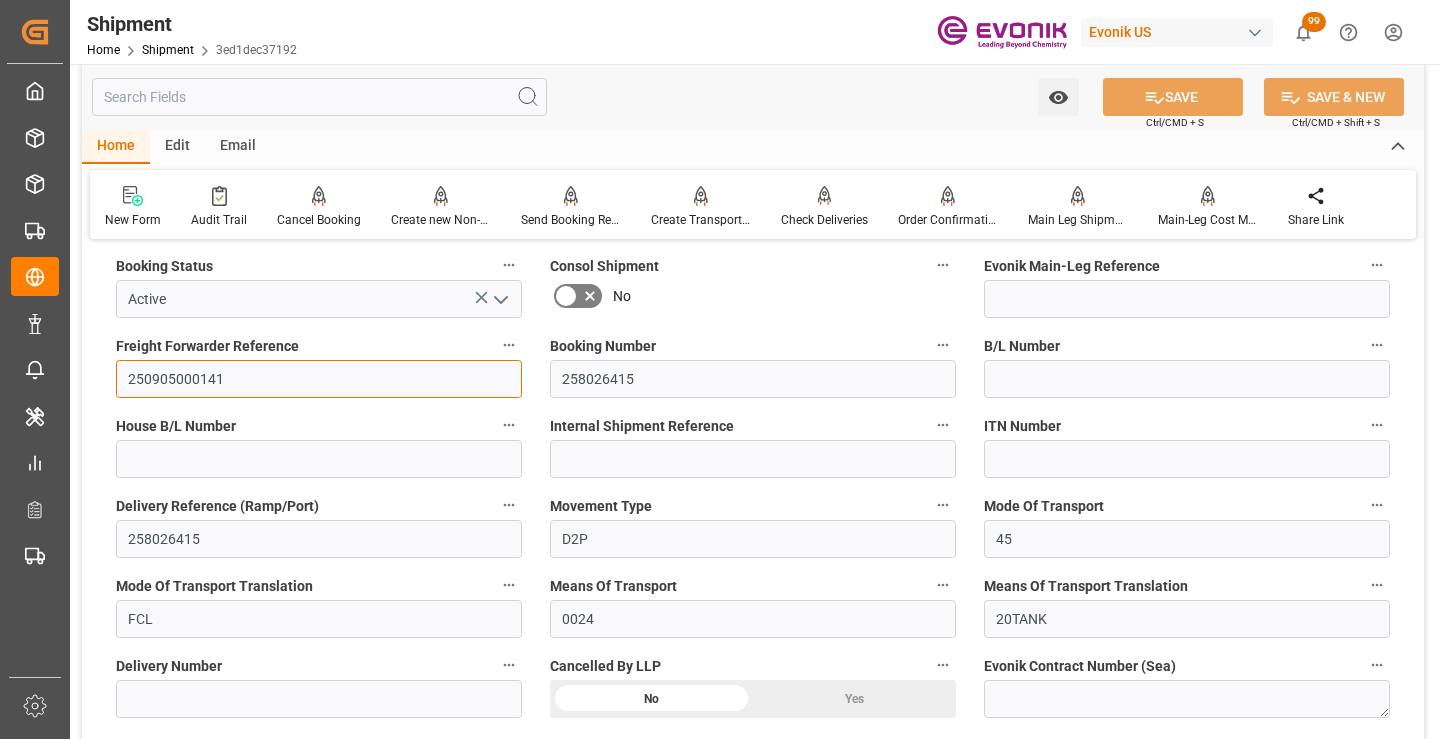 click on "250905000141" at bounding box center (319, 379) 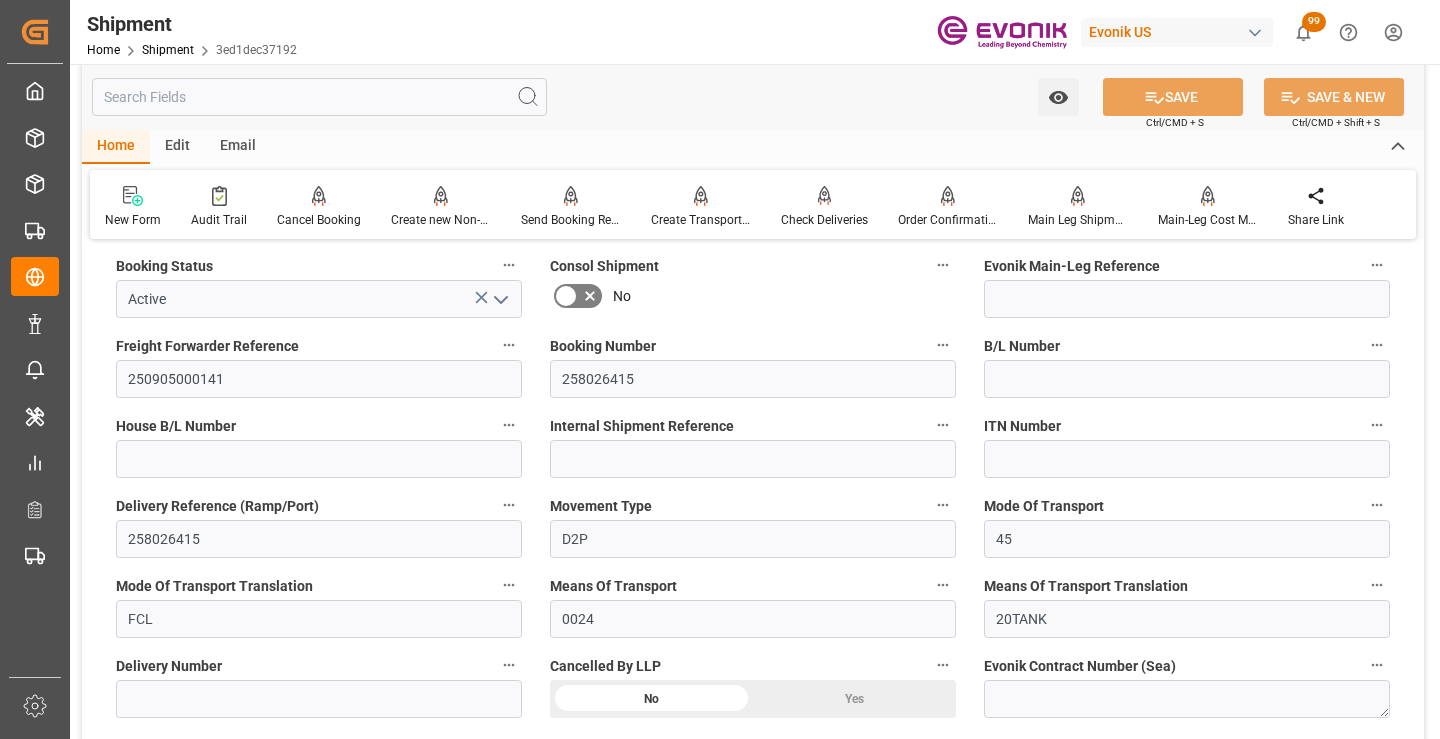 click at bounding box center (319, 97) 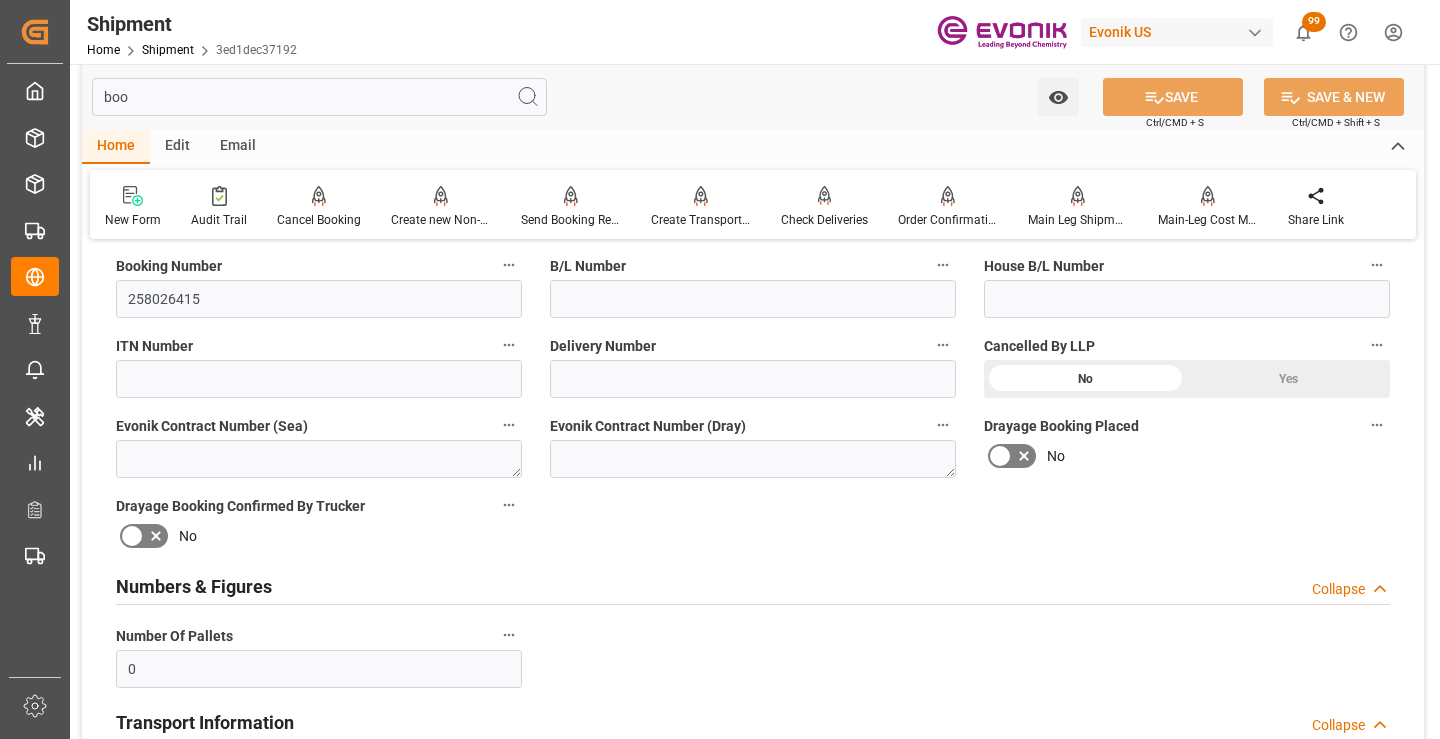 scroll, scrollTop: 240, scrollLeft: 0, axis: vertical 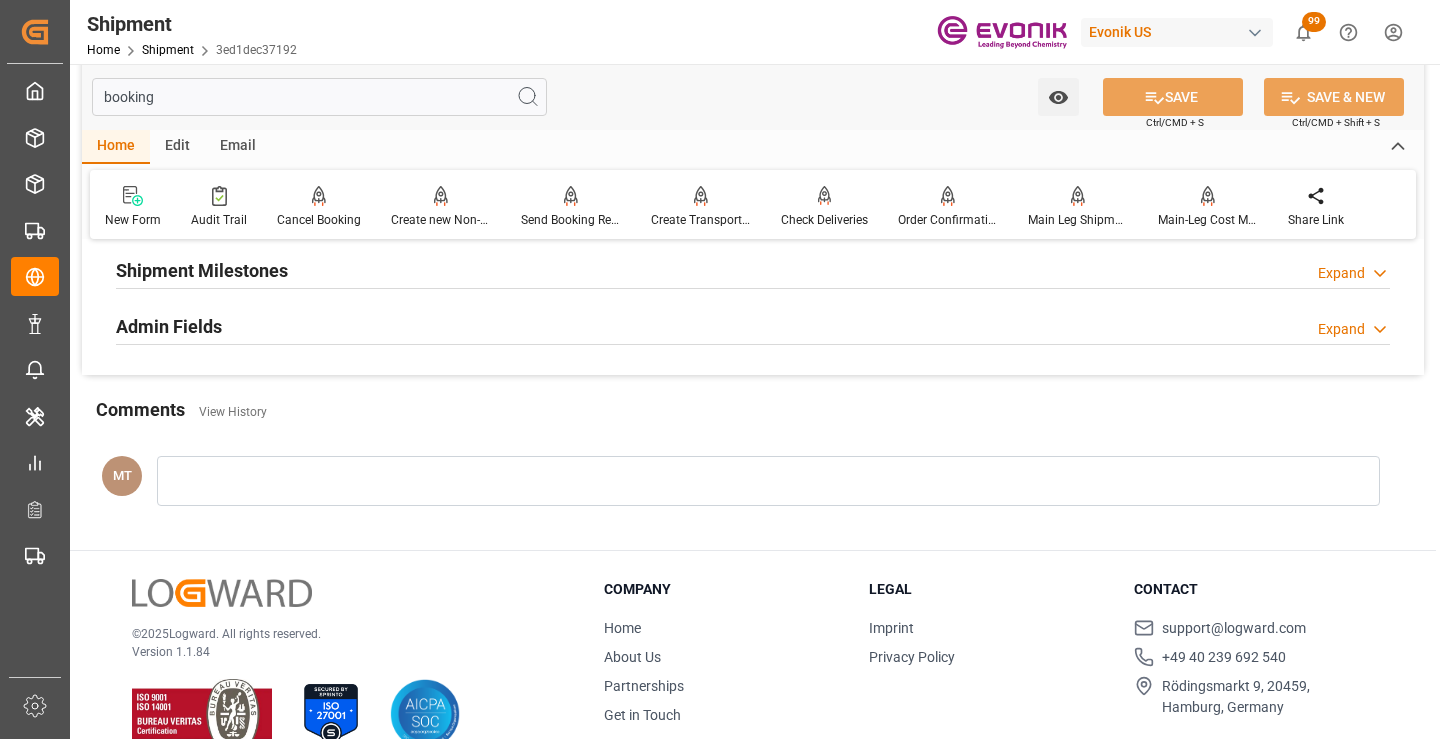type on "booking" 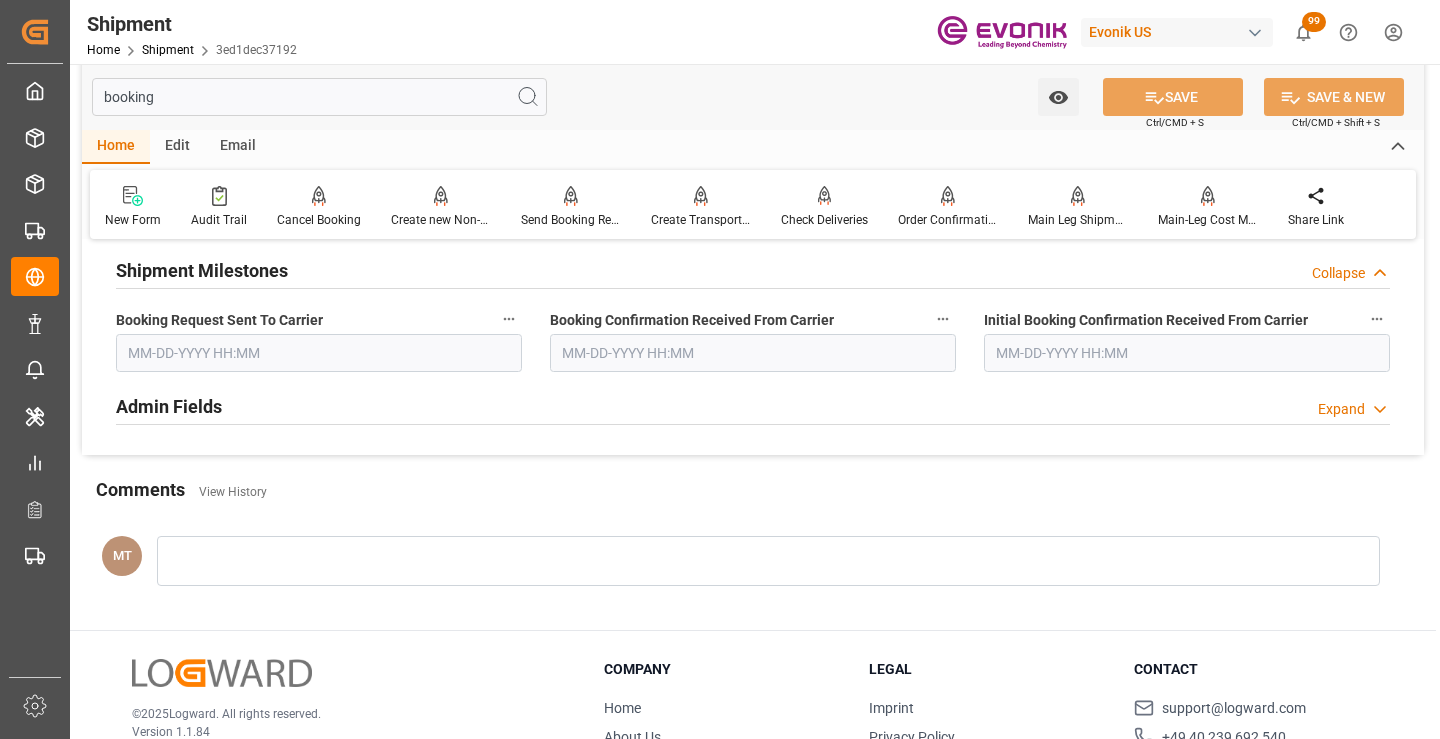 click at bounding box center (319, 353) 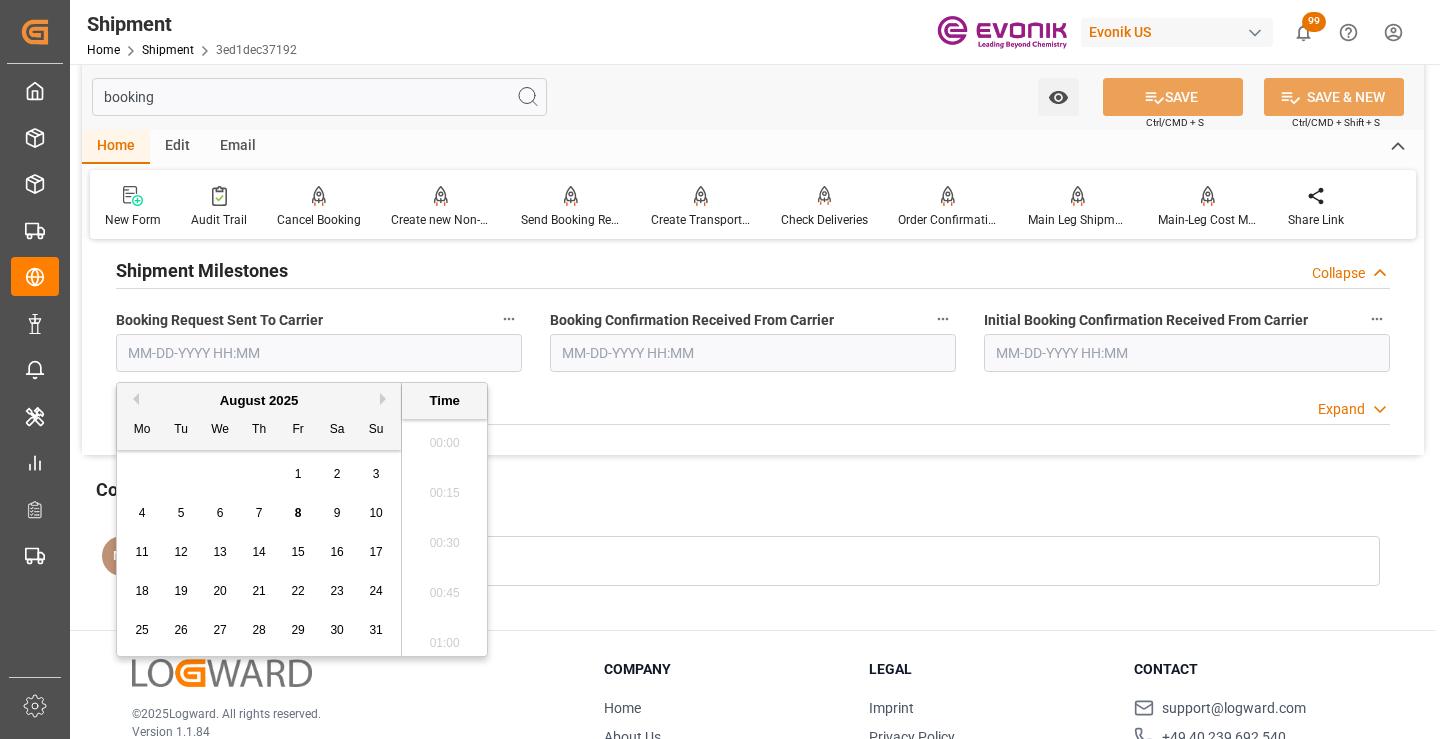 scroll, scrollTop: 2357, scrollLeft: 0, axis: vertical 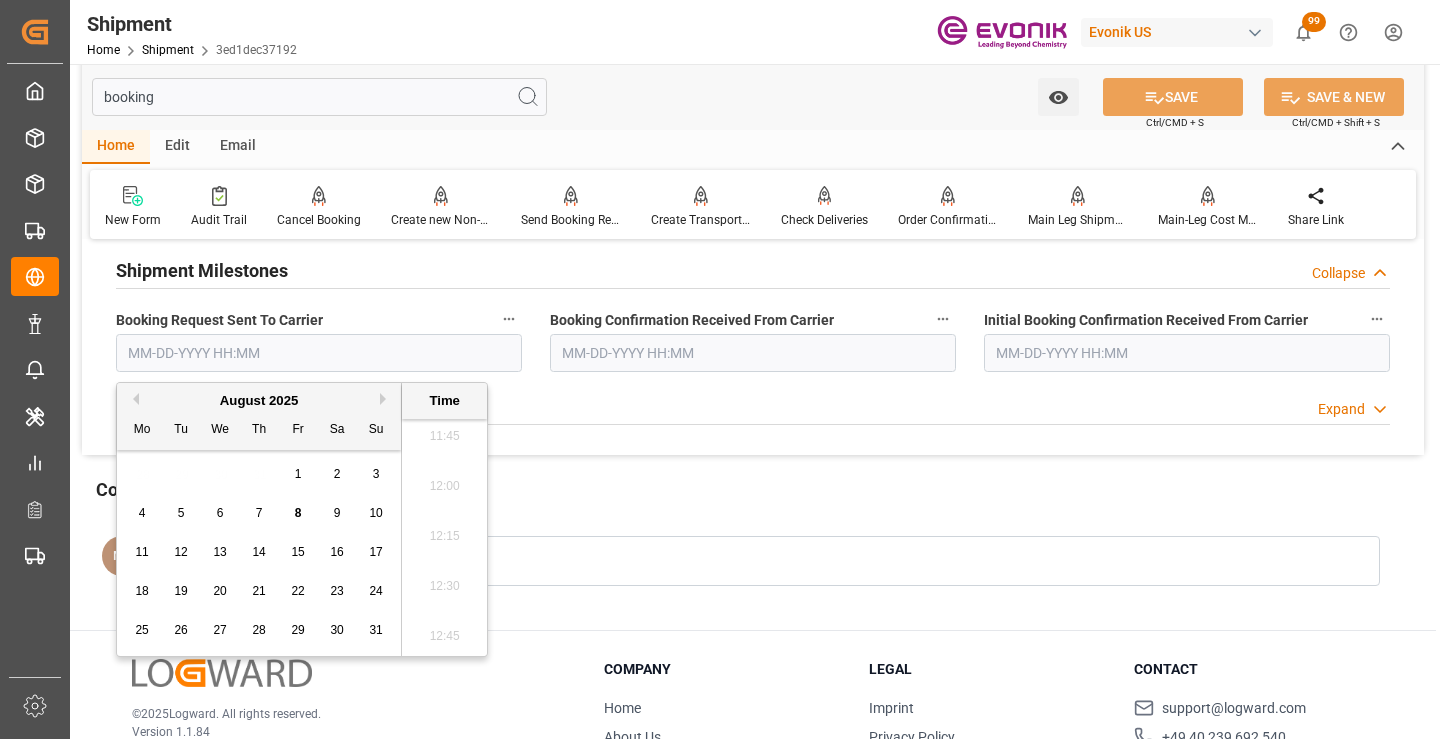 click on "6" at bounding box center [220, 513] 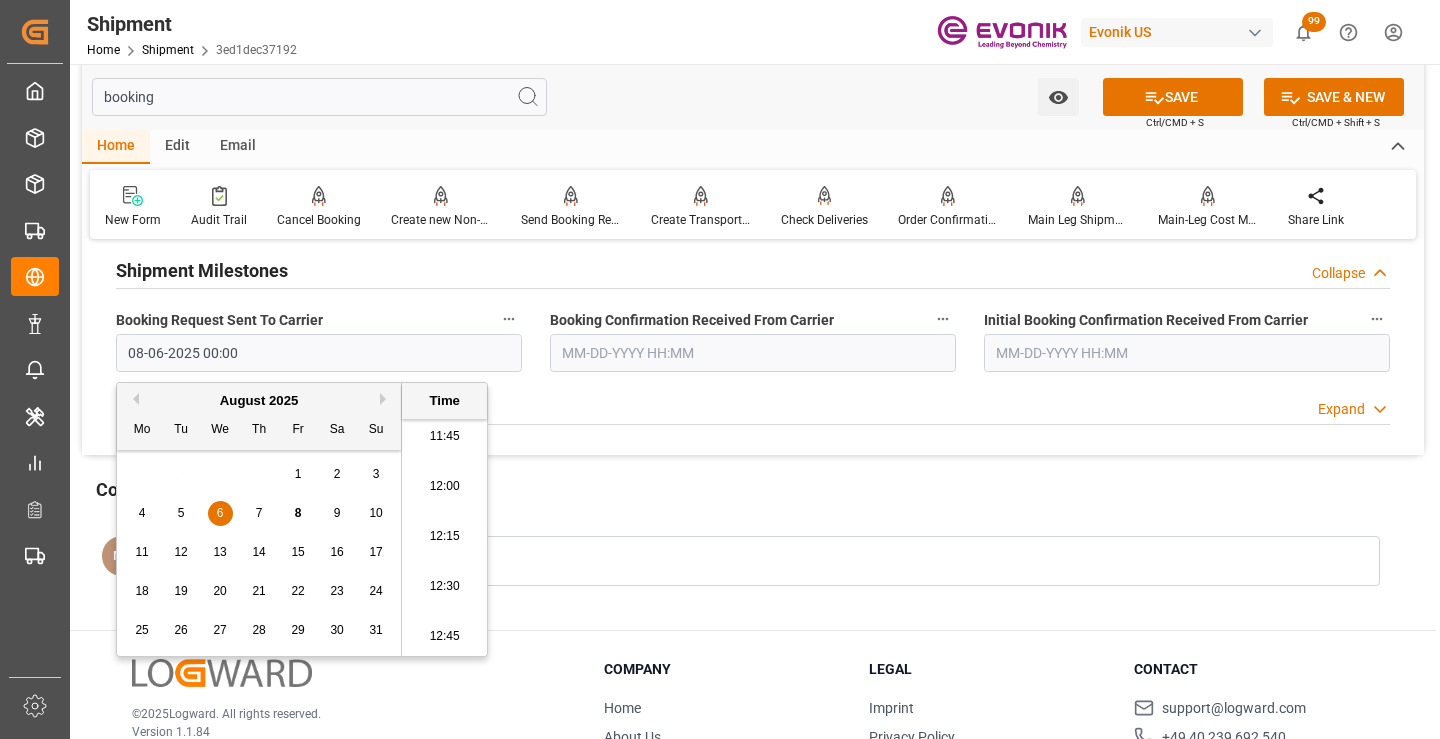 click at bounding box center (753, 353) 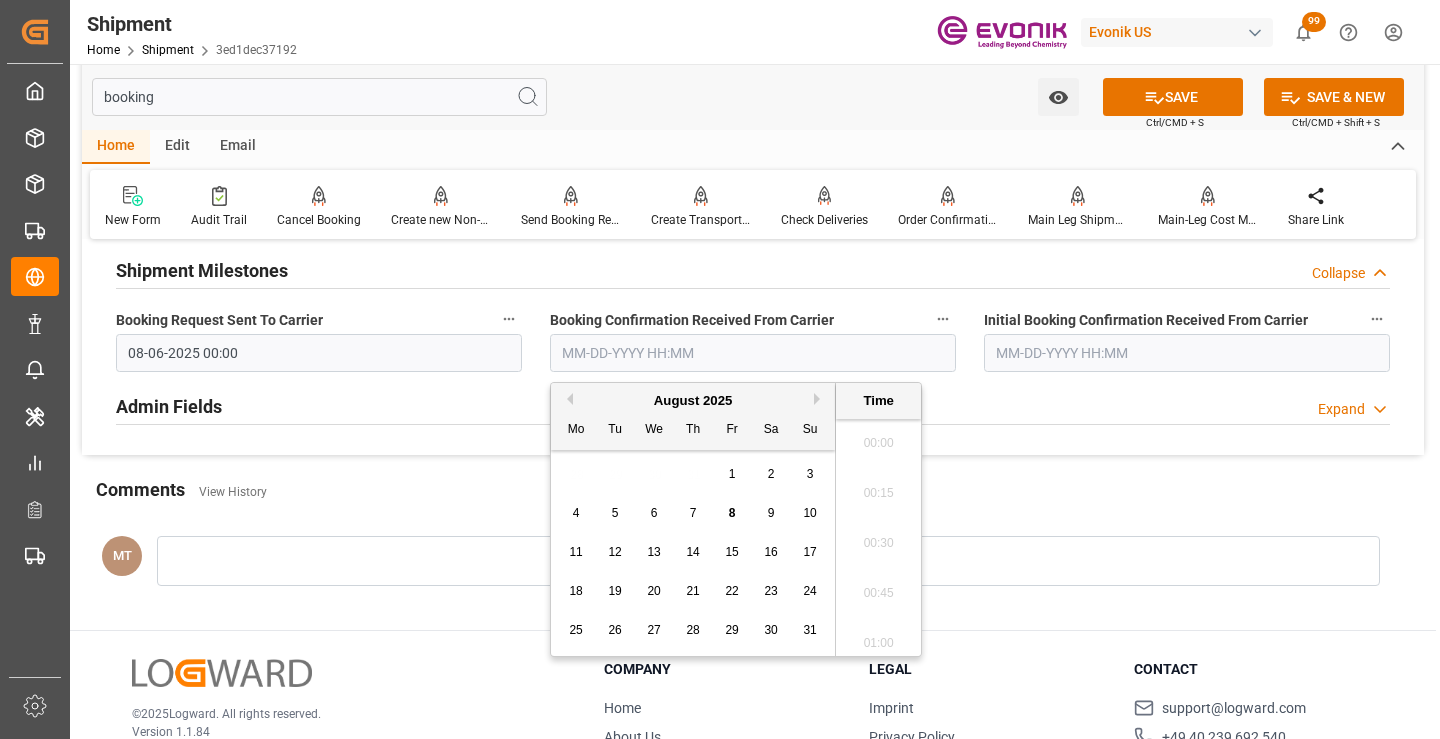 scroll, scrollTop: 2357, scrollLeft: 0, axis: vertical 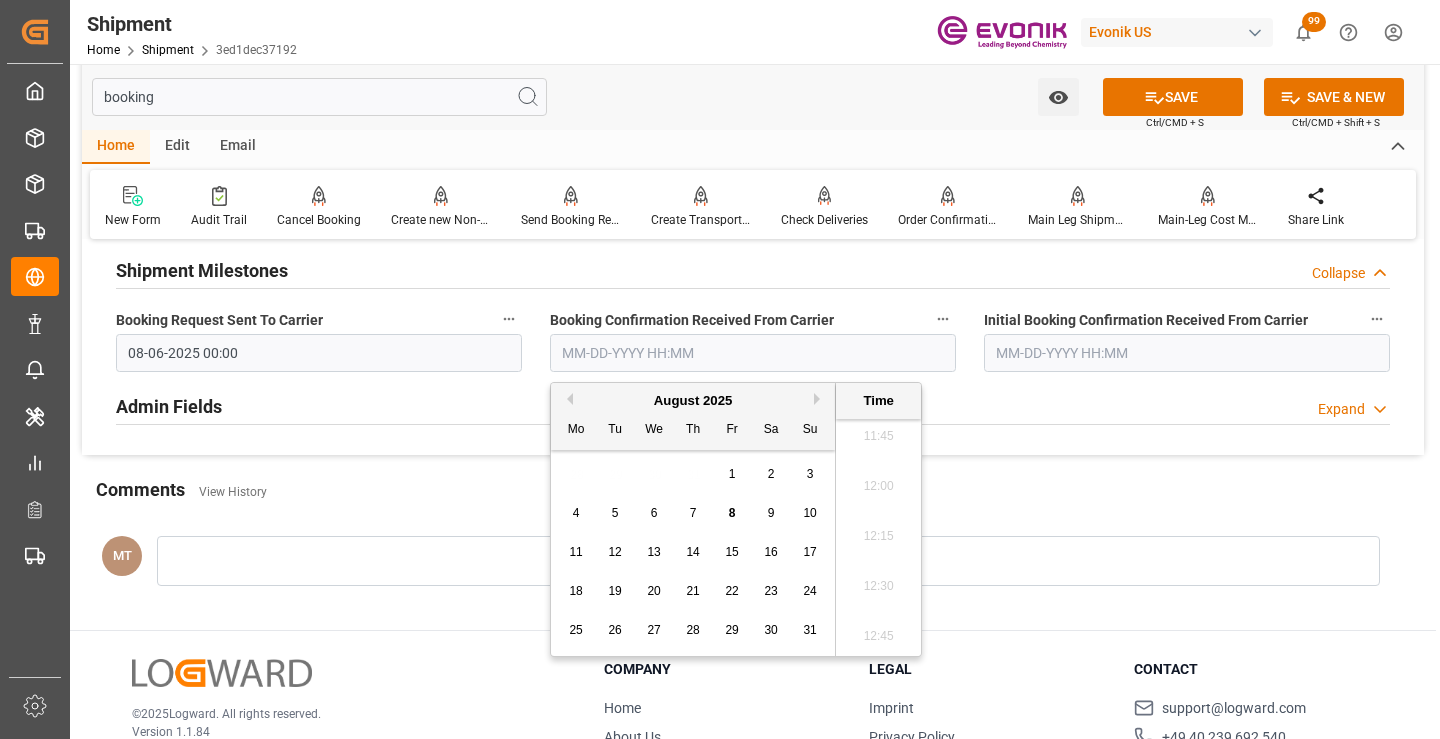 click on "7" at bounding box center (693, 513) 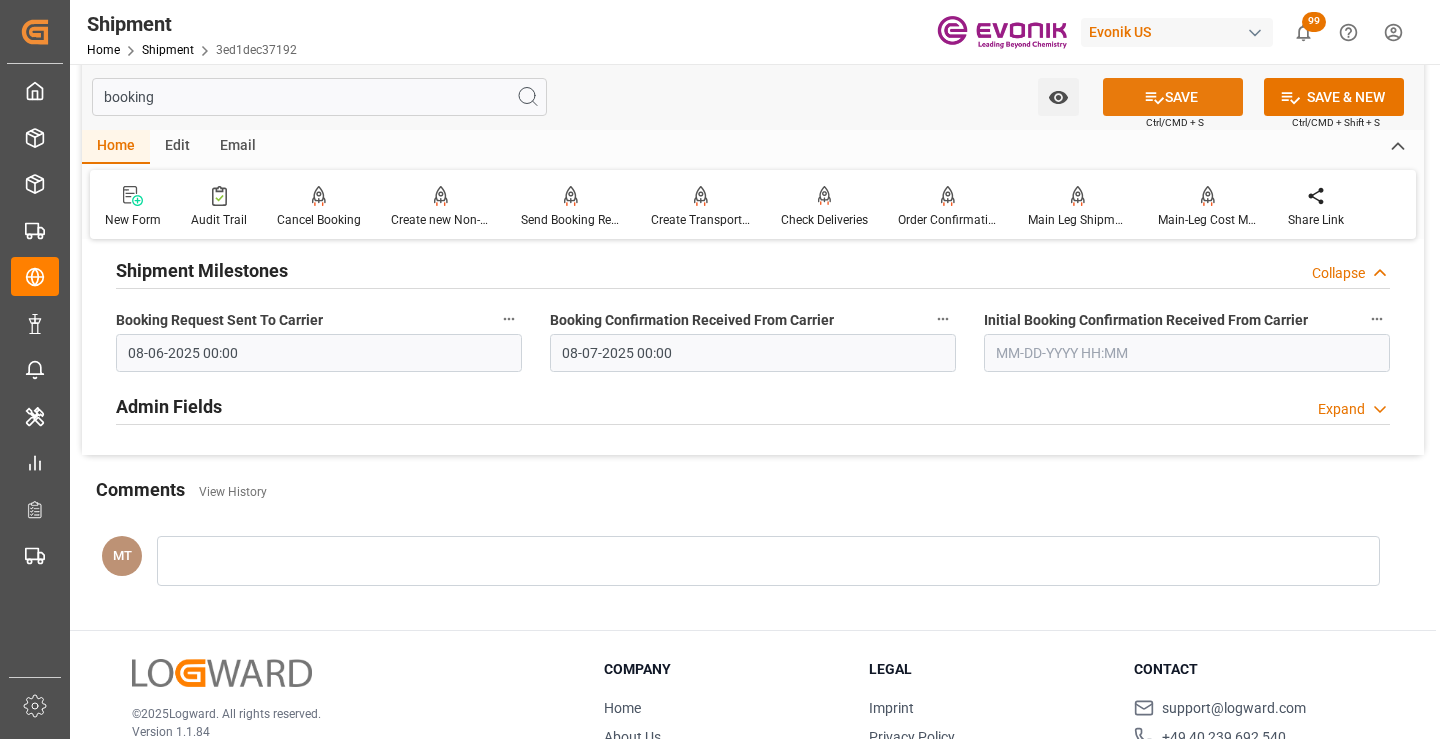 click on "SAVE" at bounding box center [1173, 97] 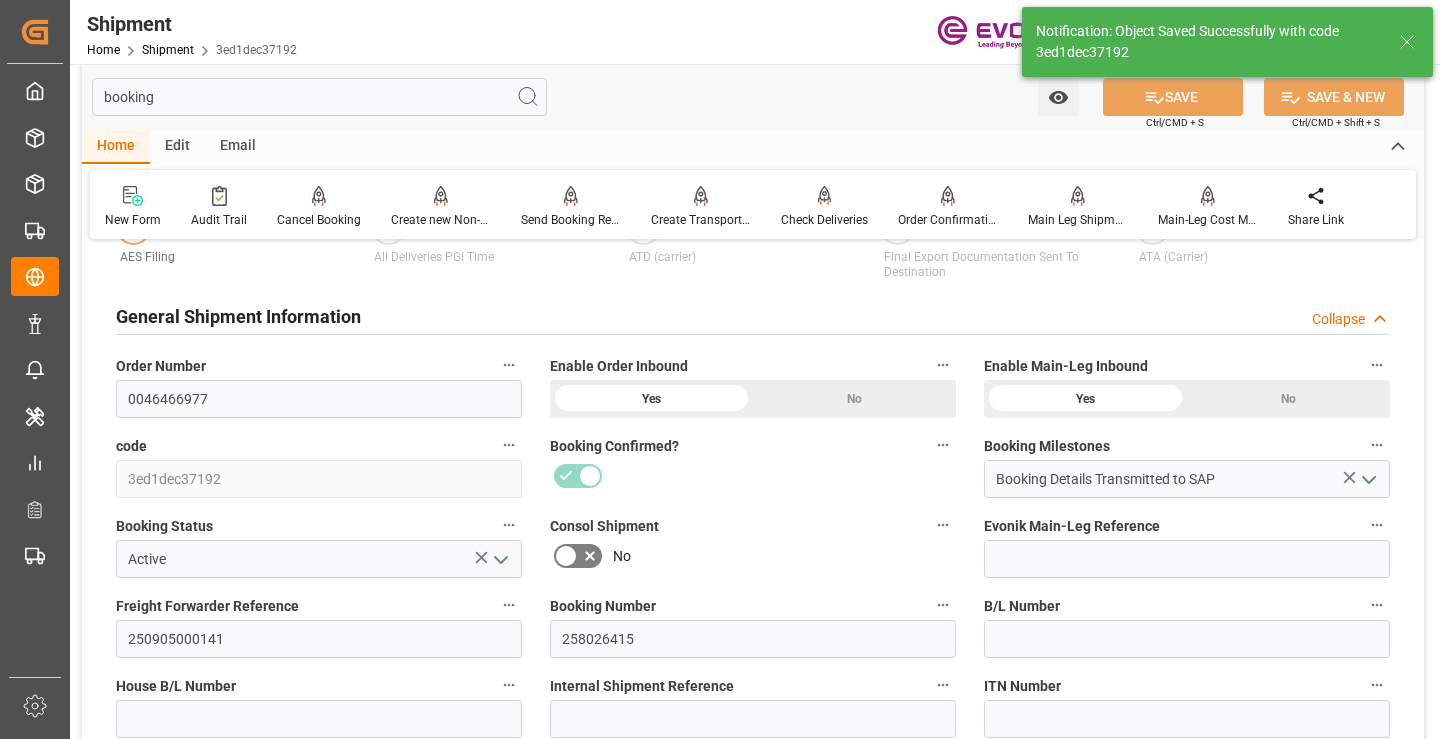 type on "Booking Details Transmitted to SAP" 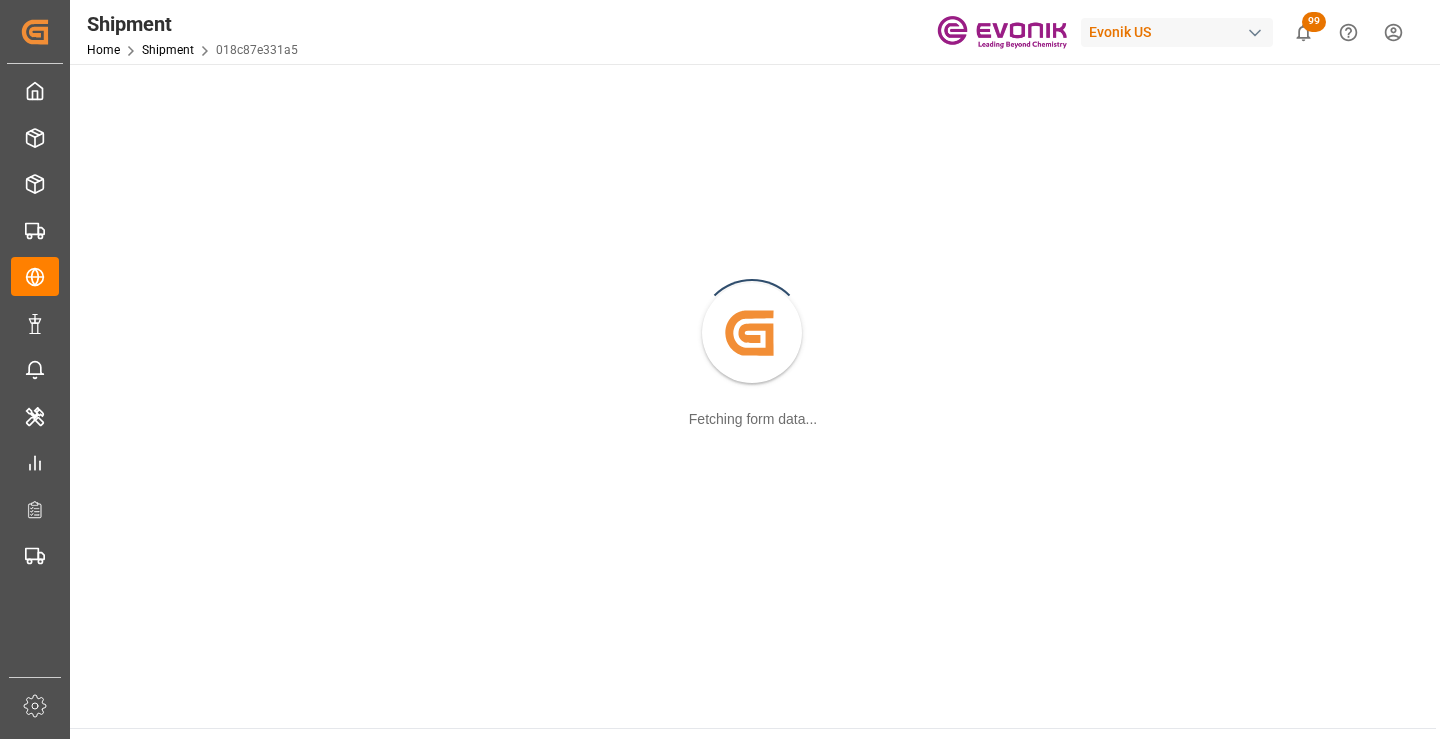 scroll, scrollTop: 0, scrollLeft: 0, axis: both 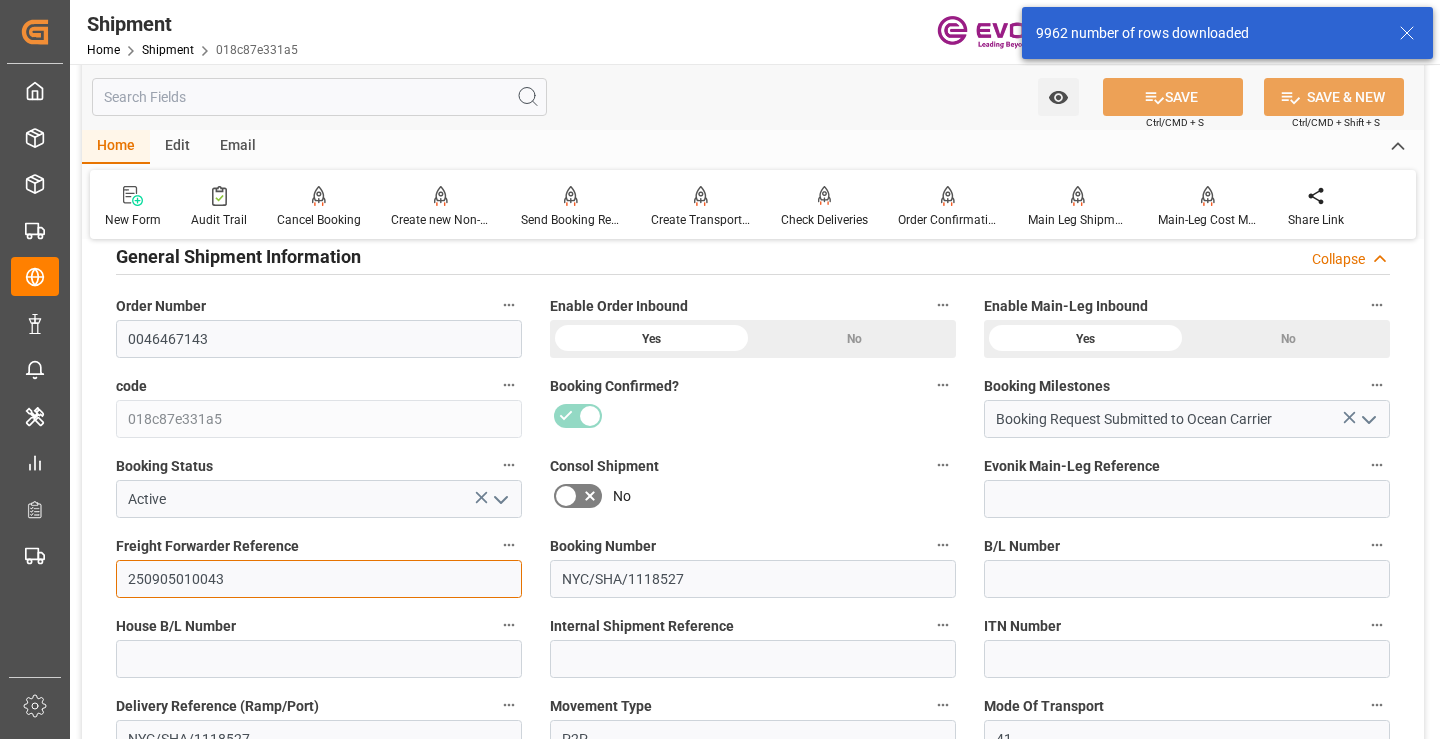 click on "250905010043" at bounding box center (319, 579) 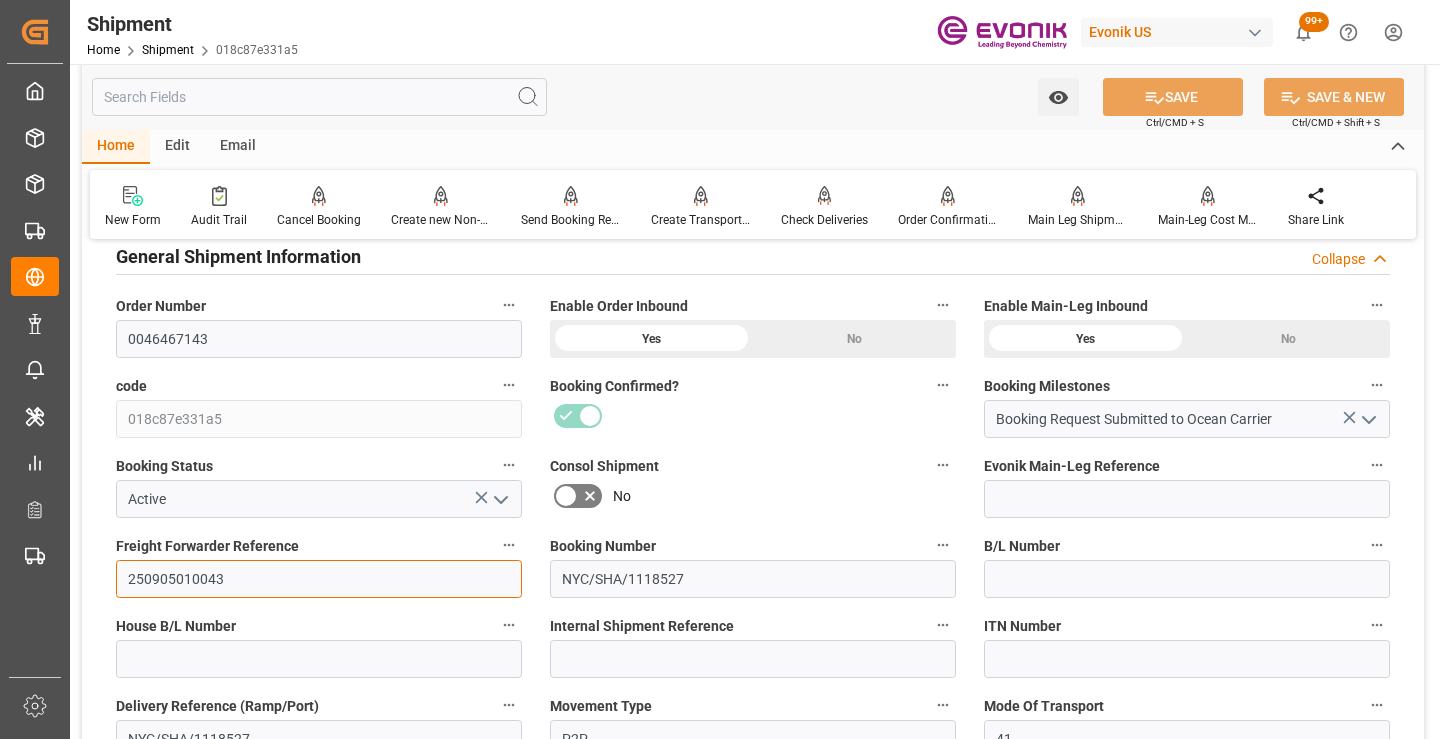 click on "250905010043" at bounding box center [319, 579] 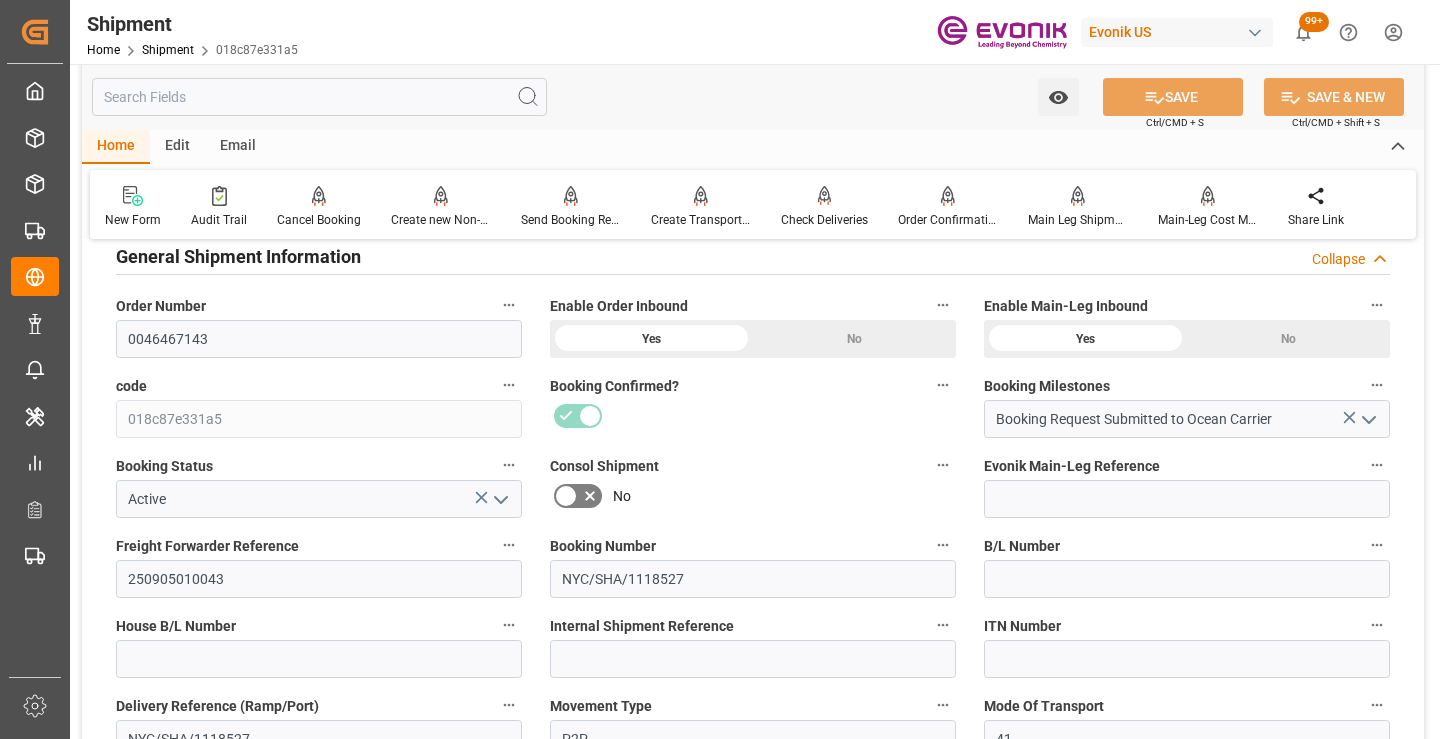 click at bounding box center [319, 97] 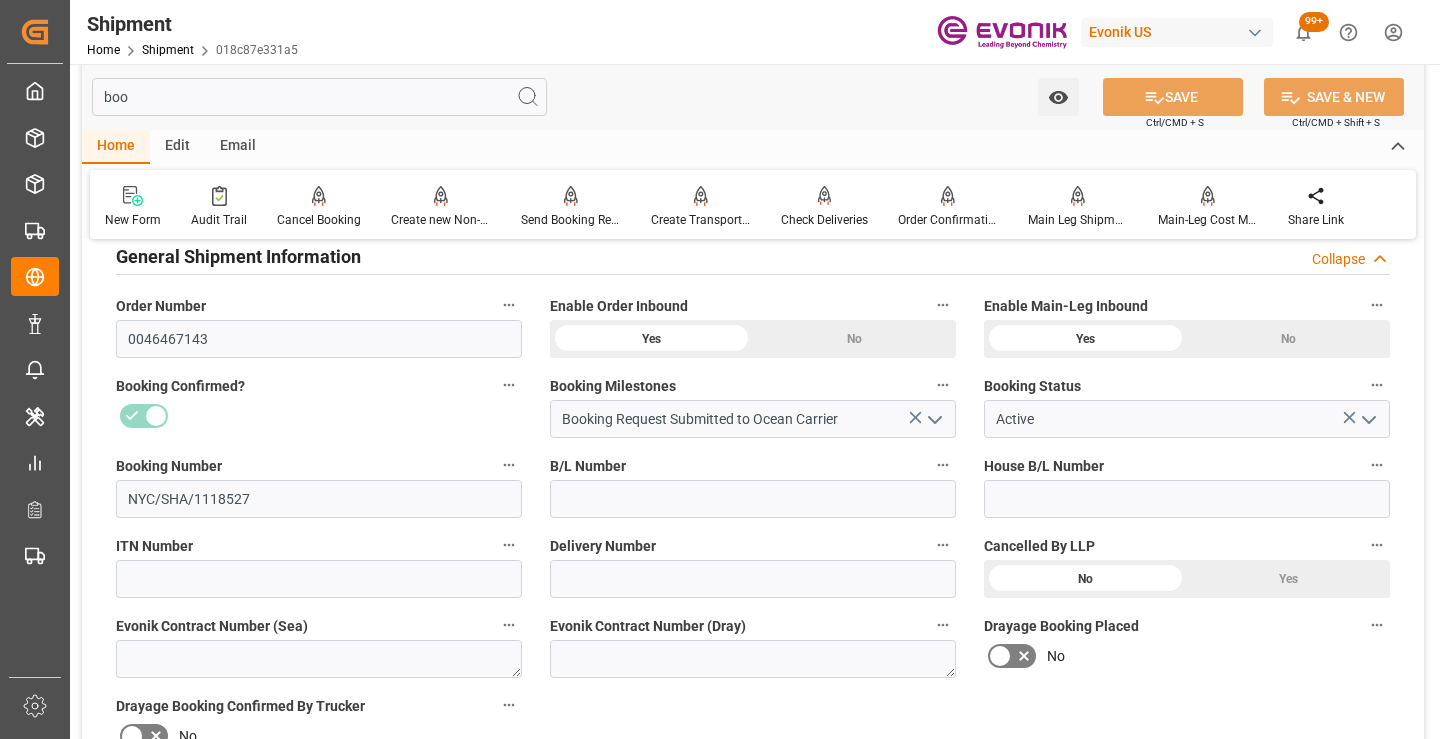 scroll, scrollTop: 40, scrollLeft: 0, axis: vertical 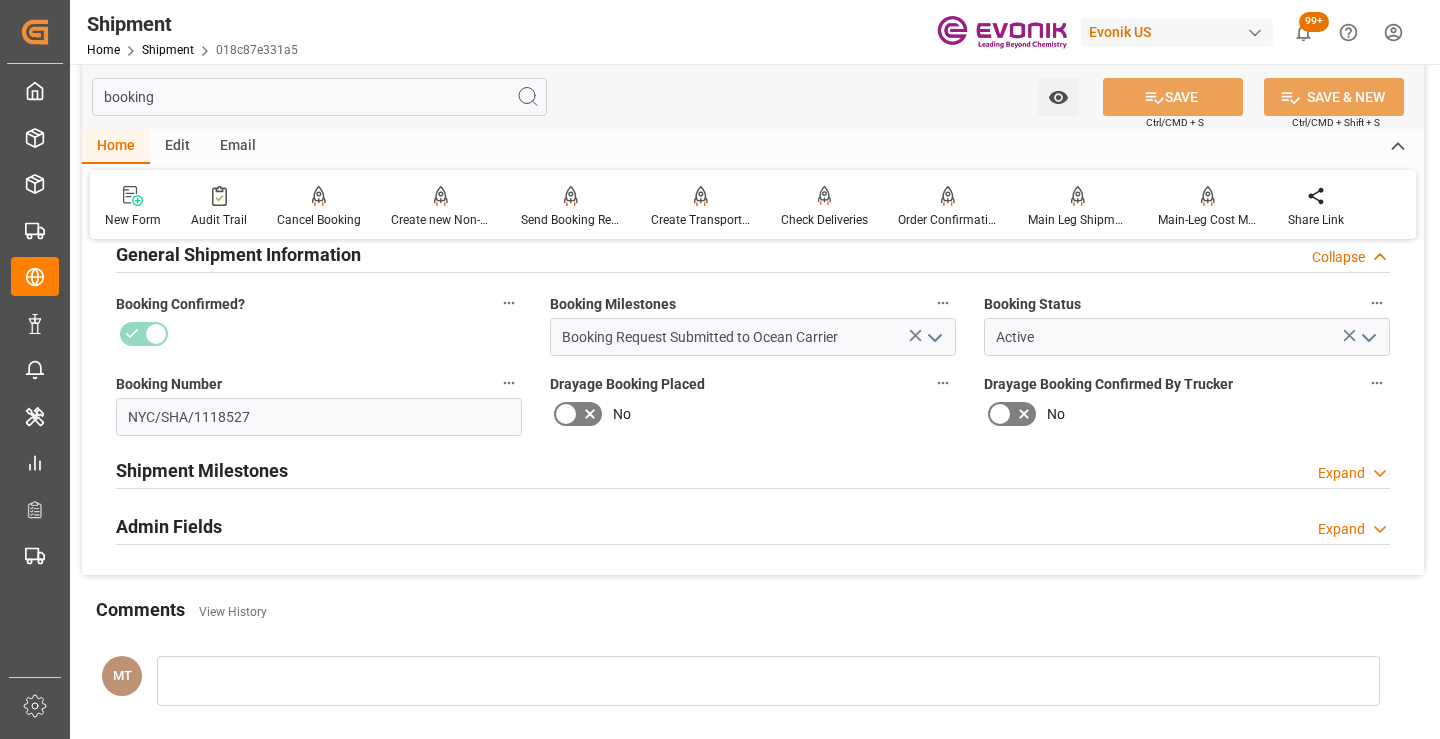 type on "booking" 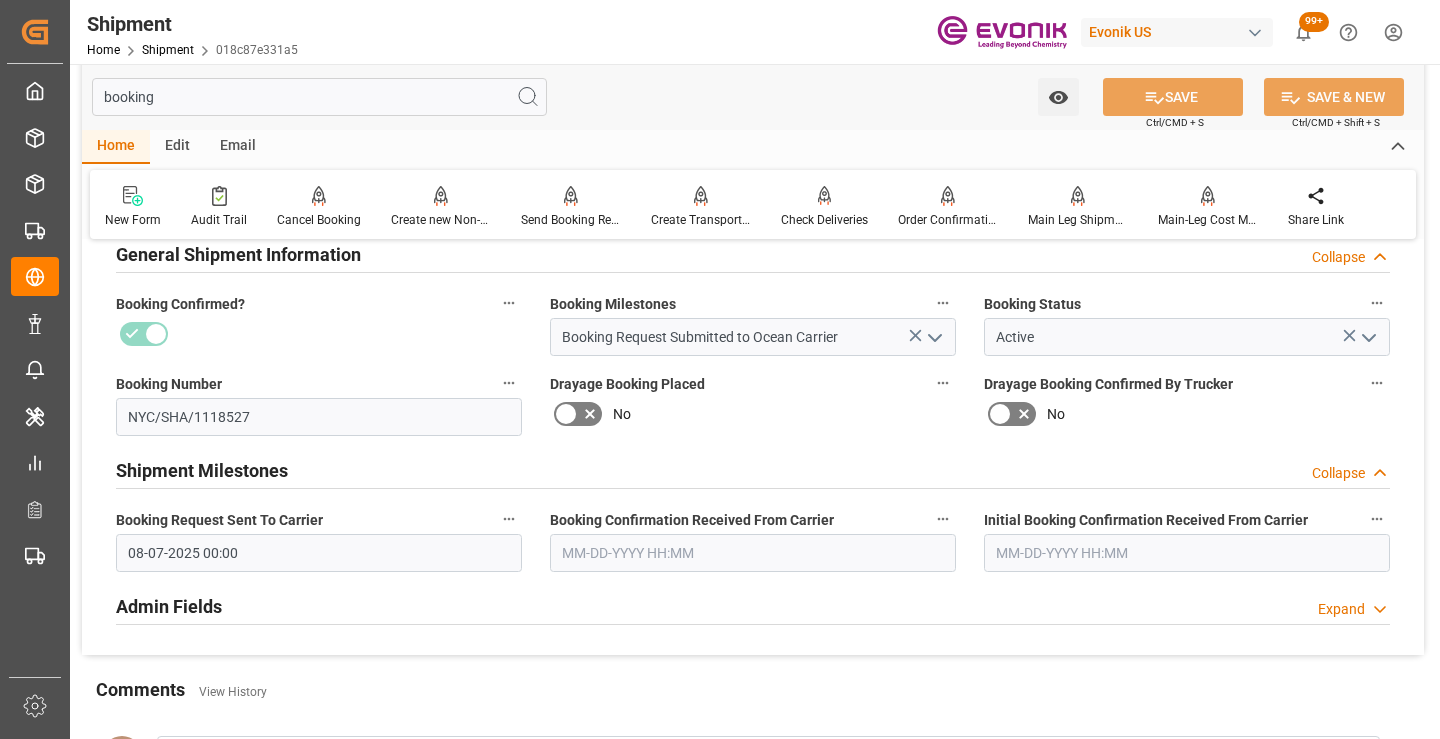 click at bounding box center (753, 553) 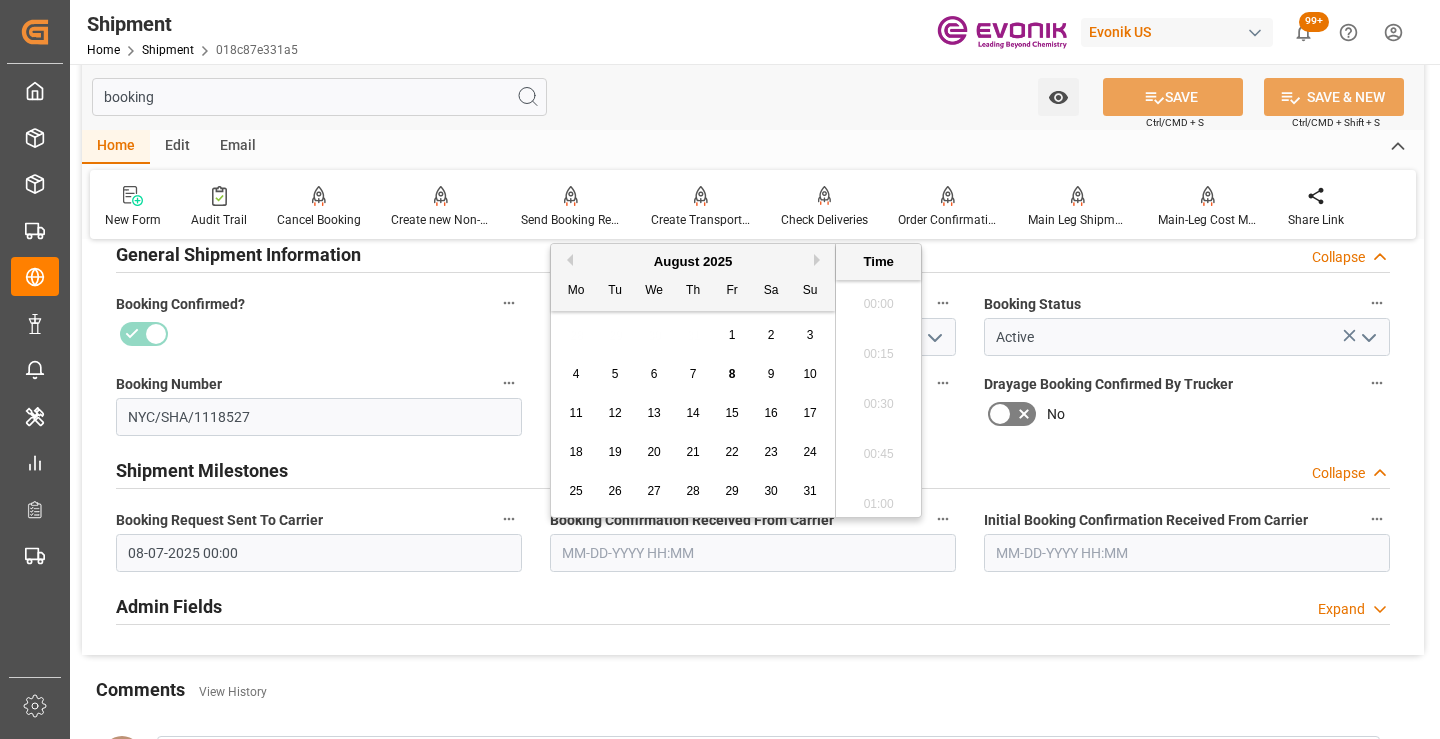 scroll, scrollTop: 2357, scrollLeft: 0, axis: vertical 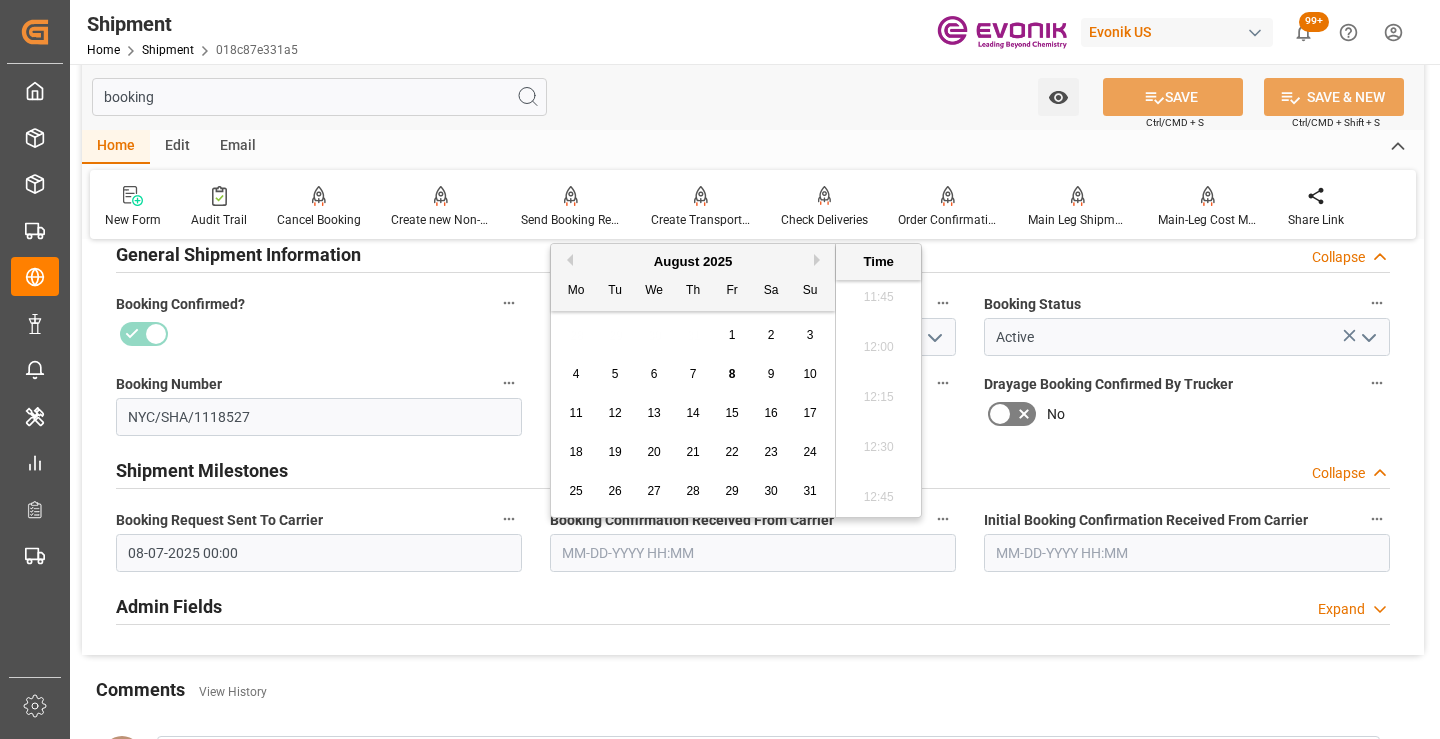 click on "7" at bounding box center [693, 374] 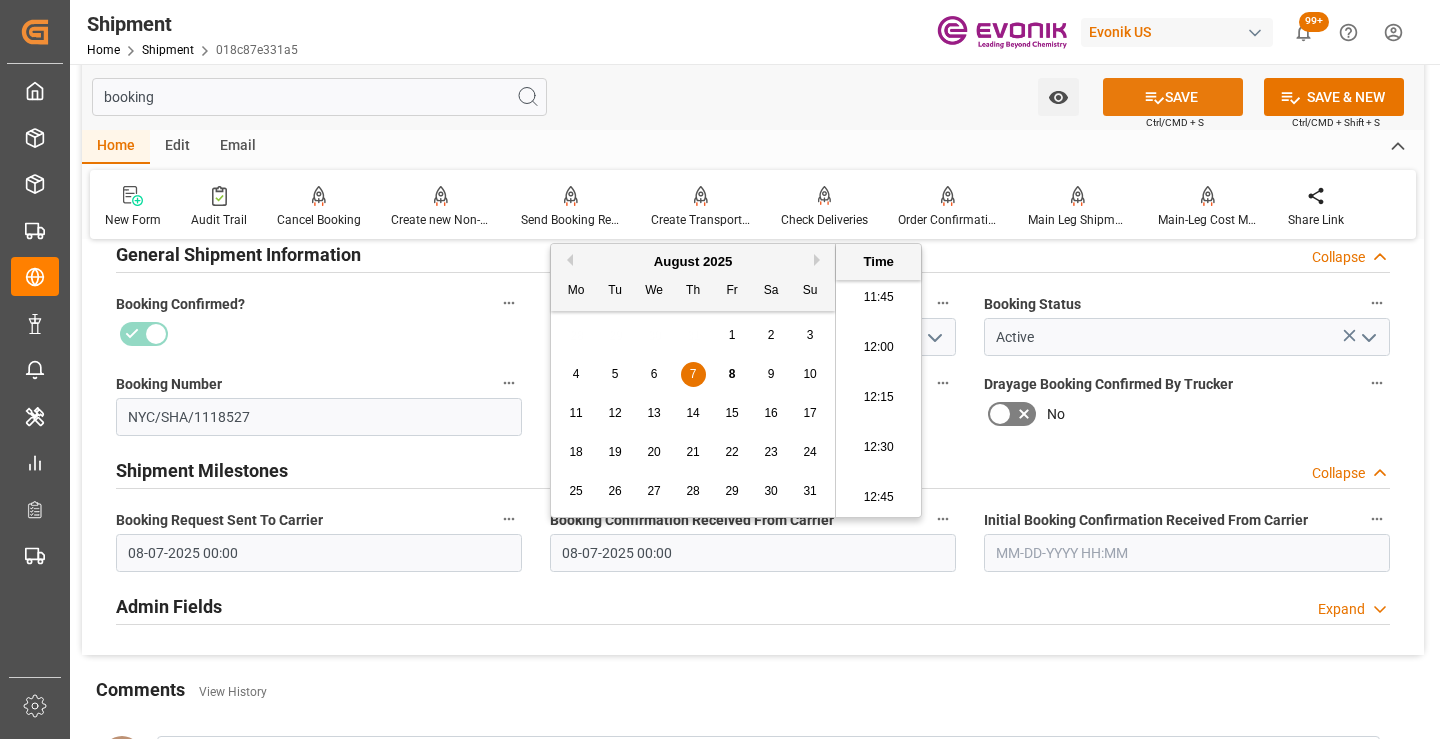 click on "SAVE" at bounding box center [1173, 97] 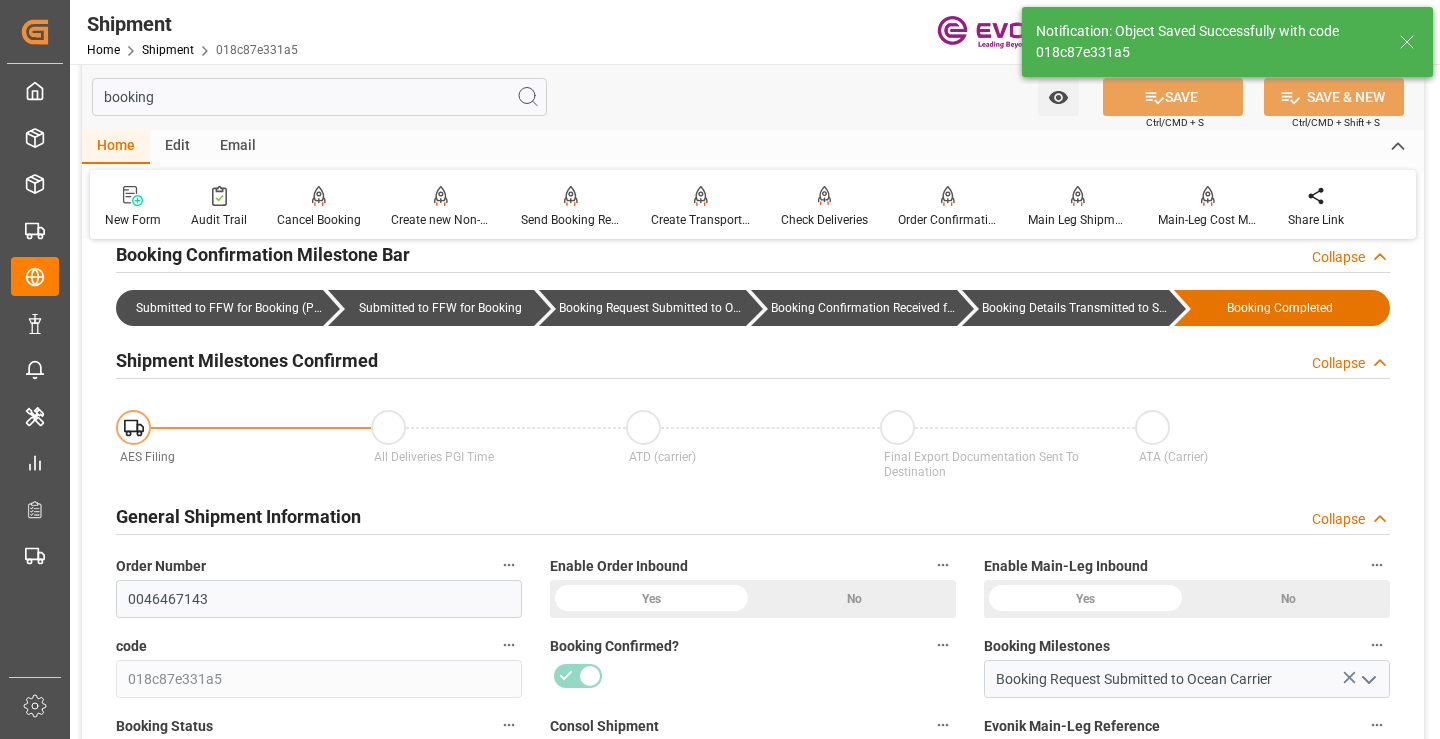 type on "Booking Details Transmitted to SAP" 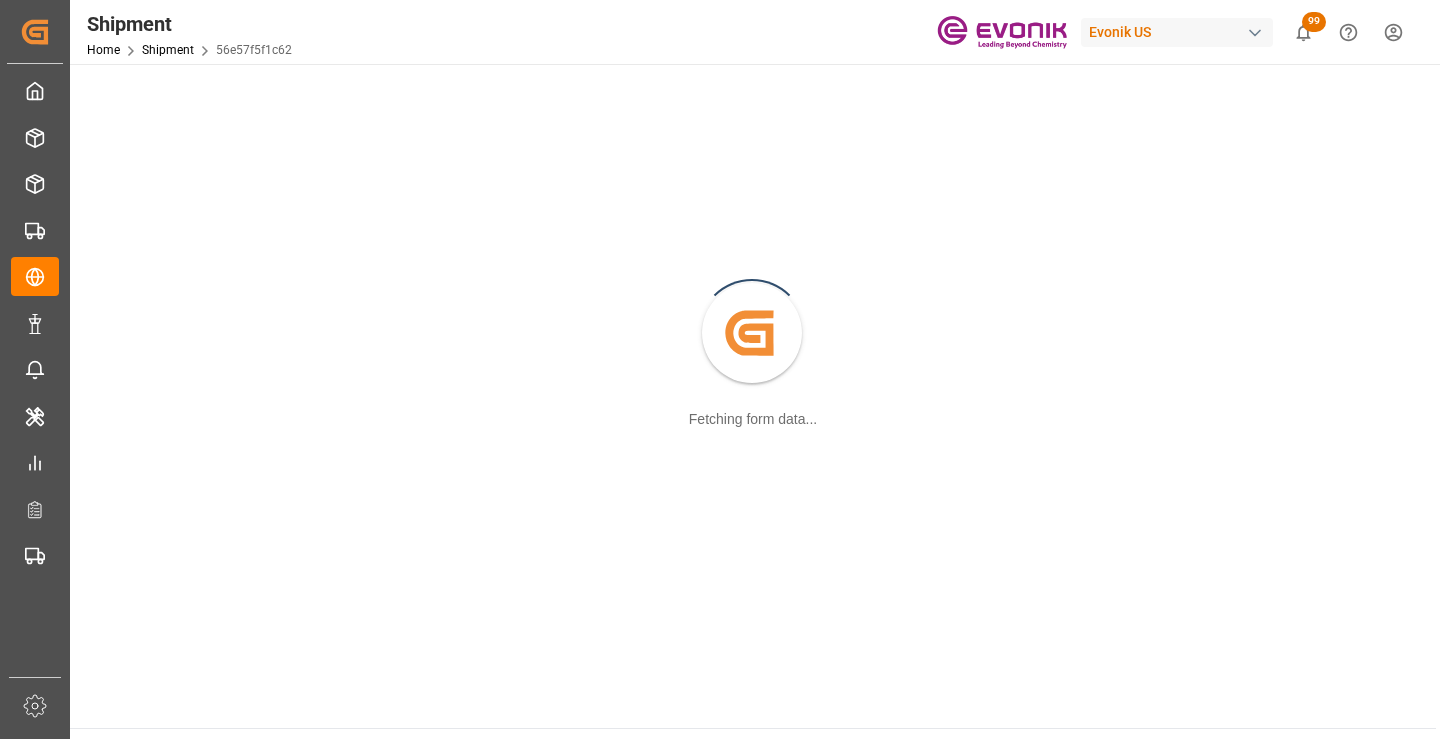 scroll, scrollTop: 0, scrollLeft: 0, axis: both 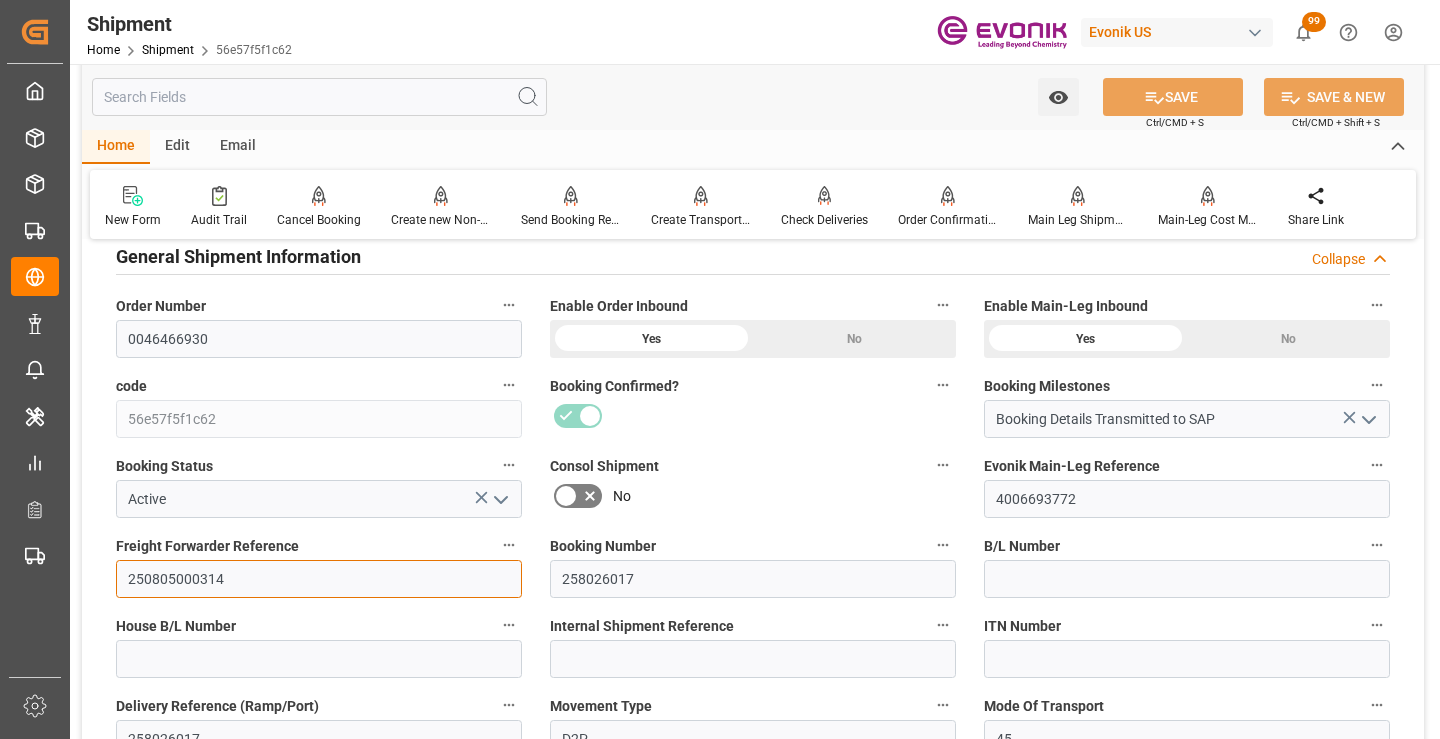 click on "250805000314" at bounding box center (319, 579) 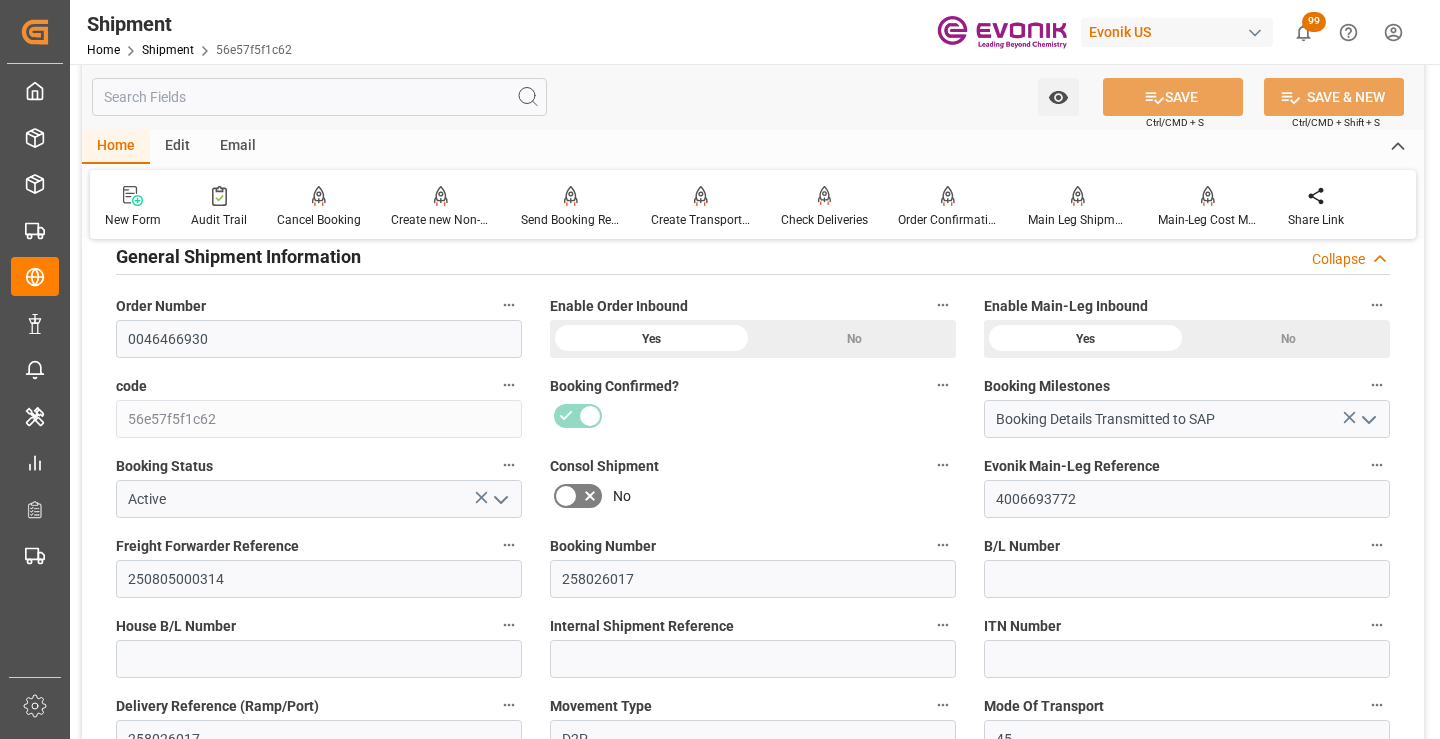 click at bounding box center (319, 97) 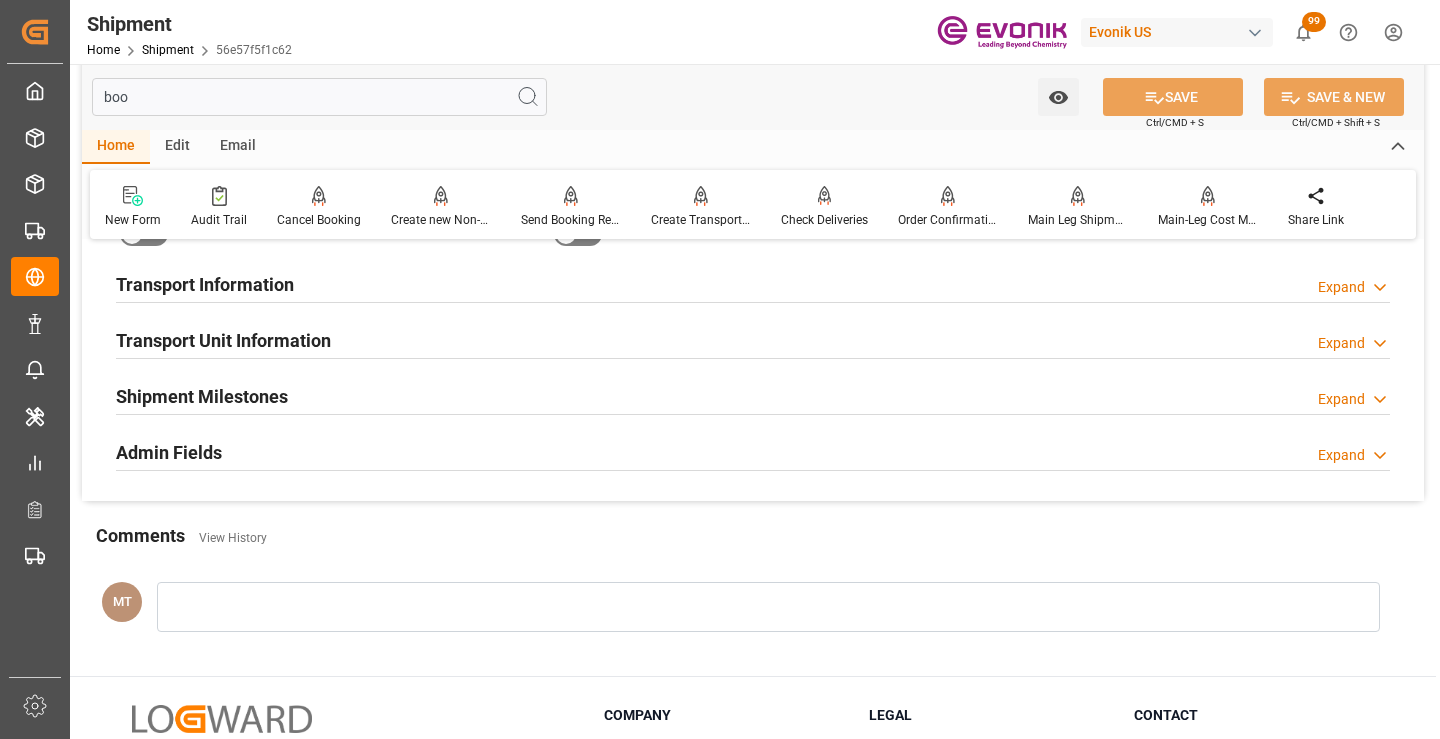 scroll, scrollTop: 40, scrollLeft: 0, axis: vertical 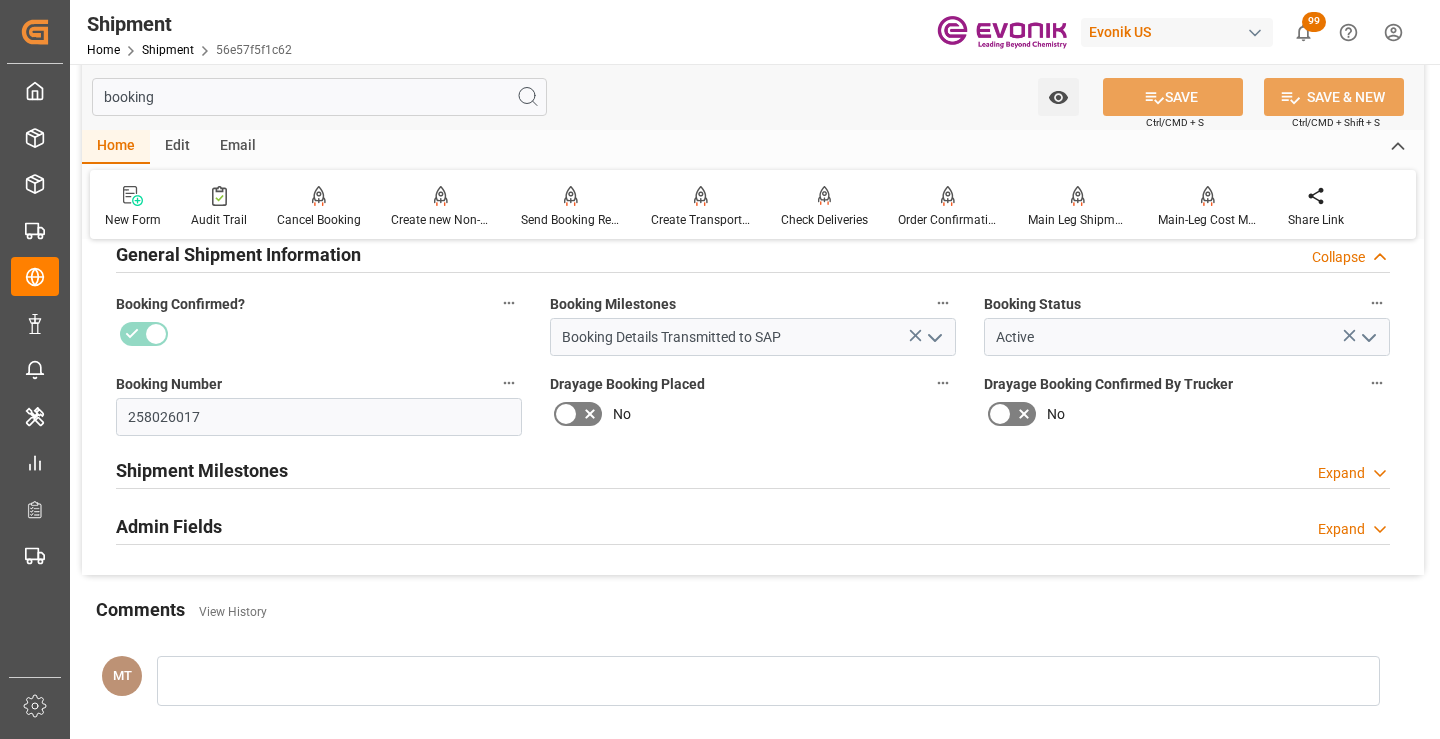 type on "booking" 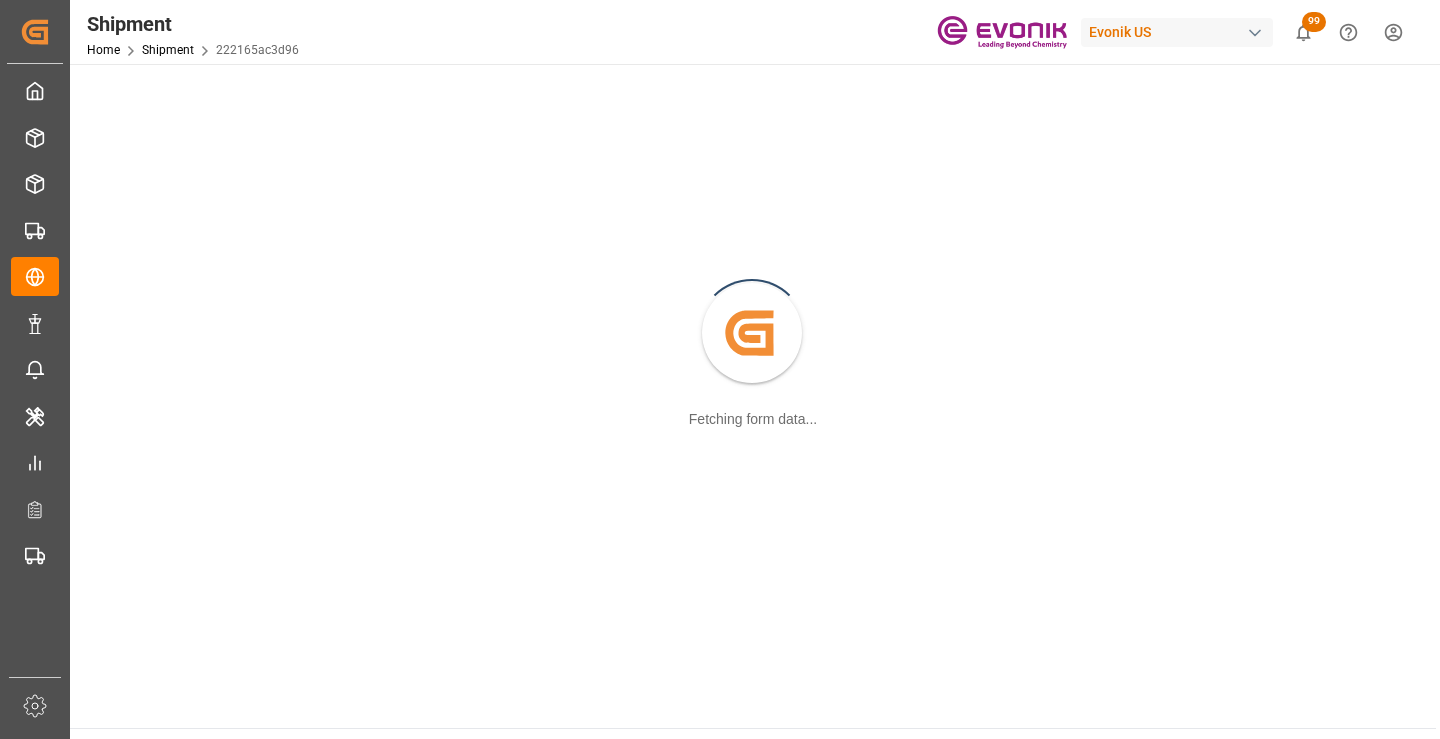 scroll, scrollTop: 0, scrollLeft: 0, axis: both 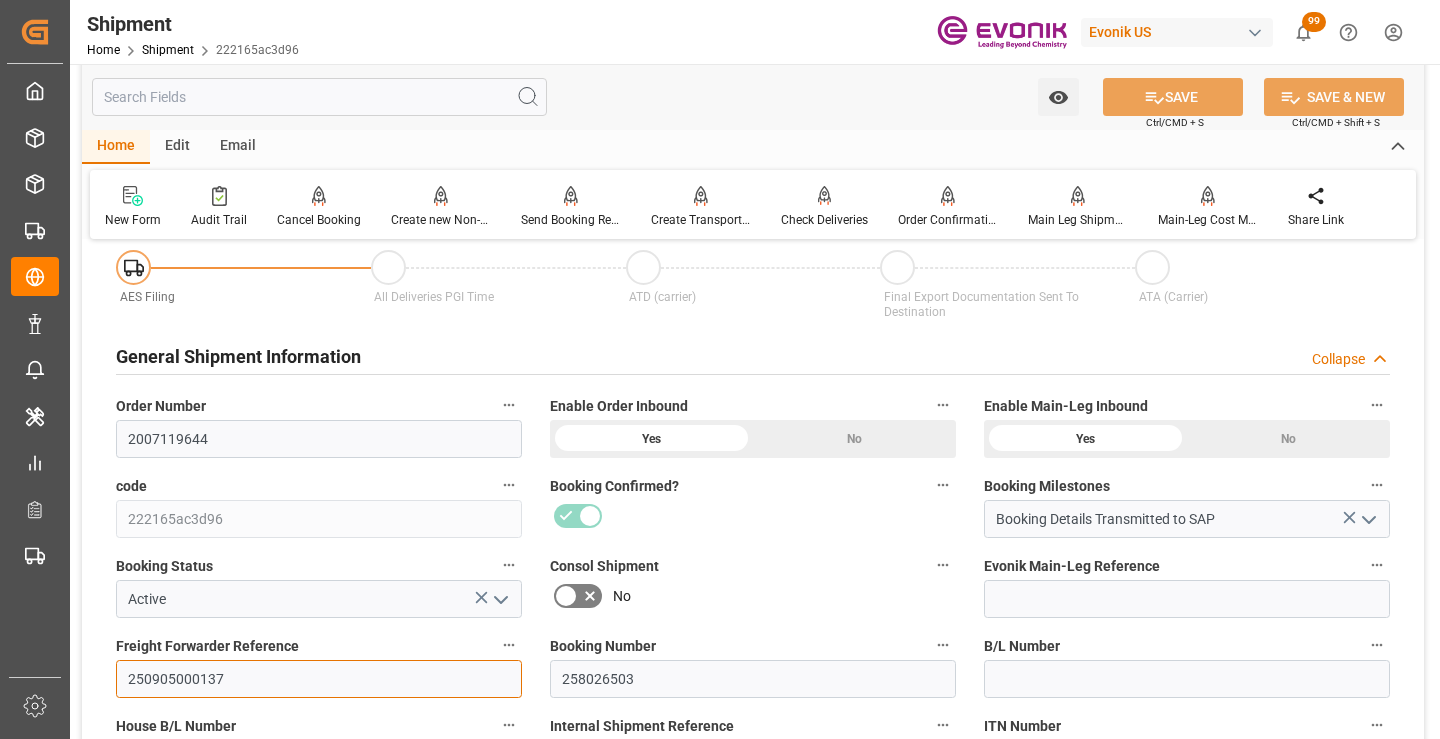 click on "250905000137" at bounding box center [319, 679] 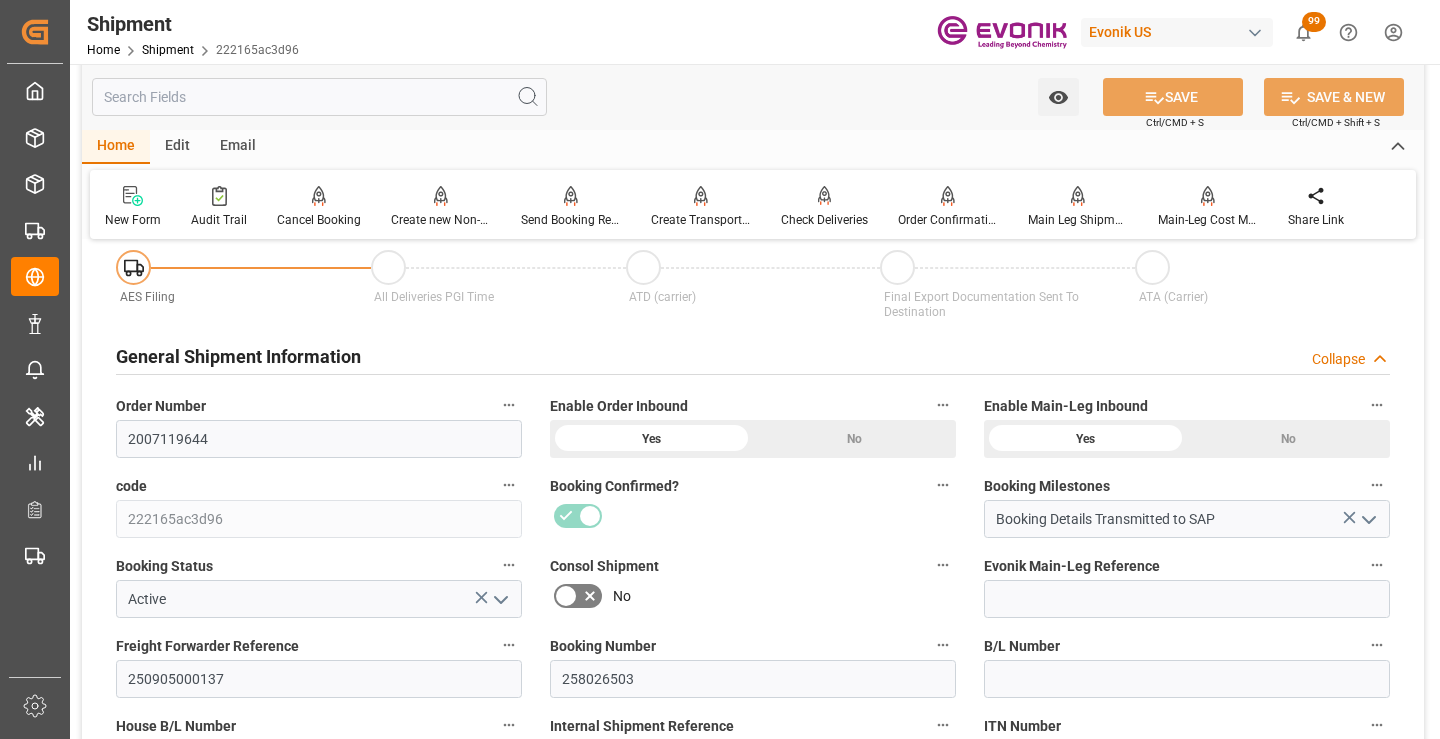 click at bounding box center [319, 97] 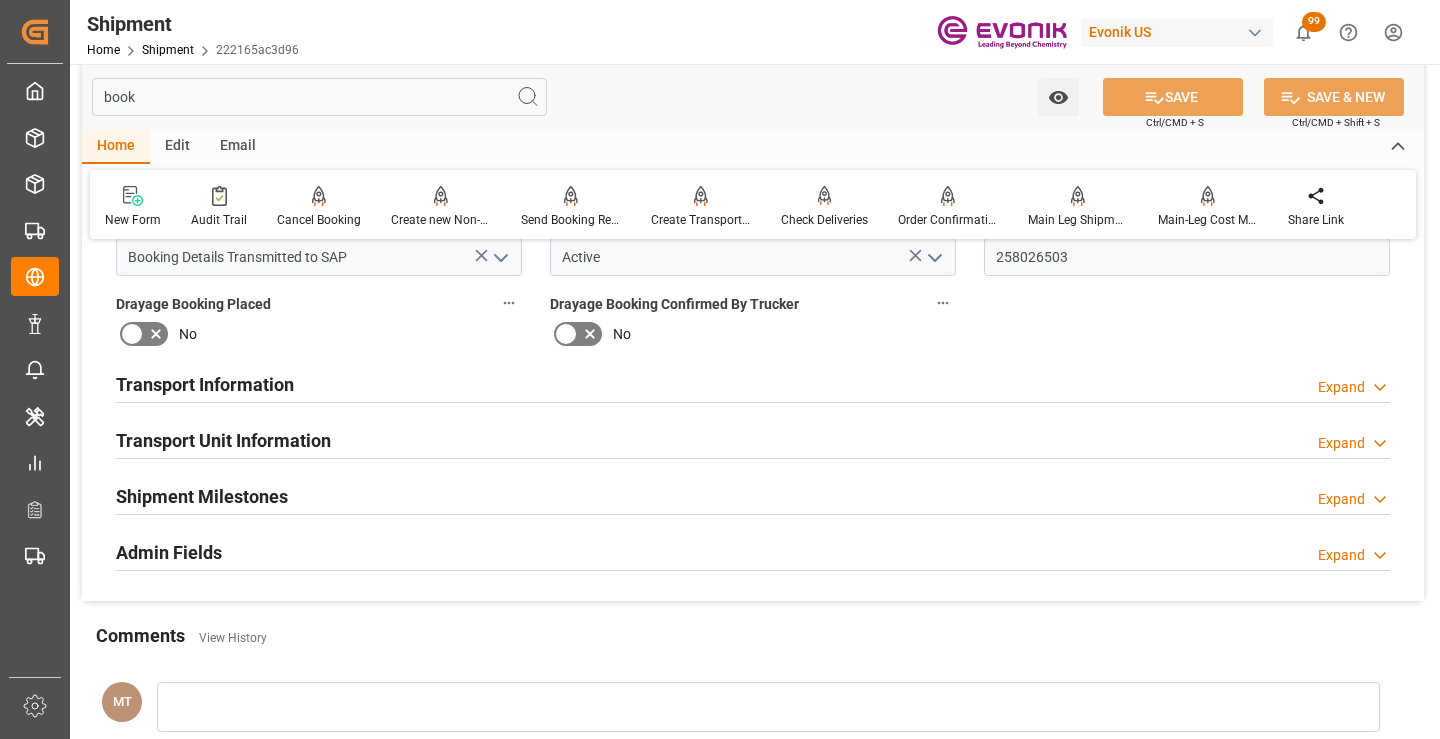 scroll, scrollTop: 0, scrollLeft: 0, axis: both 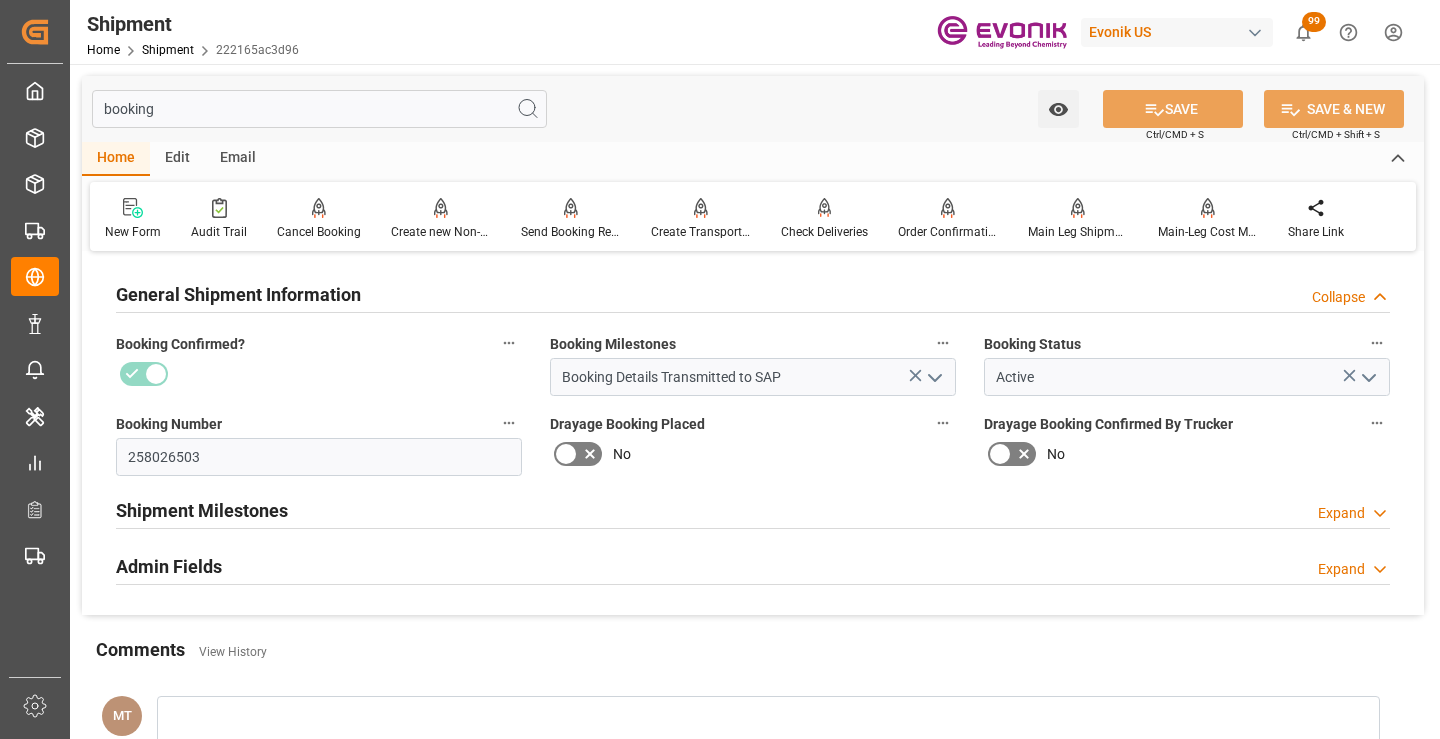 type on "booking" 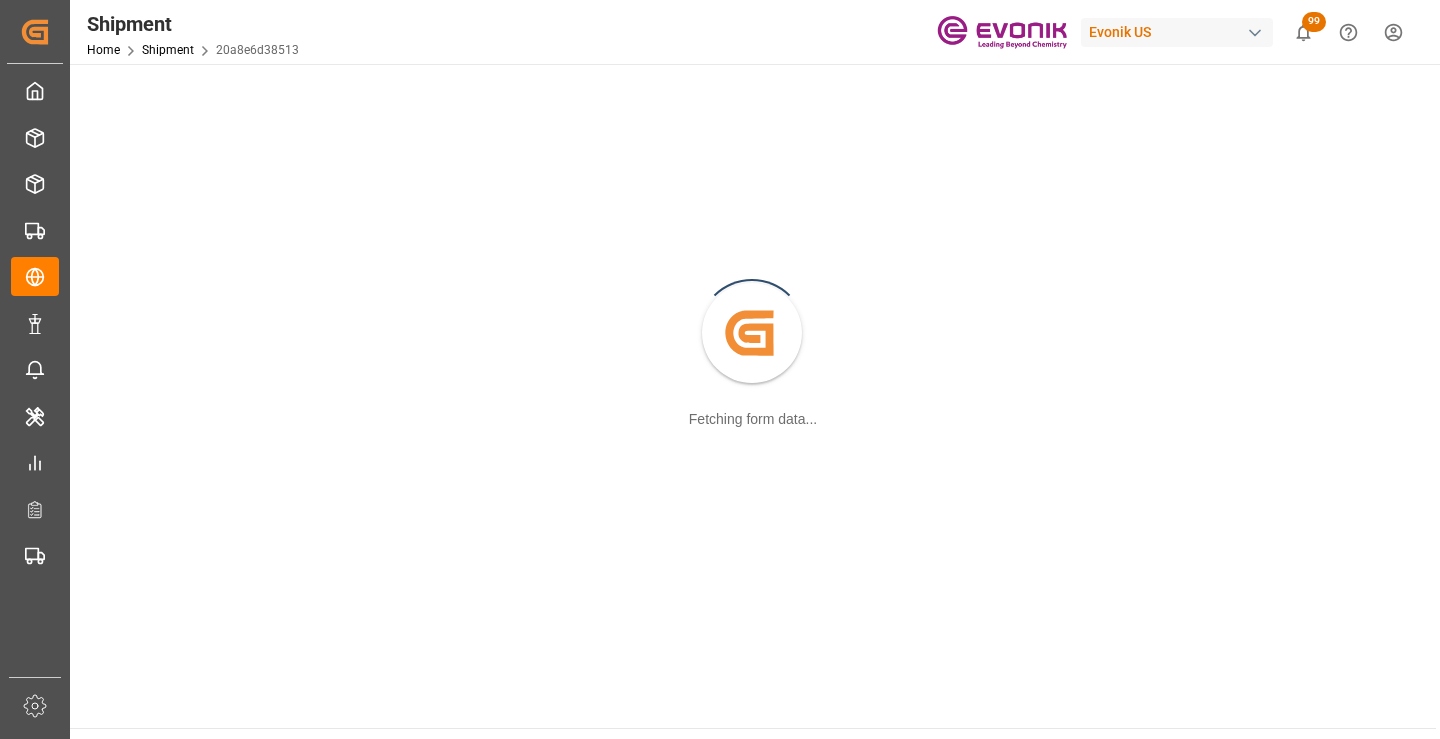 scroll, scrollTop: 0, scrollLeft: 0, axis: both 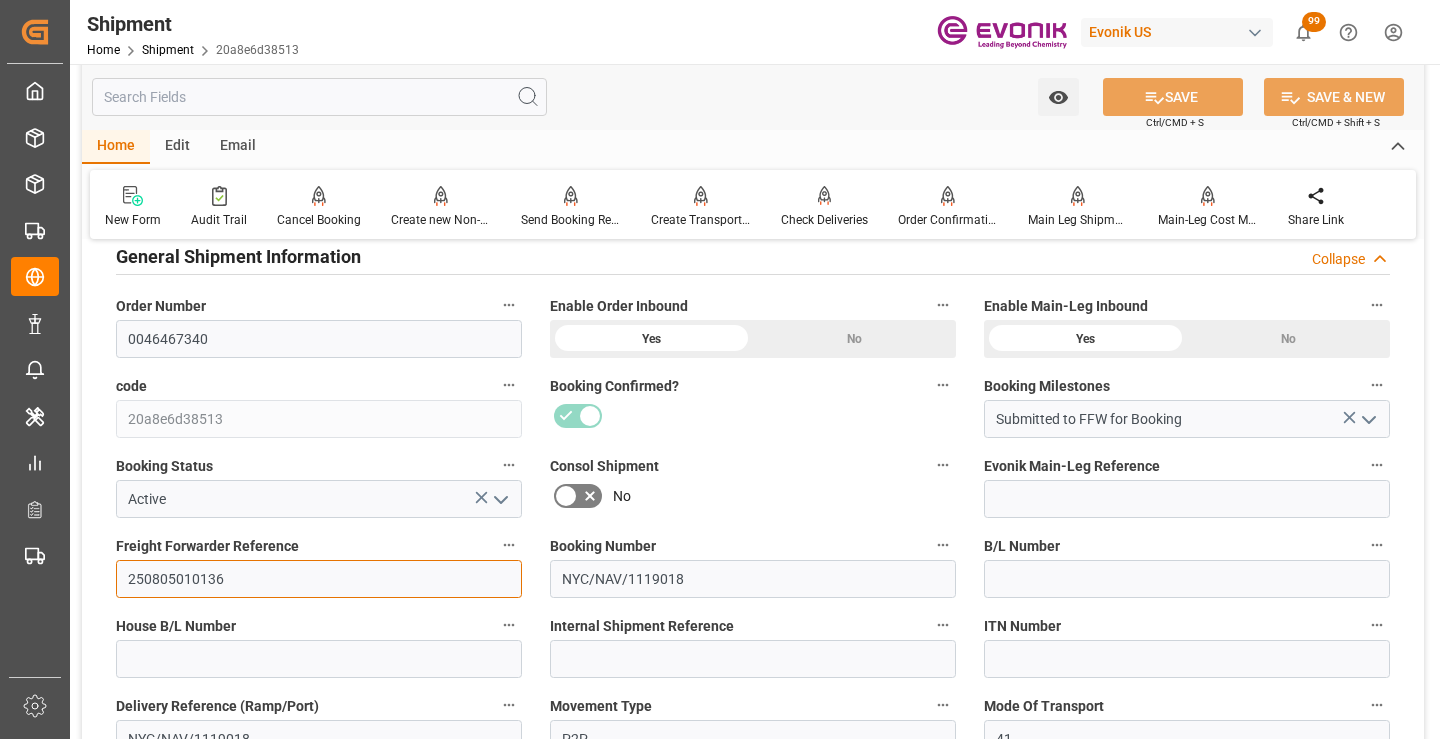click on "250805010136" at bounding box center (319, 579) 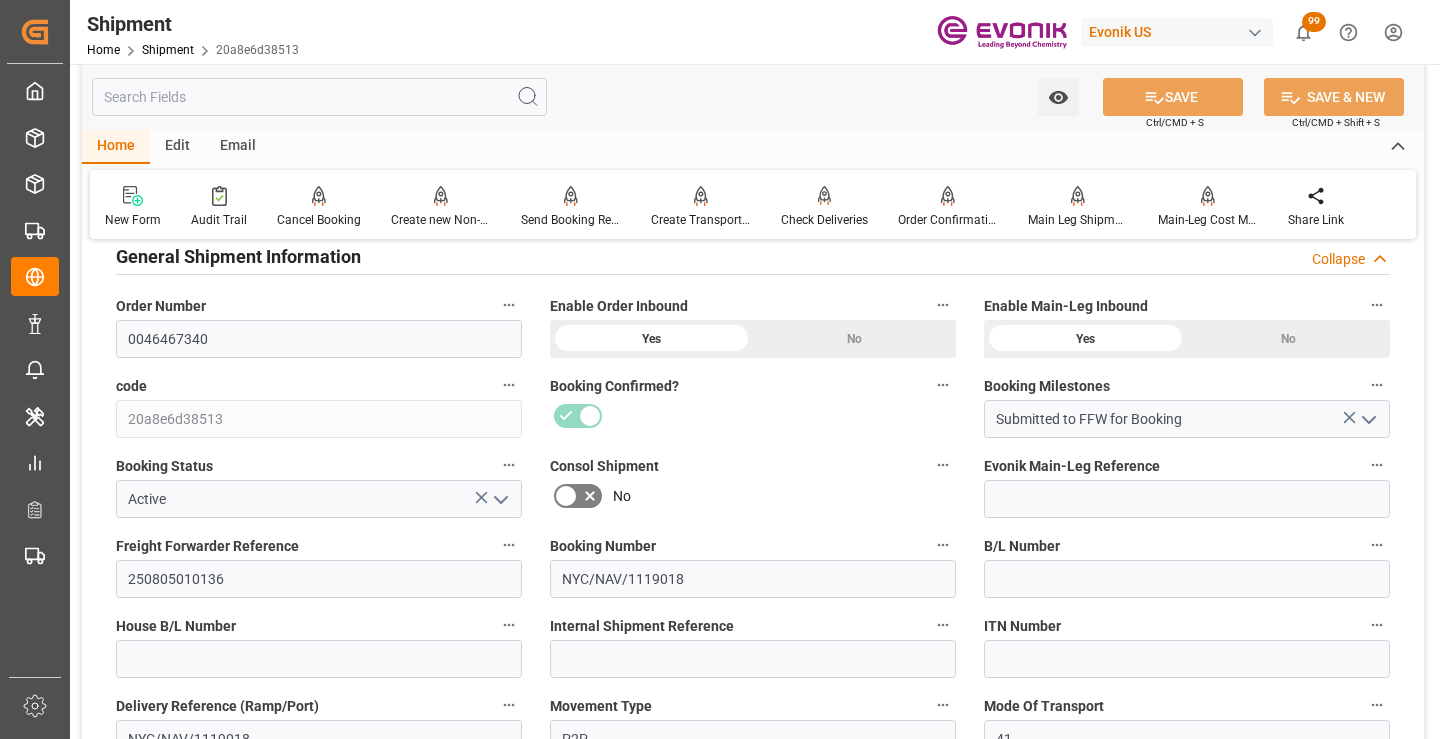 click at bounding box center [319, 97] 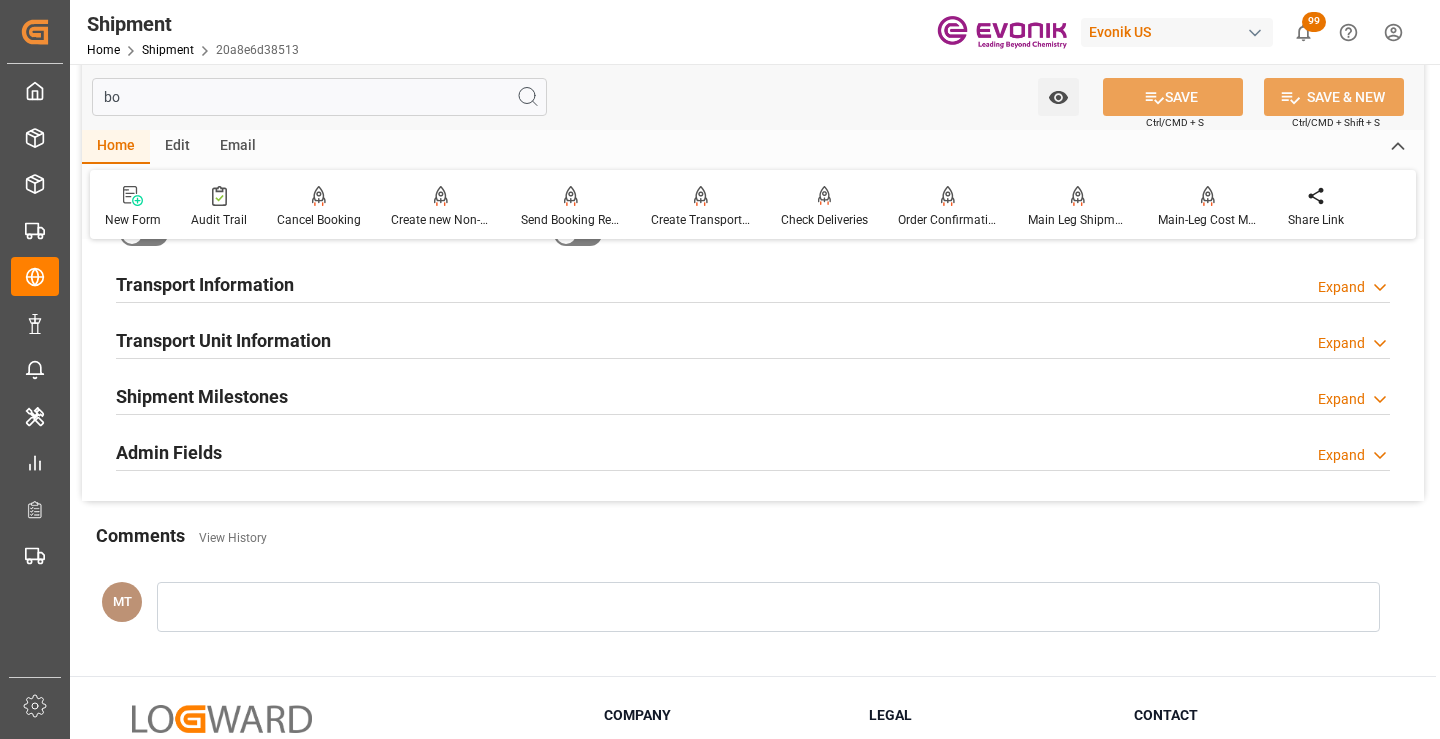 scroll, scrollTop: 40, scrollLeft: 0, axis: vertical 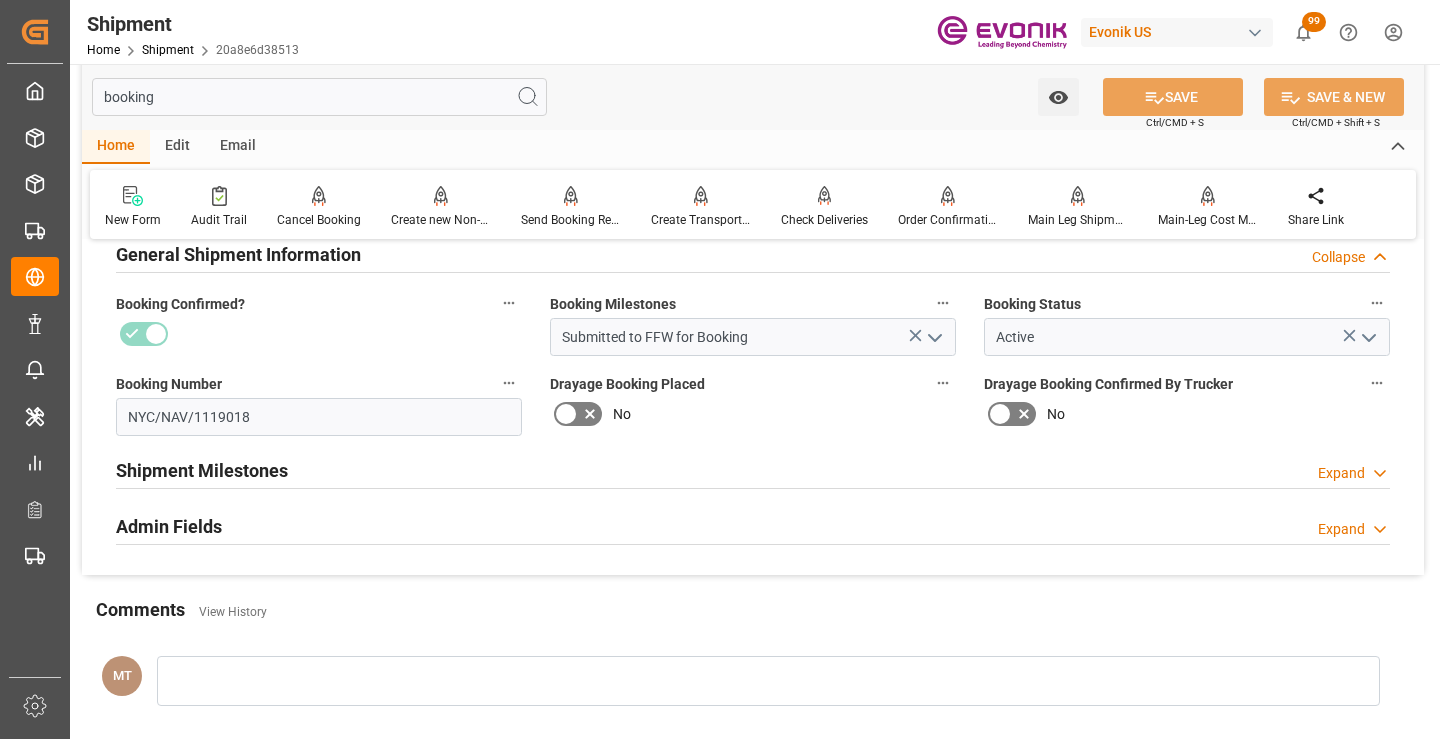 type on "booking" 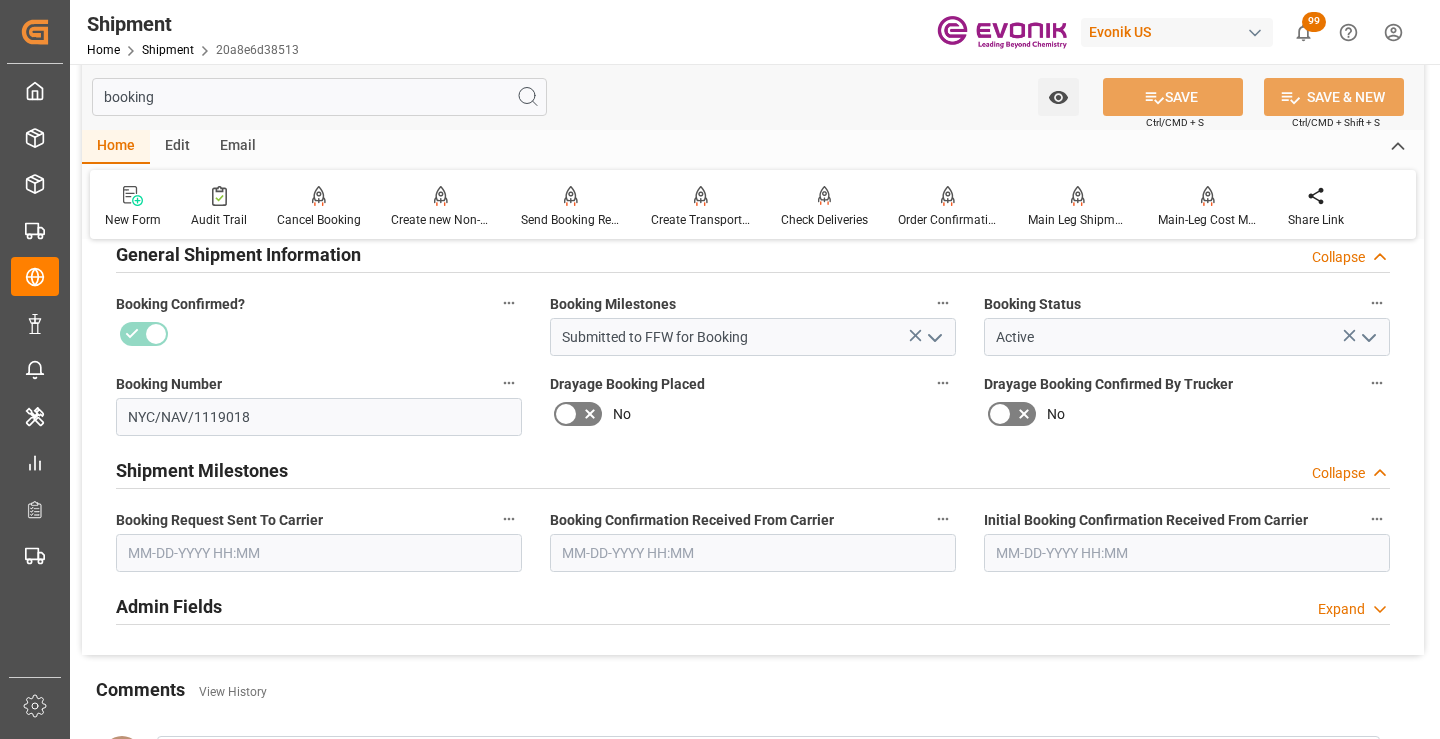 click at bounding box center [319, 553] 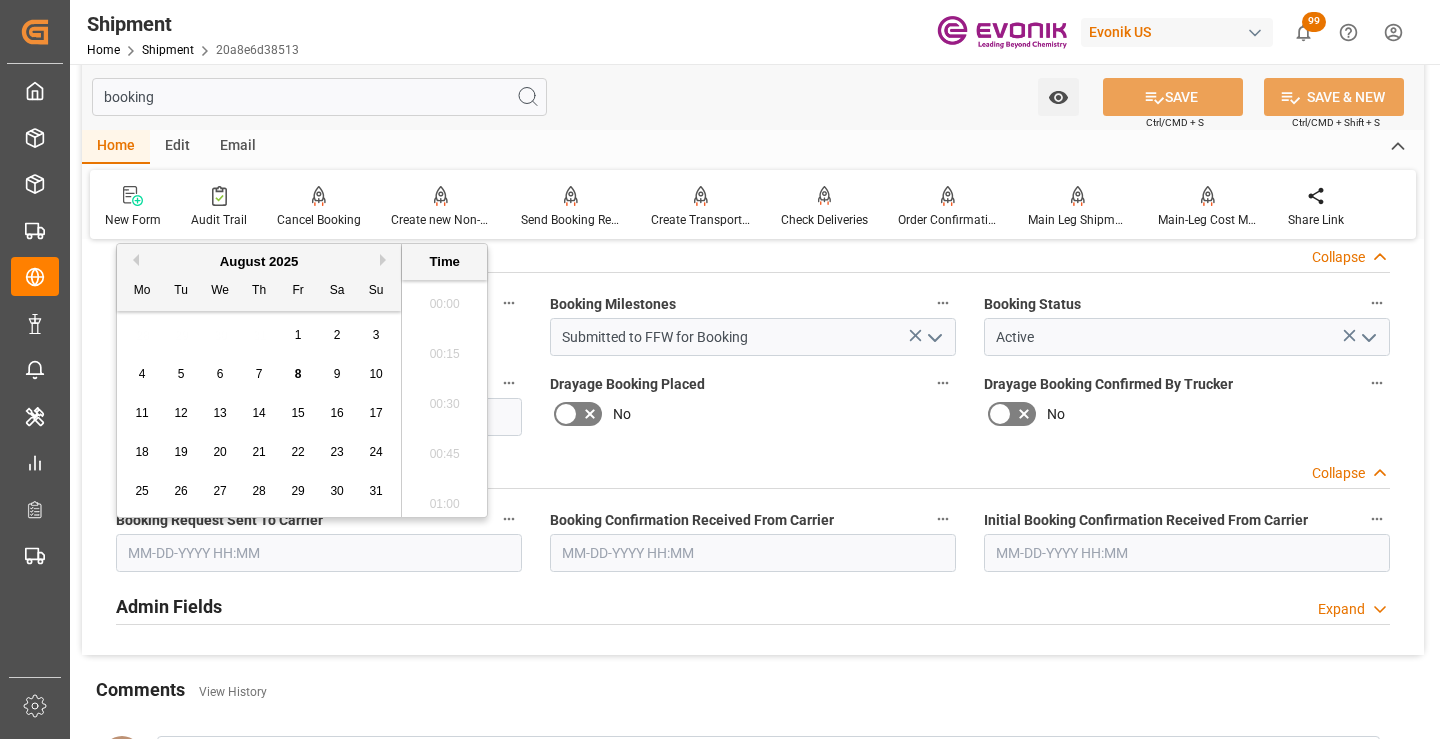 scroll, scrollTop: 2357, scrollLeft: 0, axis: vertical 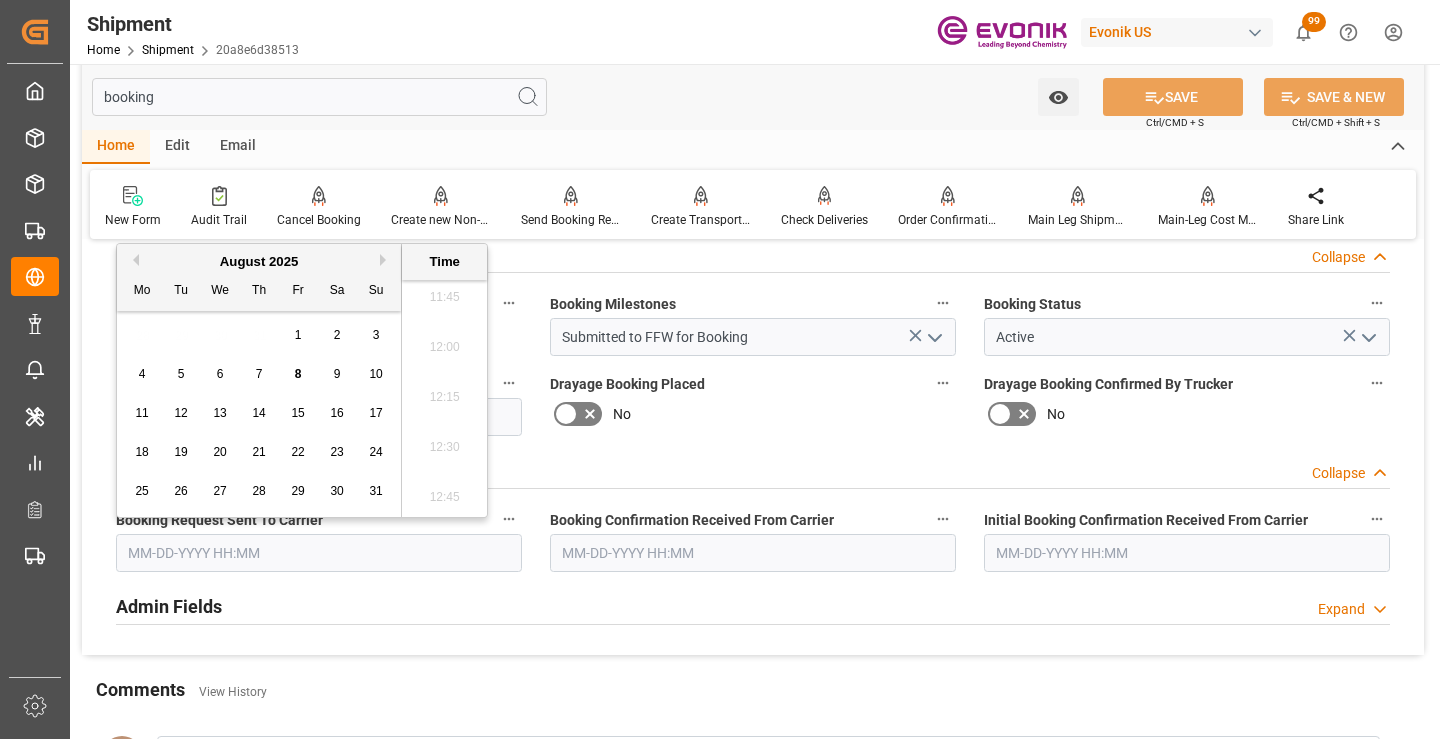 click on "7" at bounding box center [259, 374] 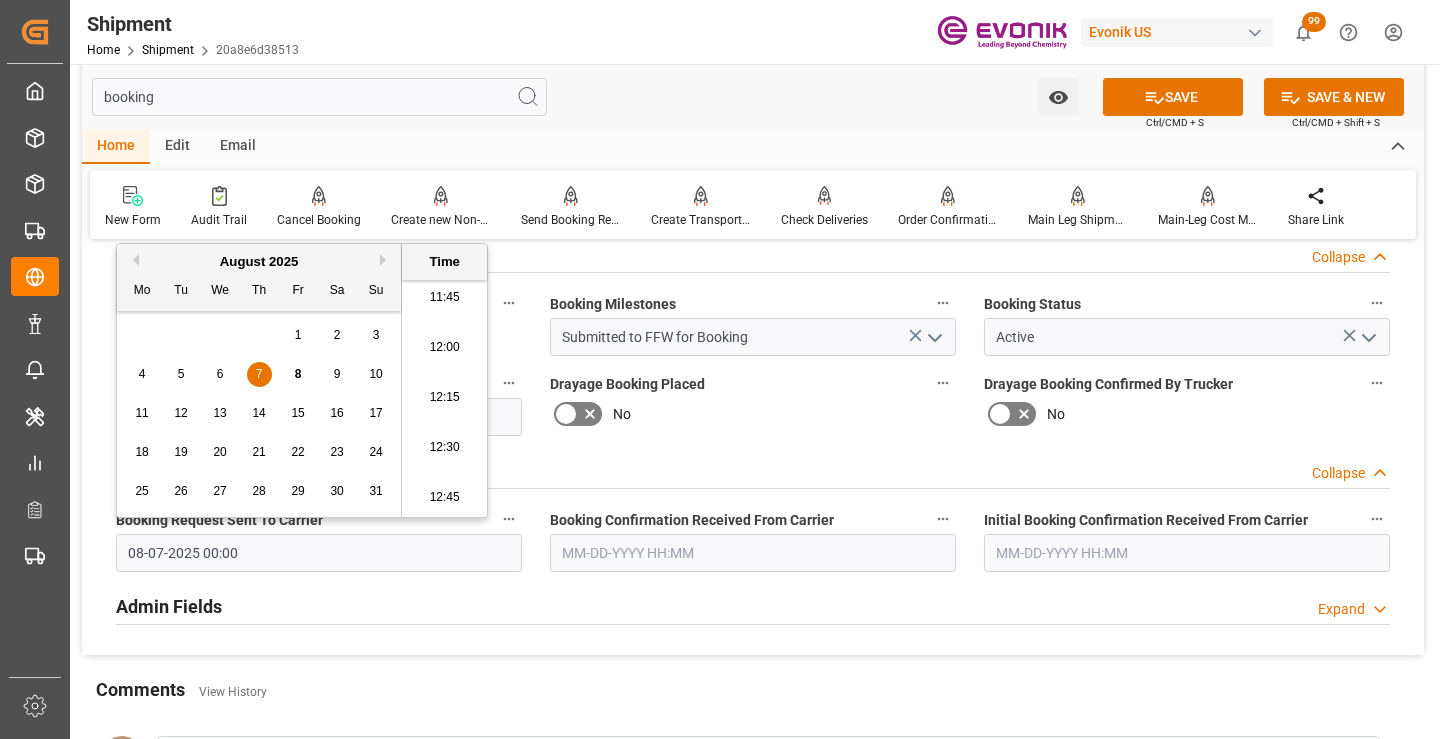 click at bounding box center [753, 553] 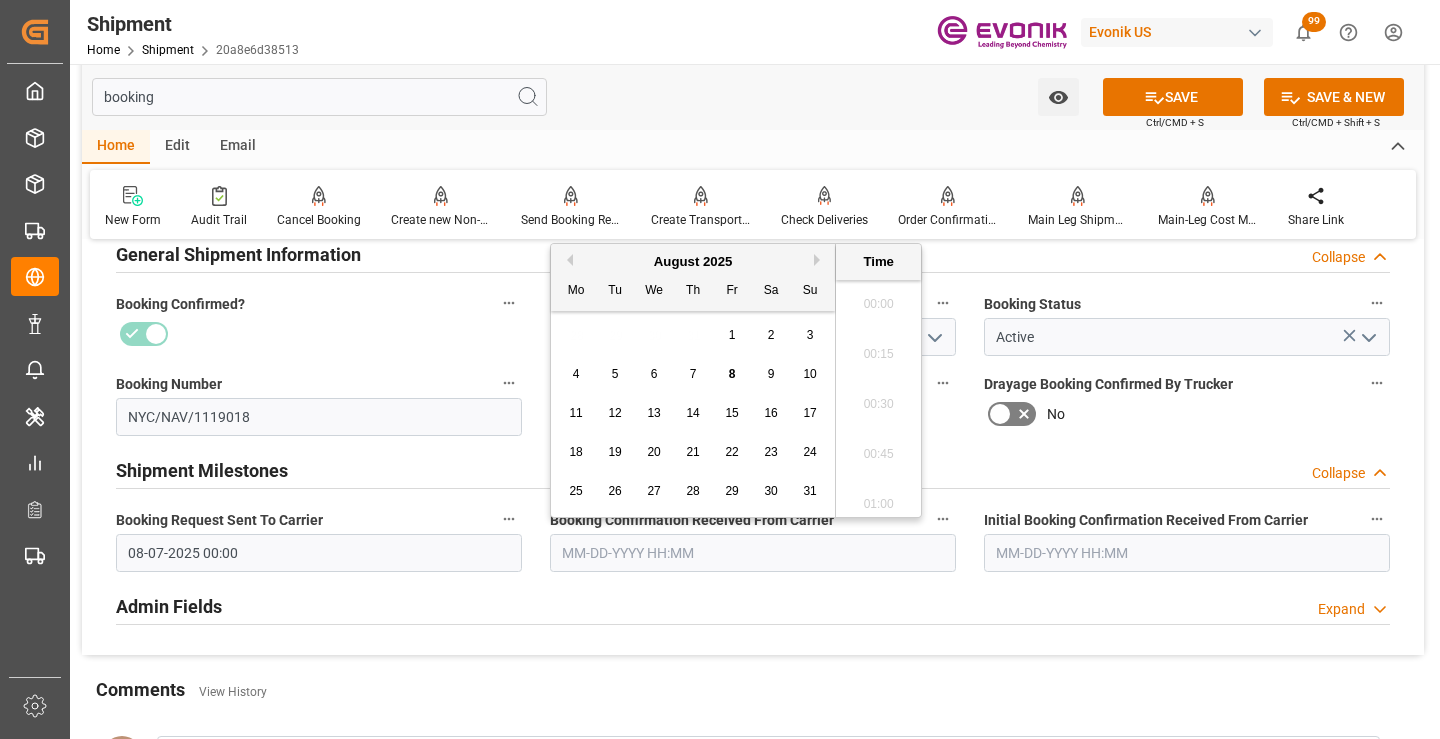 scroll, scrollTop: 2357, scrollLeft: 0, axis: vertical 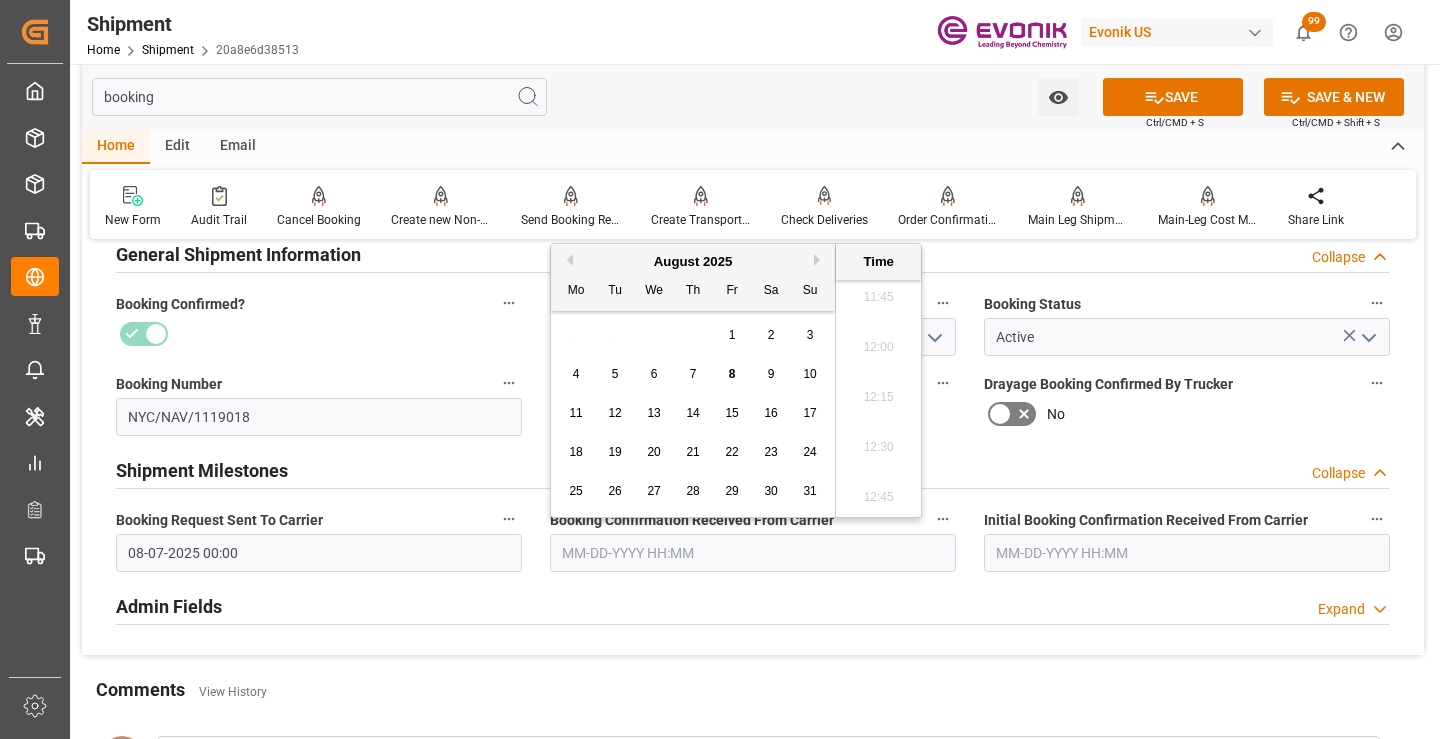 click on "8" at bounding box center (732, 374) 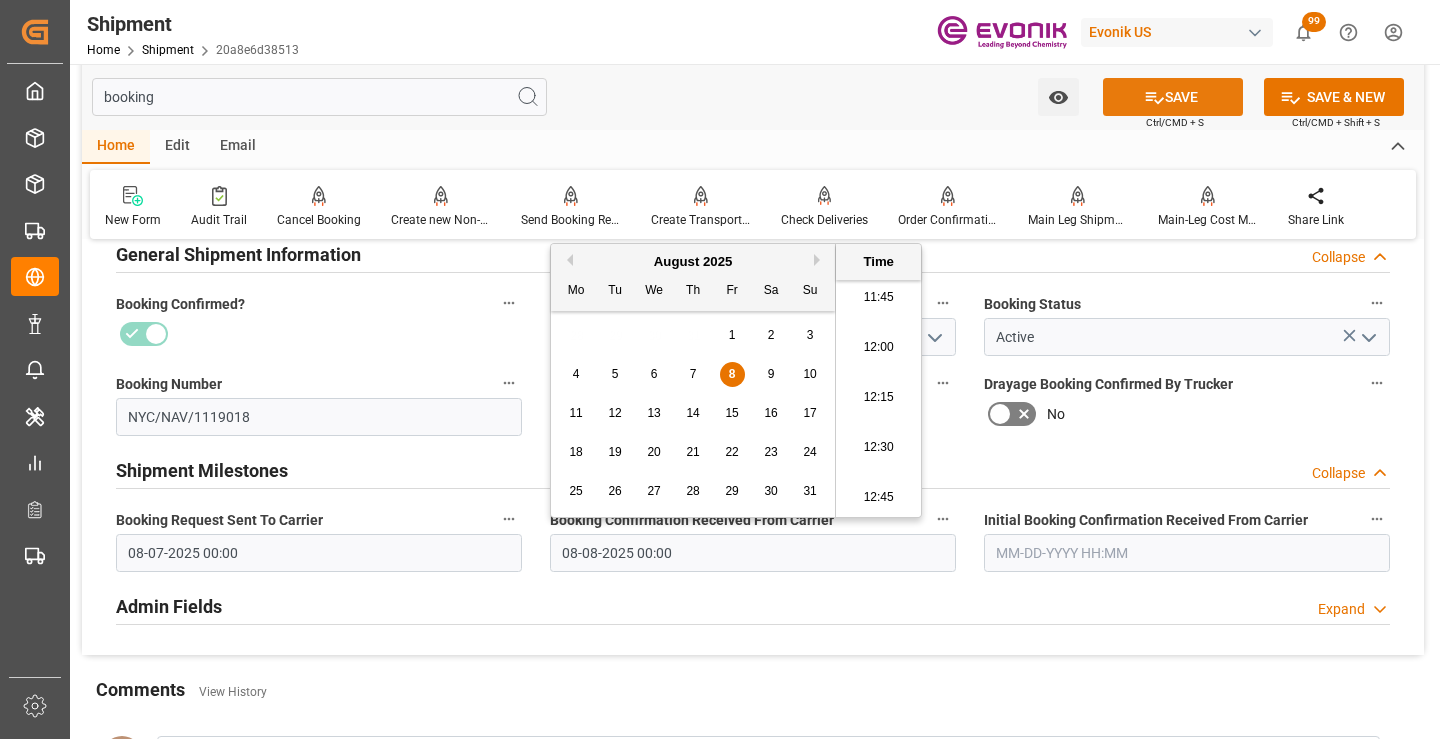 click on "SAVE" at bounding box center [1173, 97] 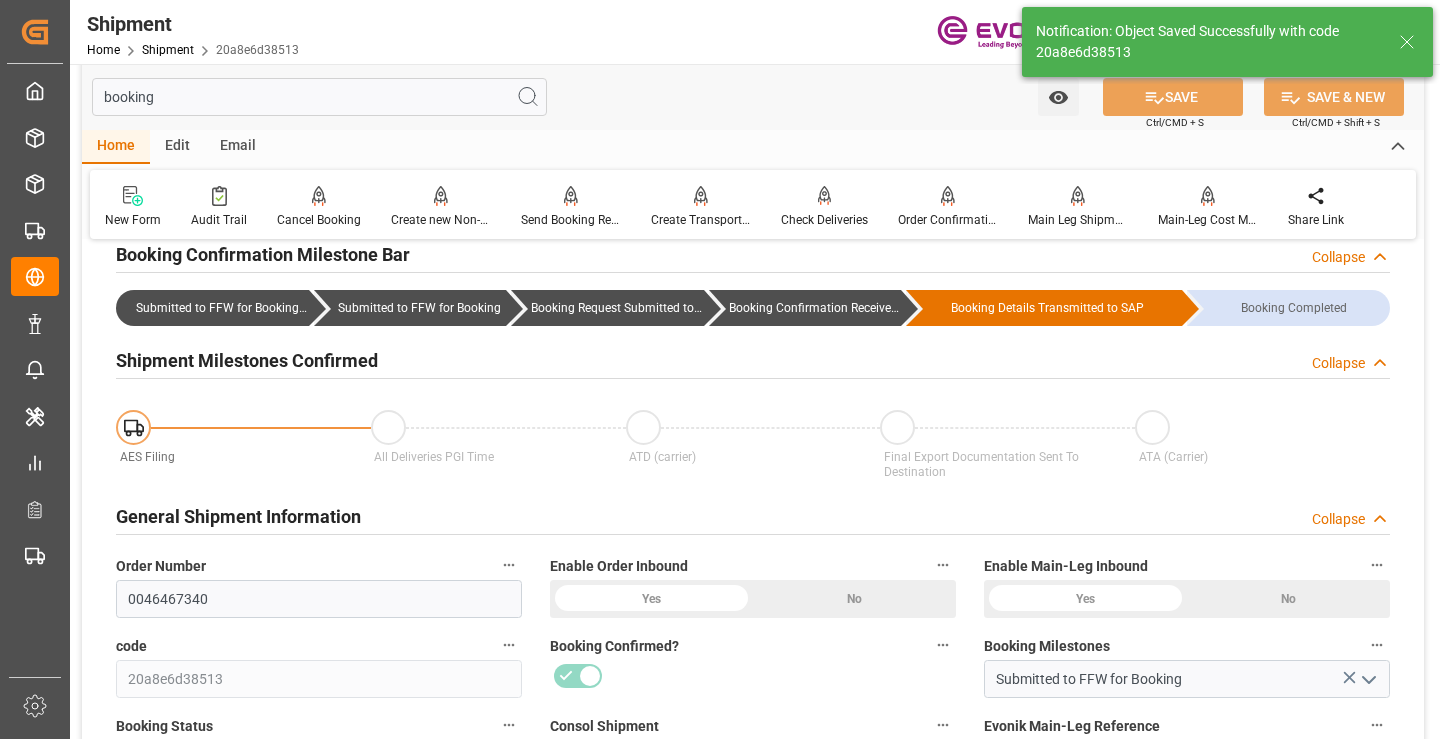type on "Booking Confirmation Received from Ocean Carrier" 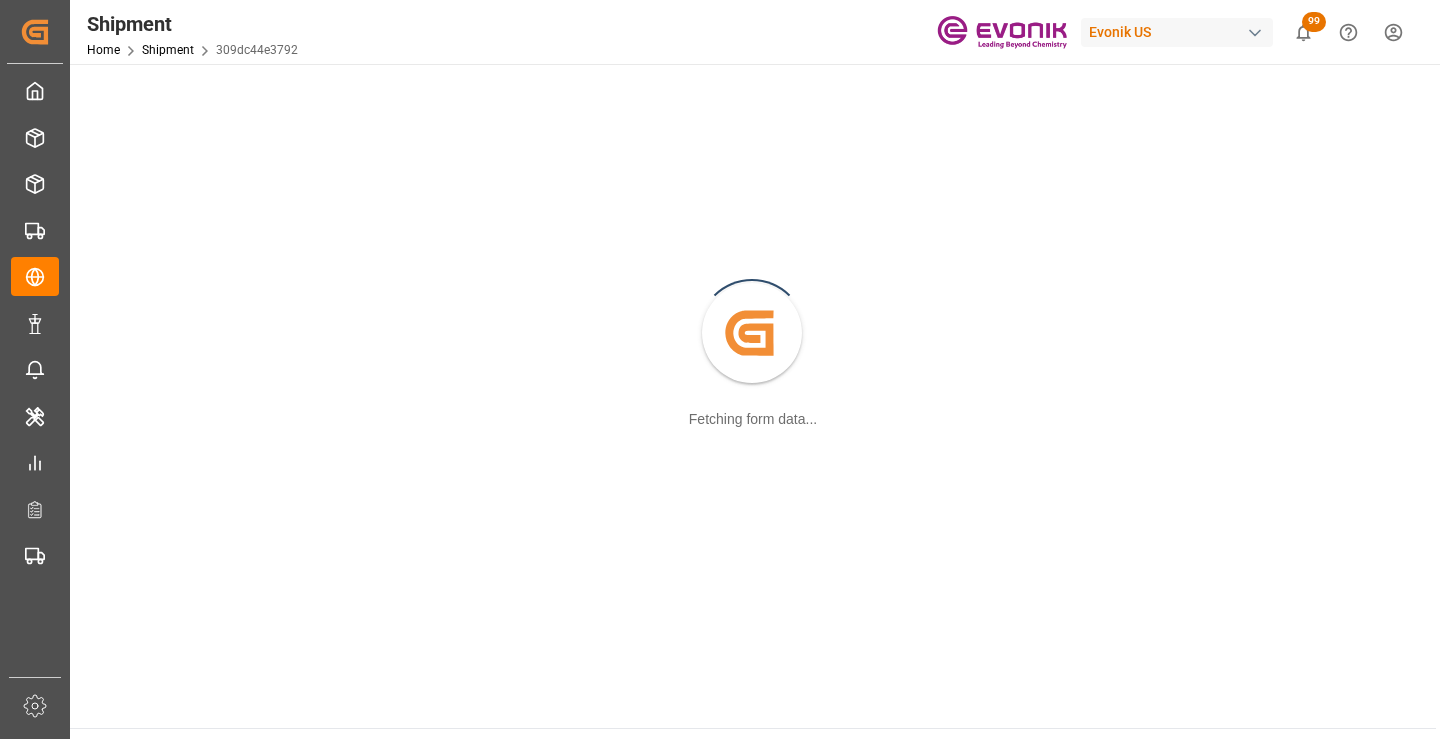 scroll, scrollTop: 0, scrollLeft: 0, axis: both 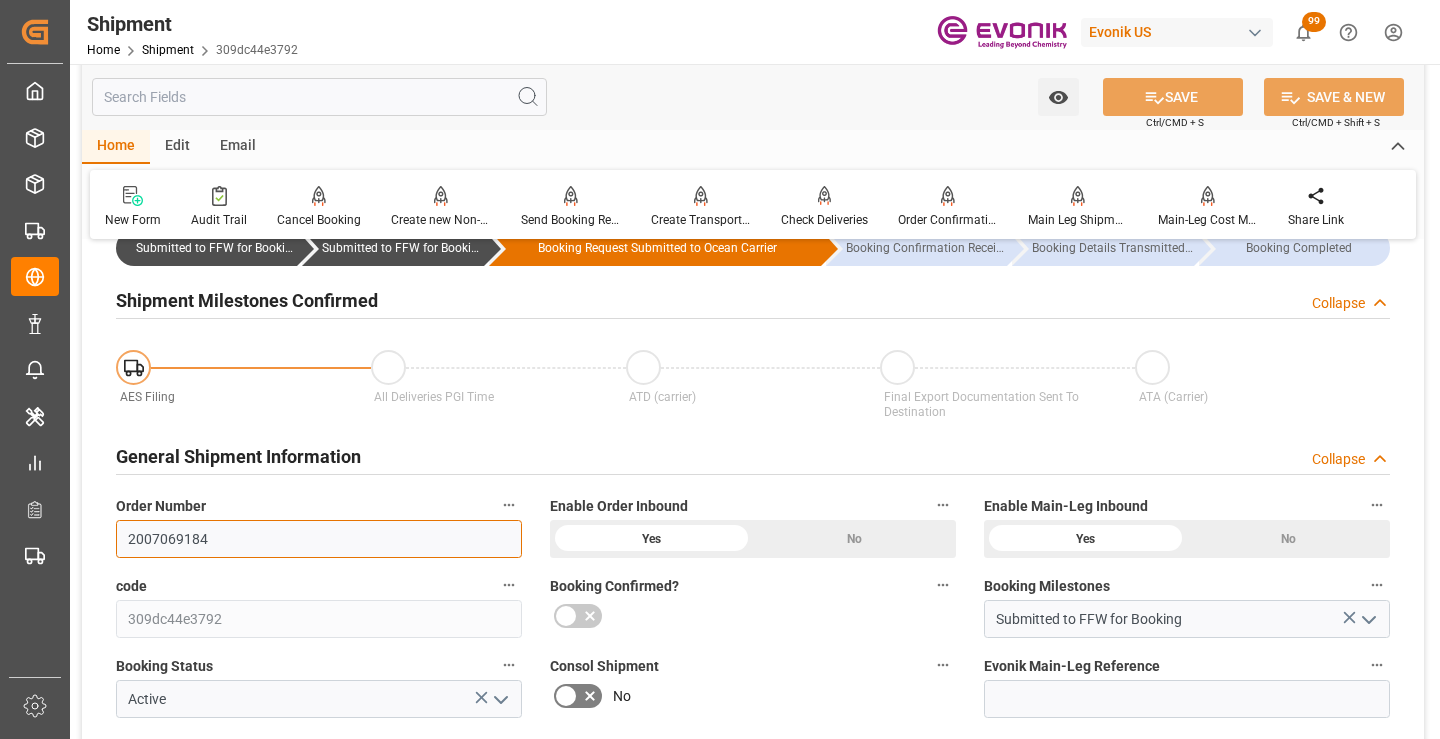 click on "2007069184" at bounding box center (319, 539) 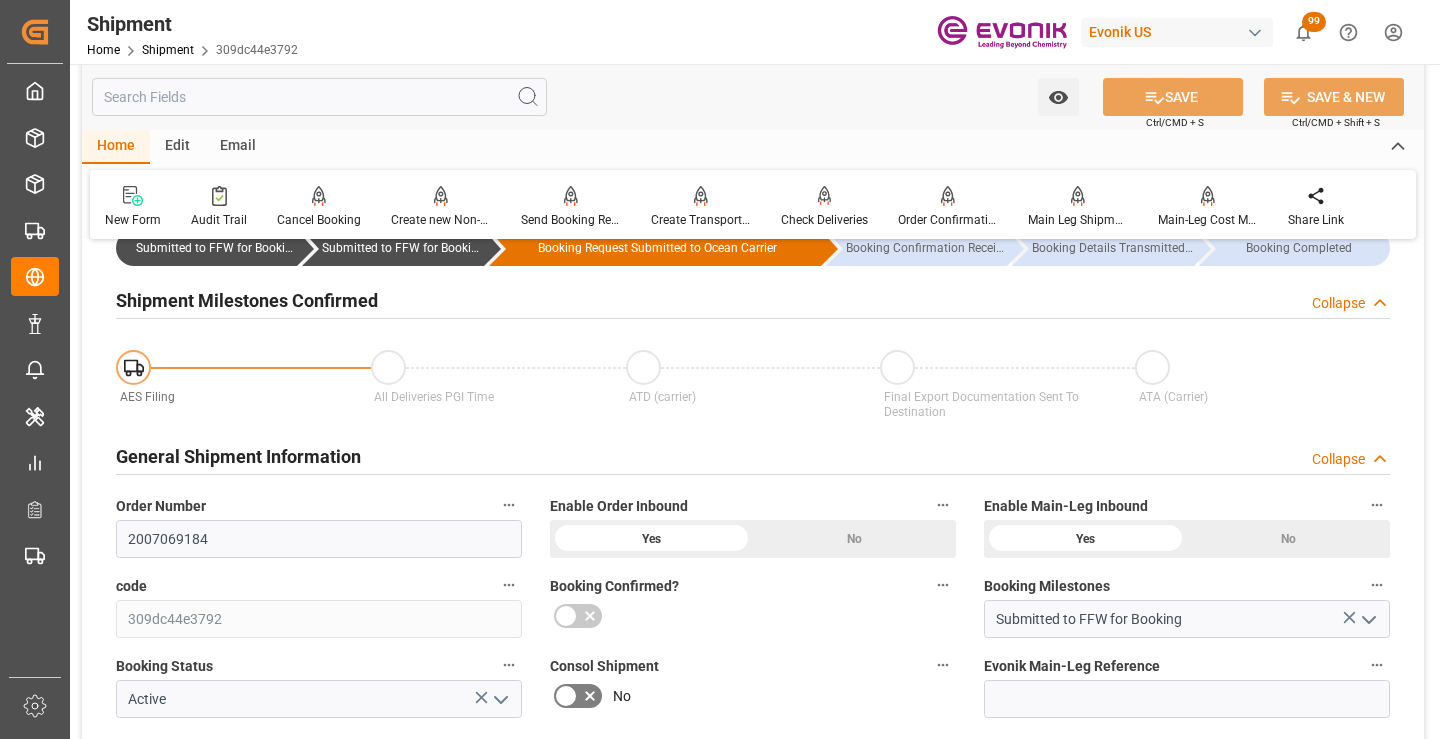 click at bounding box center (319, 97) 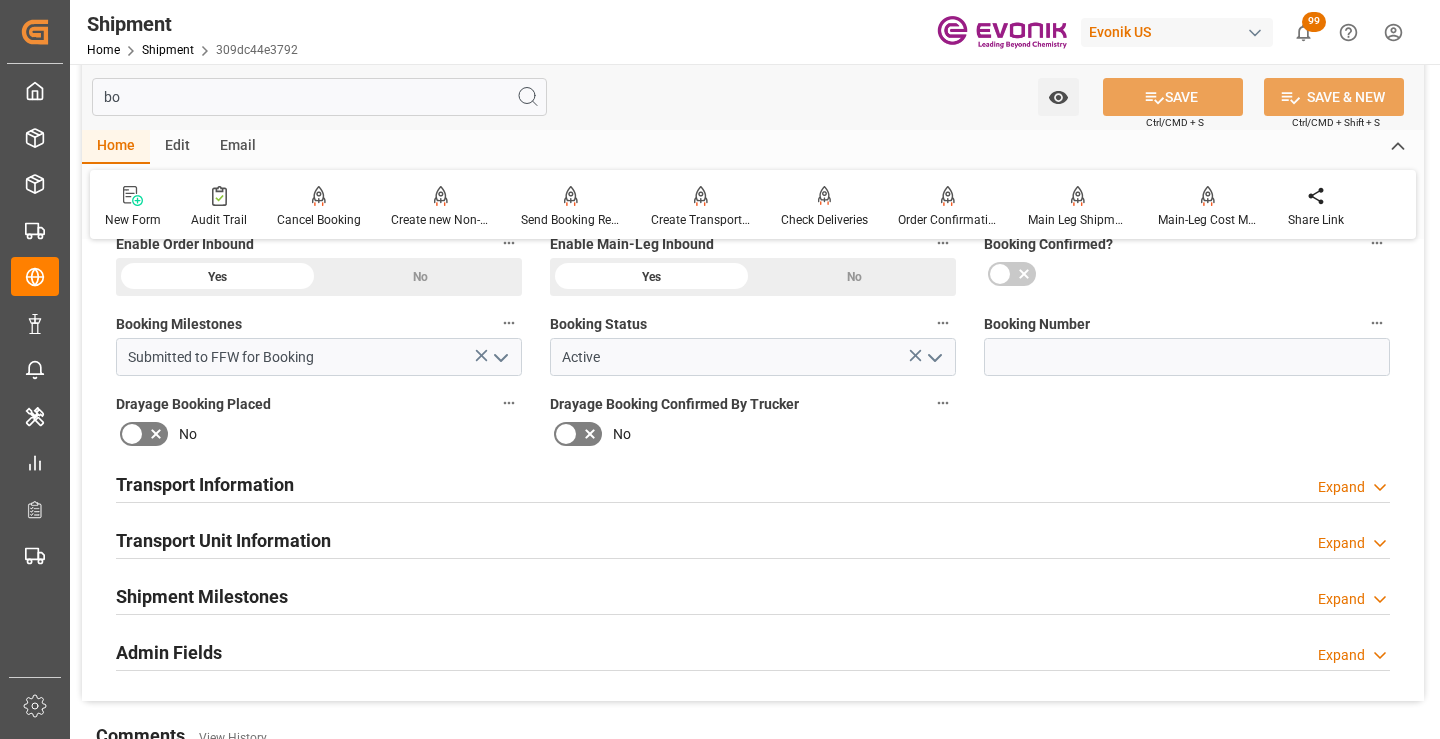 scroll, scrollTop: 0, scrollLeft: 0, axis: both 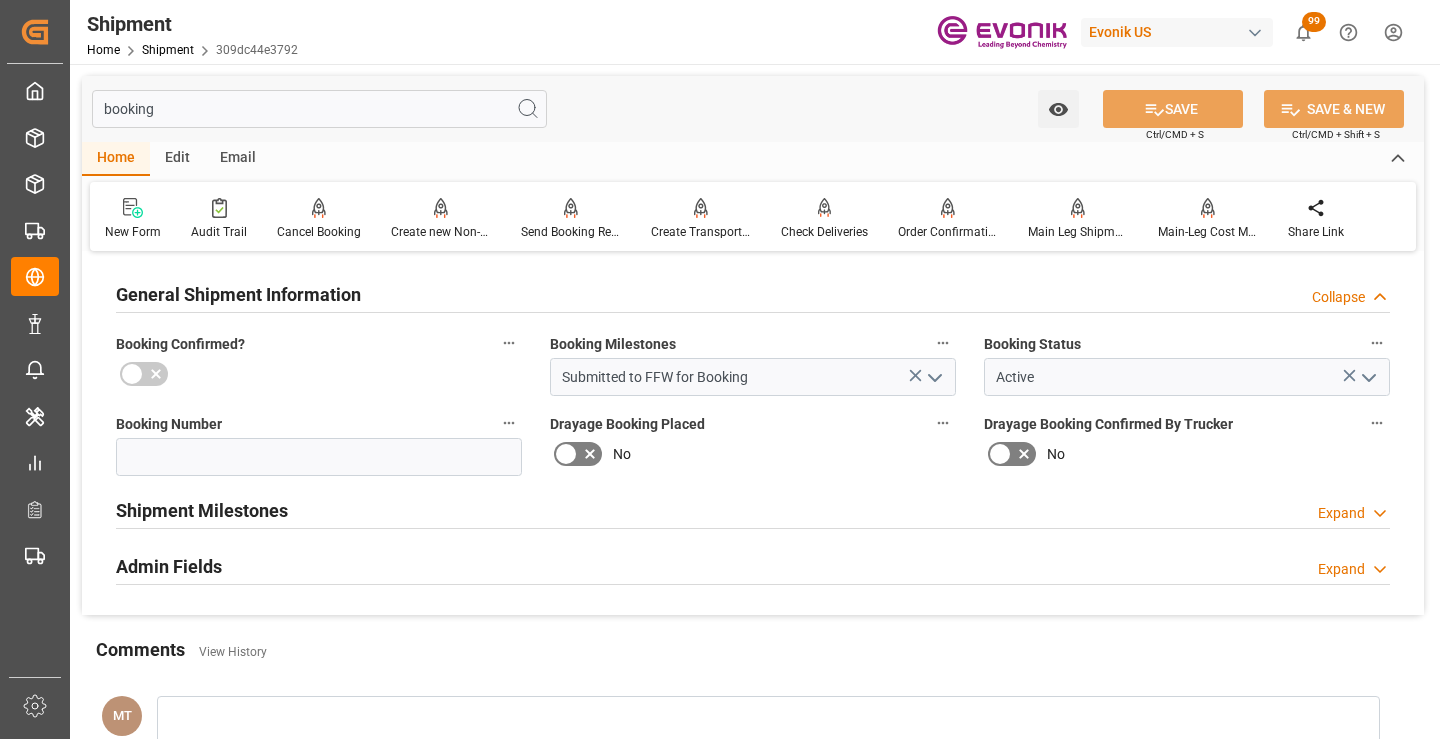 type on "booking" 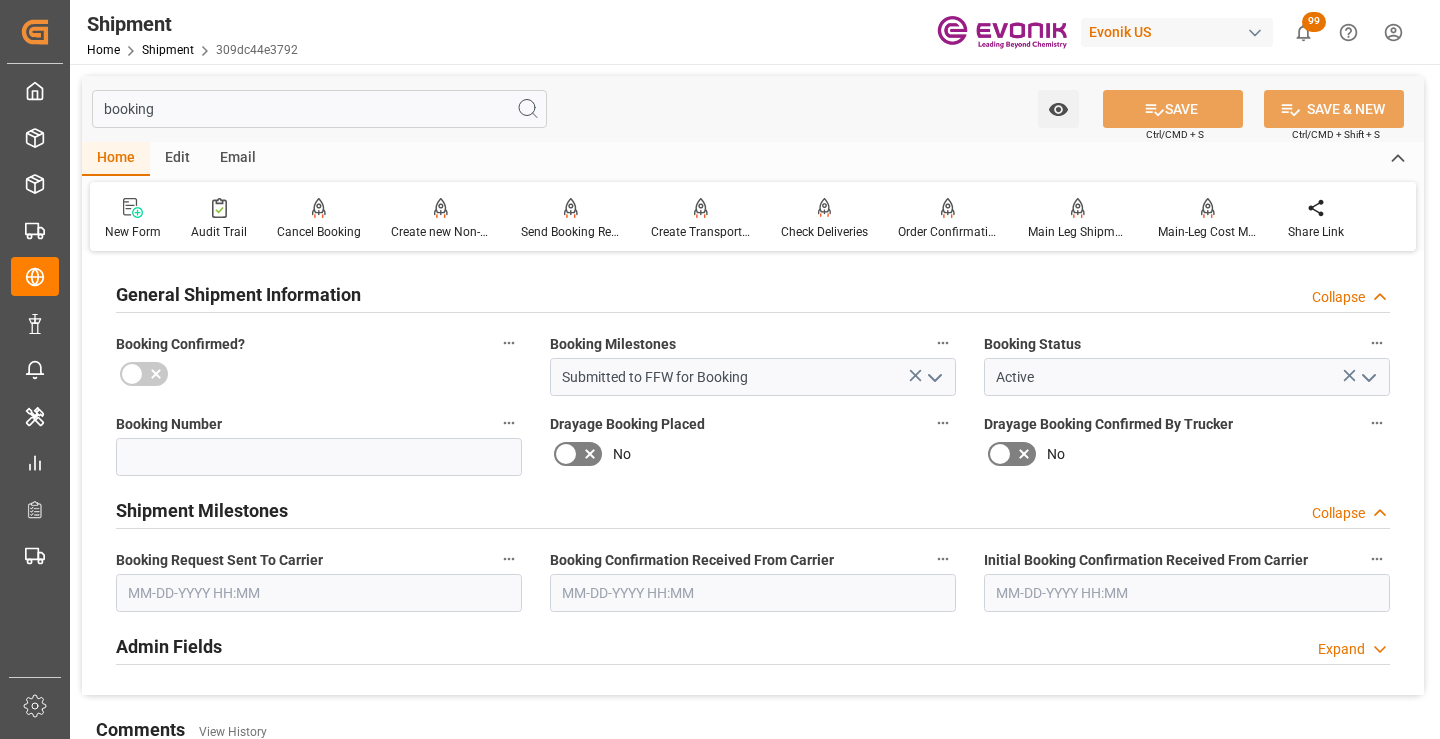 click at bounding box center [319, 593] 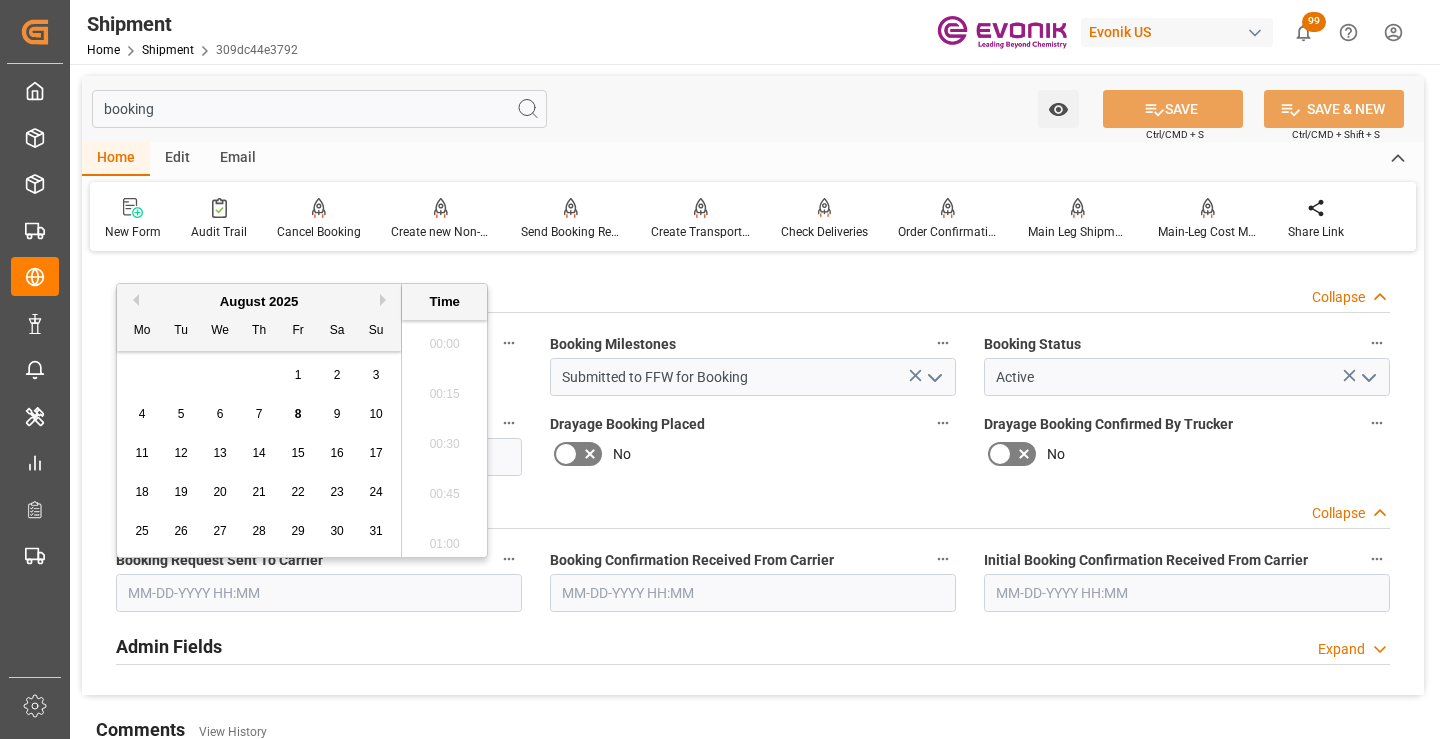 scroll, scrollTop: 2357, scrollLeft: 0, axis: vertical 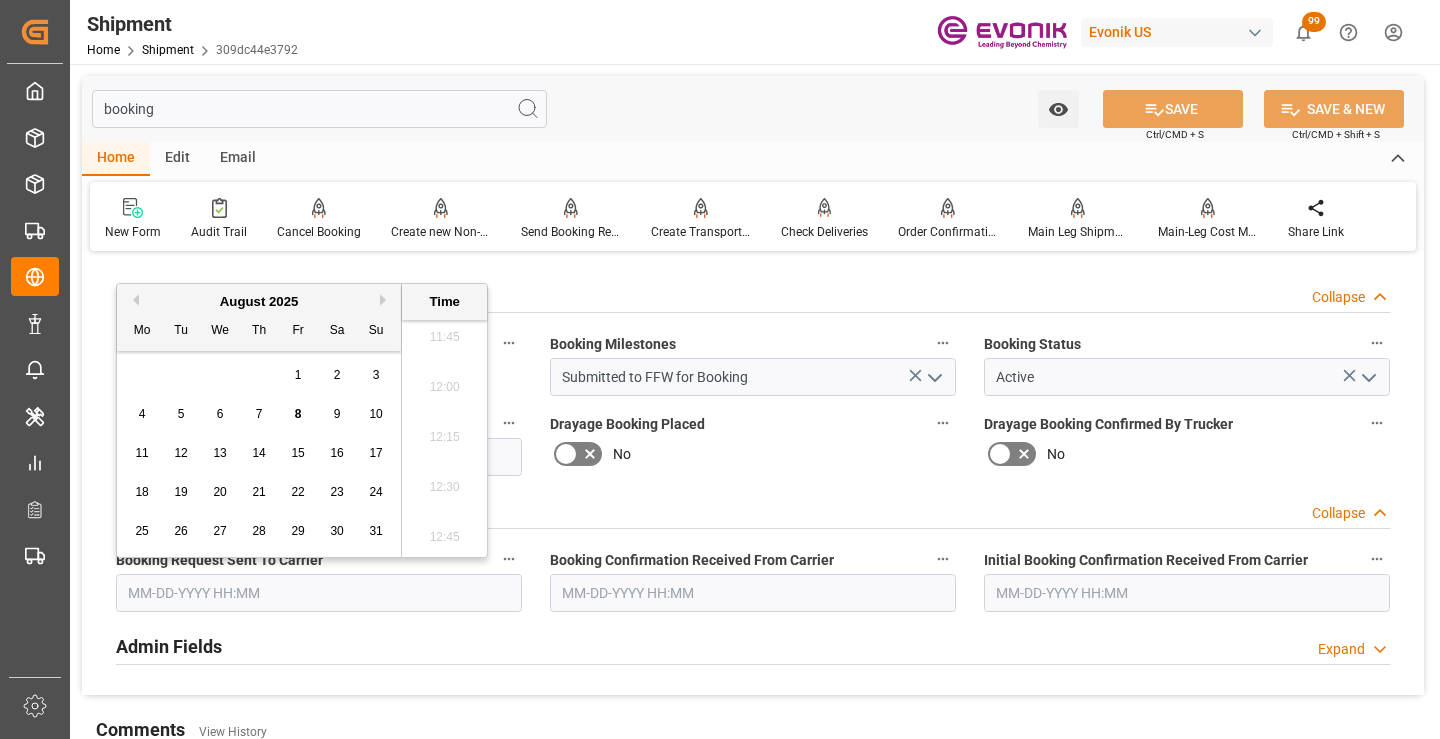 click on "7" at bounding box center [259, 414] 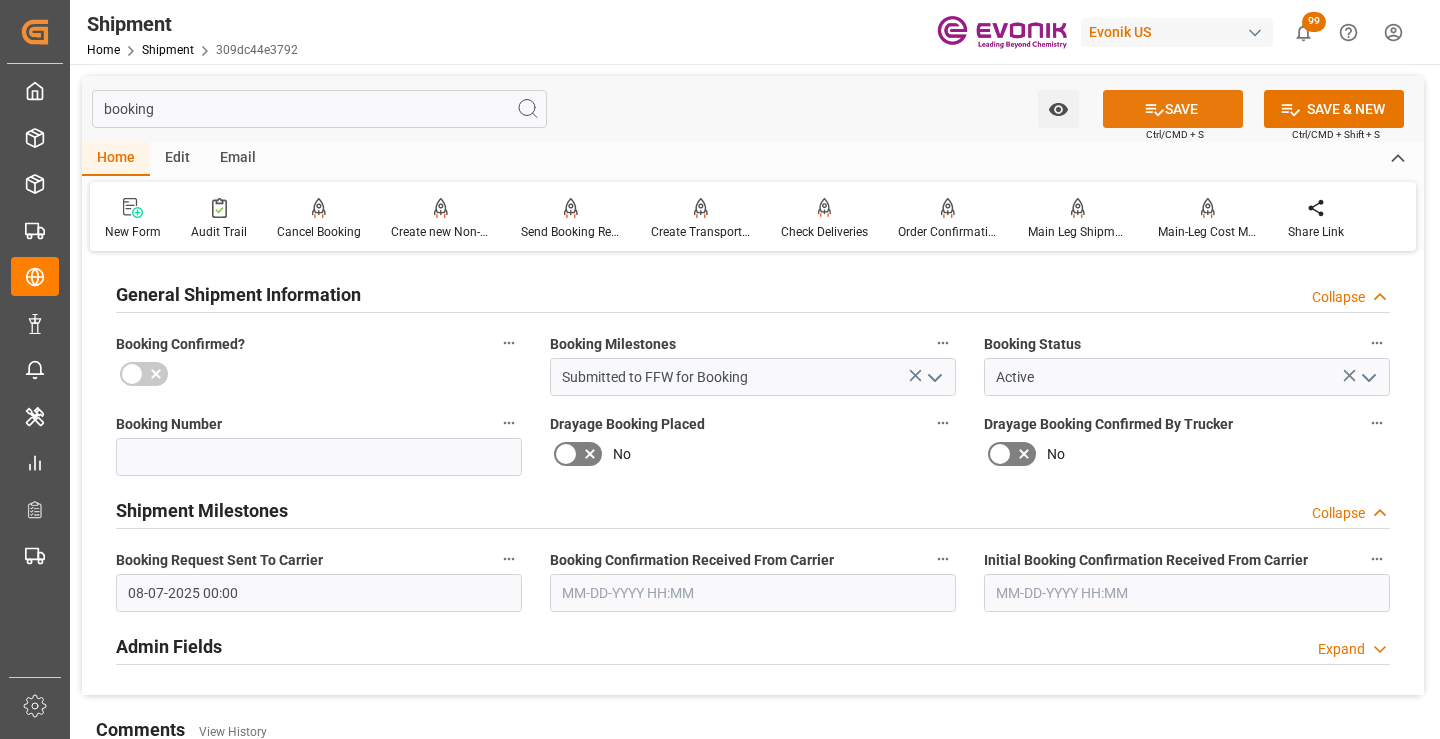 click 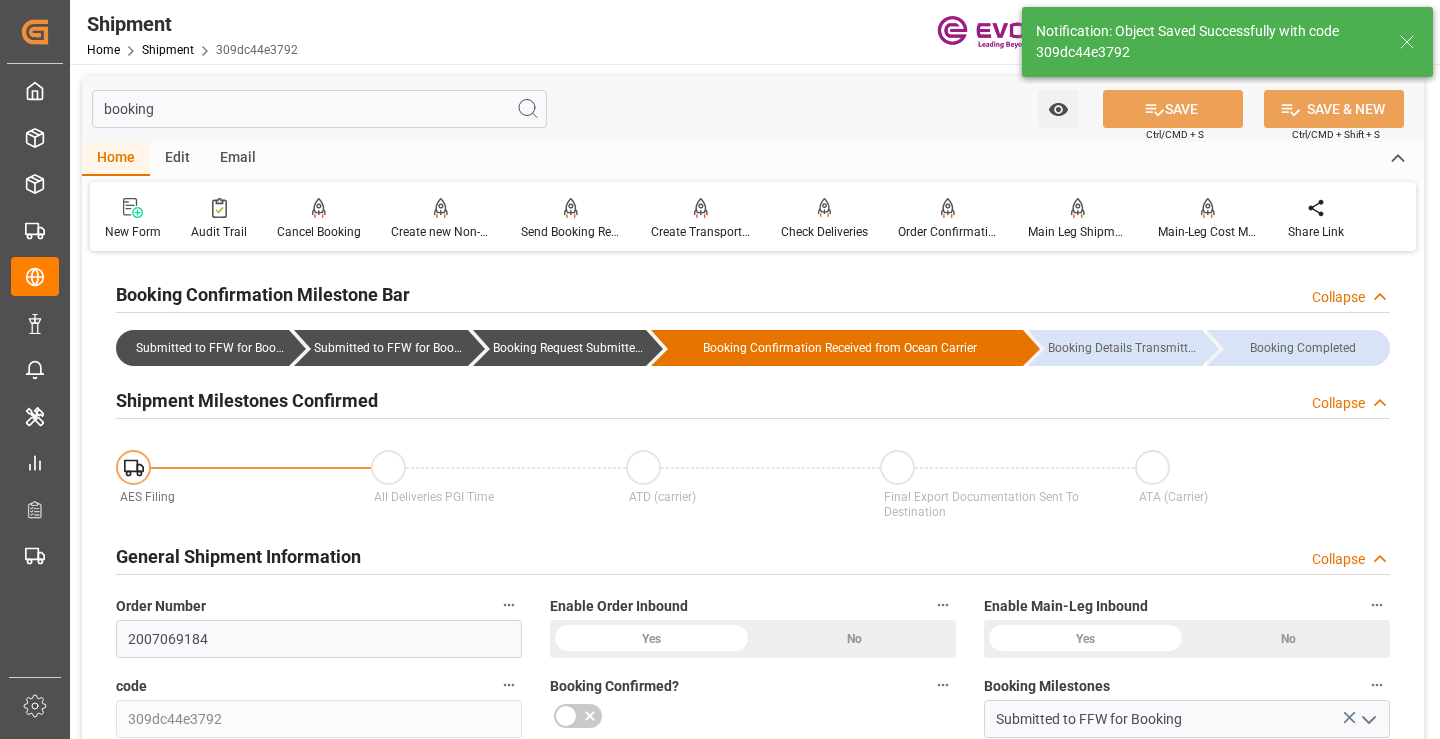 type on "Booking Request Submitted to Ocean Carrier" 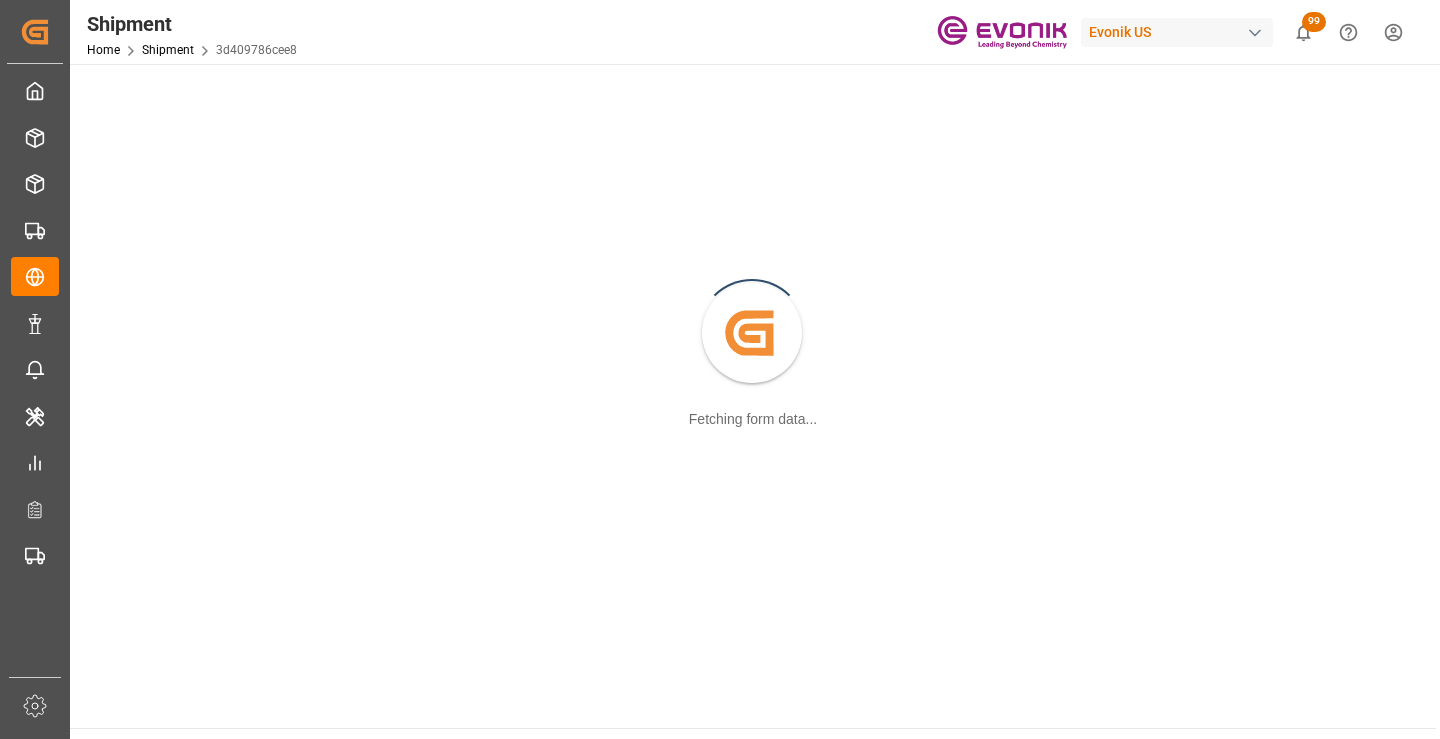 scroll, scrollTop: 0, scrollLeft: 0, axis: both 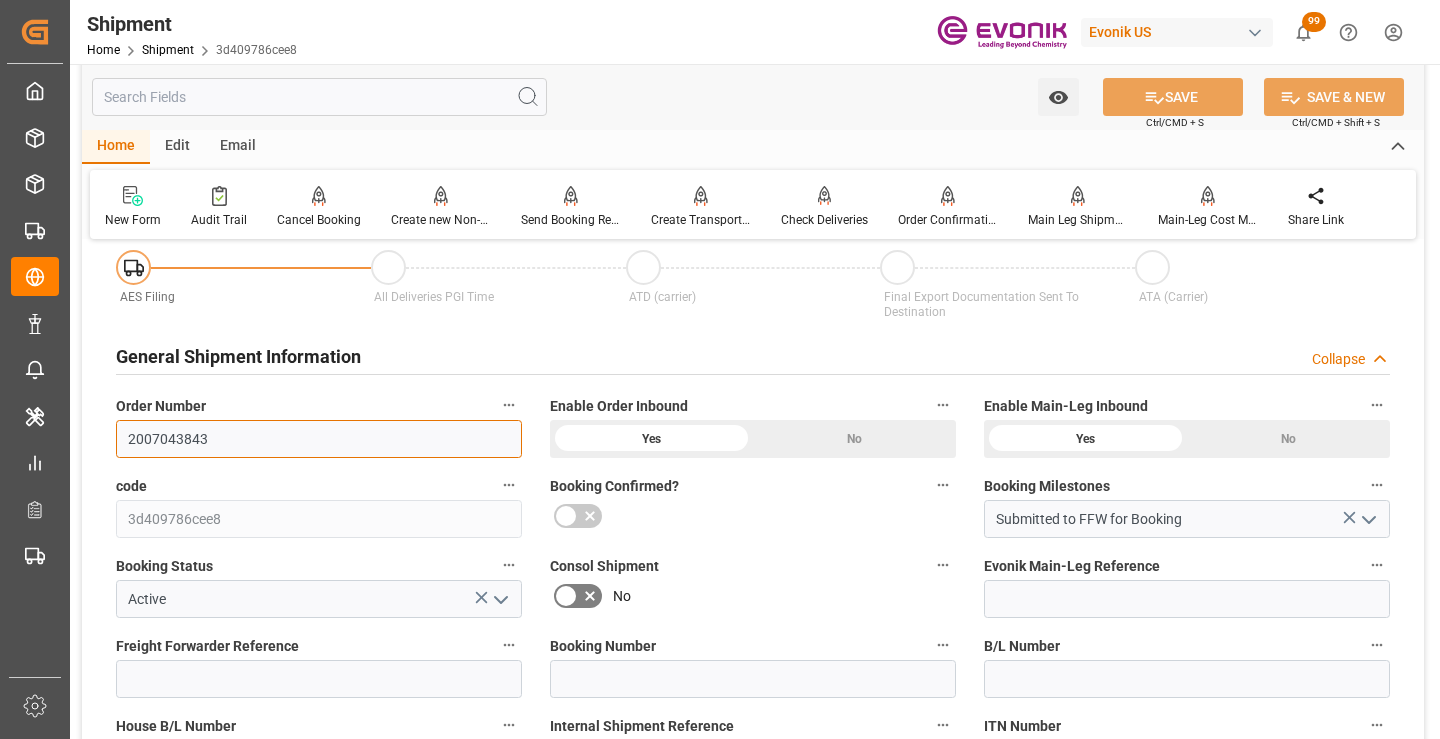 click on "2007043843" at bounding box center [319, 439] 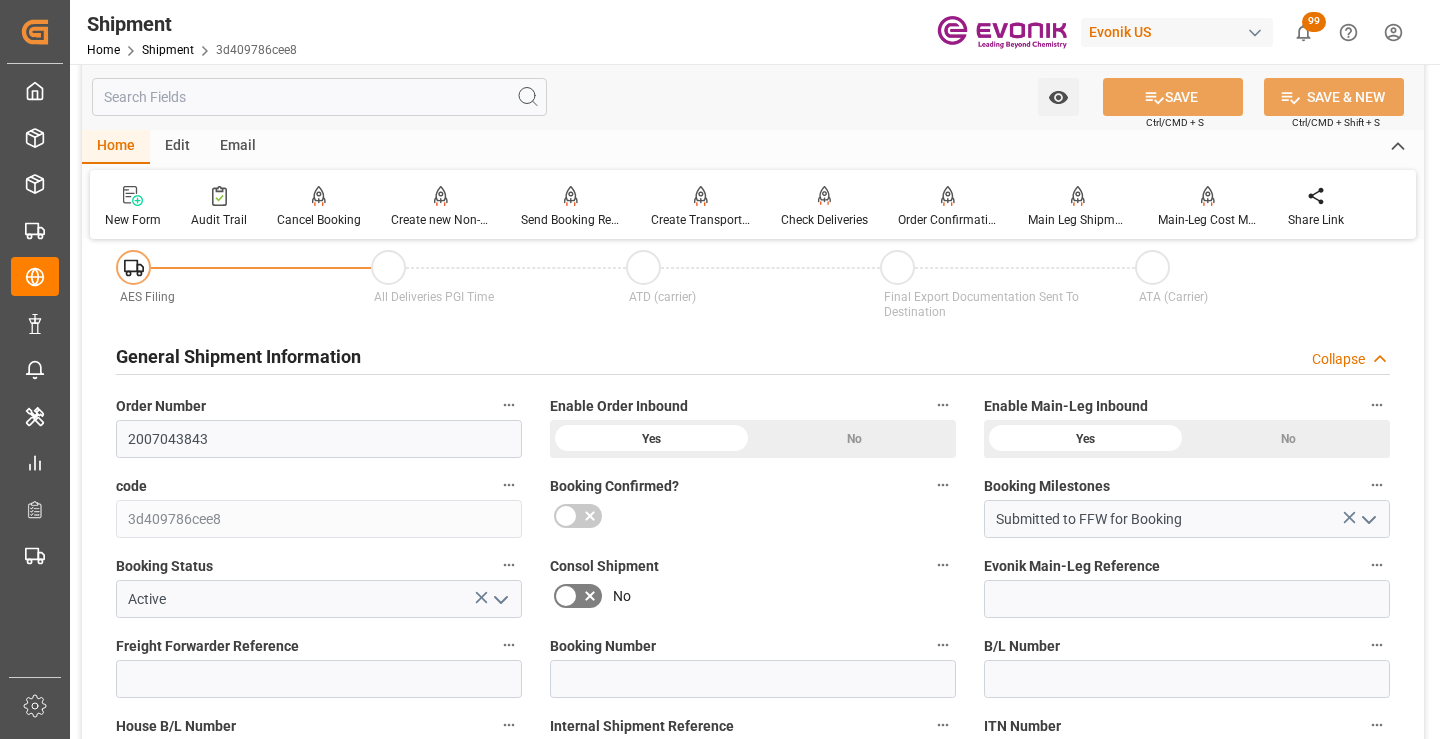 click at bounding box center (319, 97) 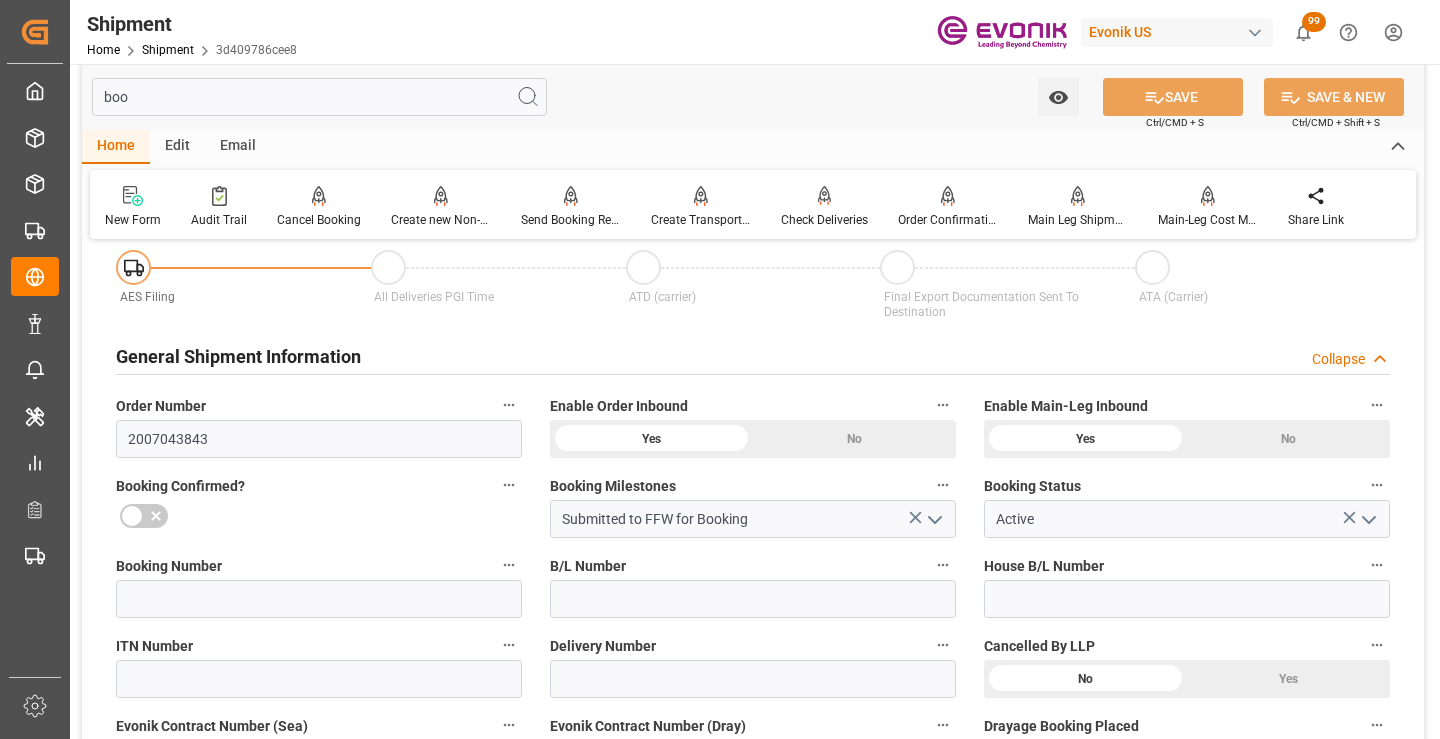 scroll, scrollTop: 0, scrollLeft: 0, axis: both 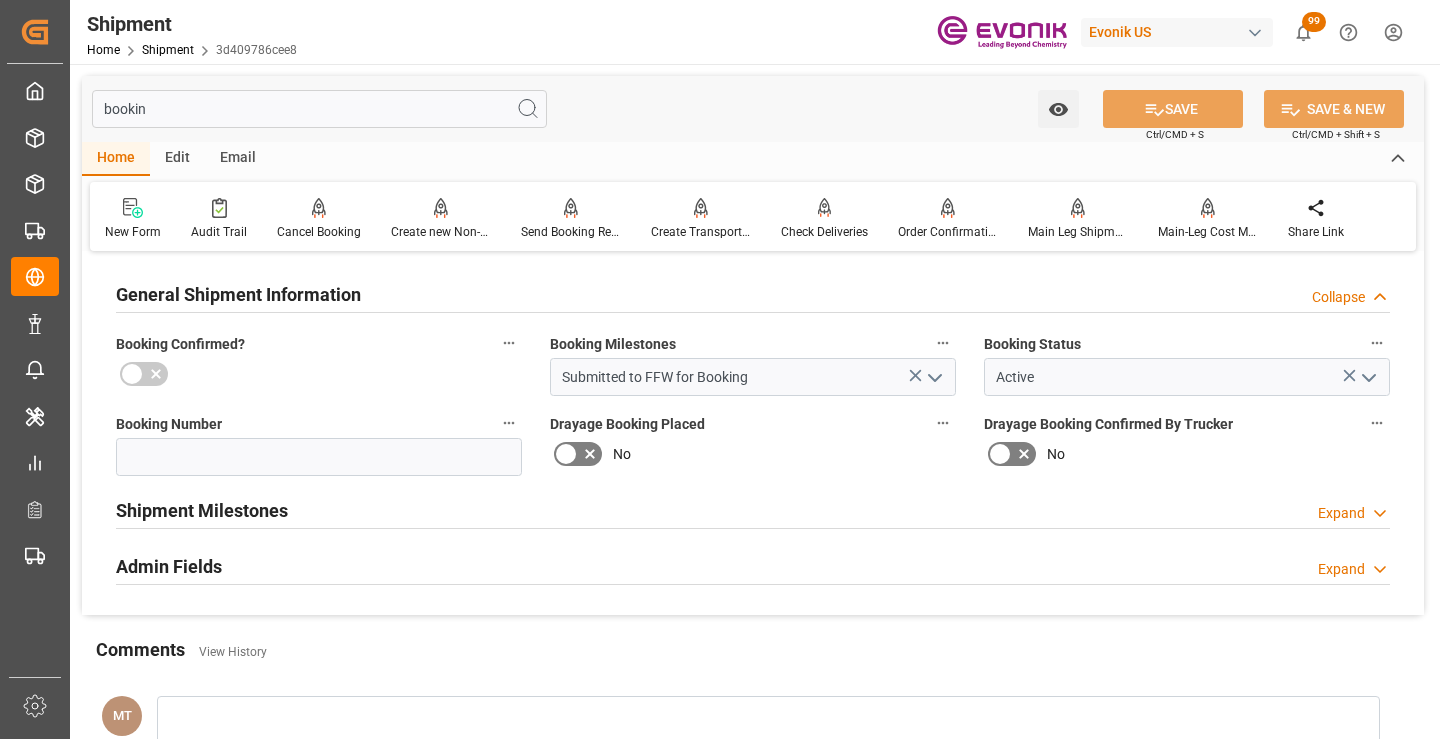 type on "bookin" 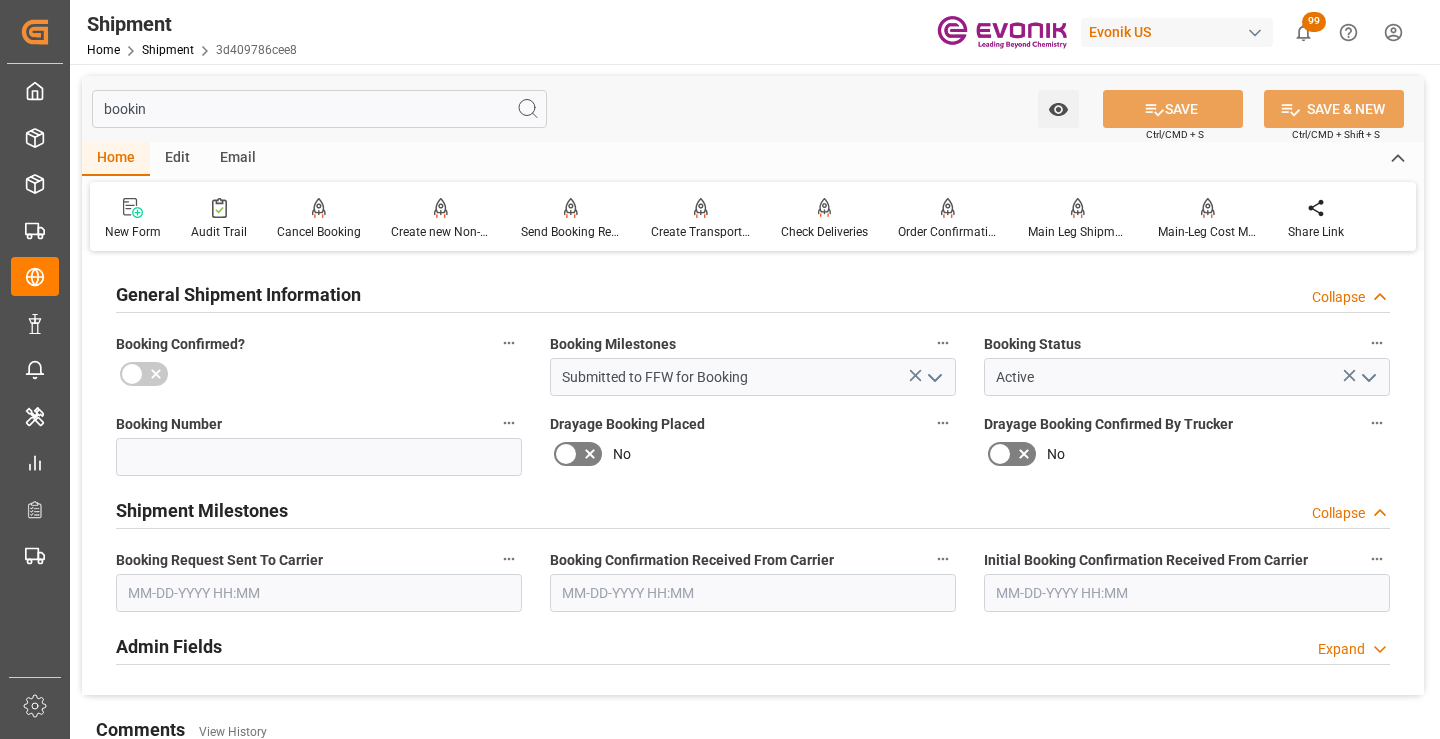 click at bounding box center [319, 593] 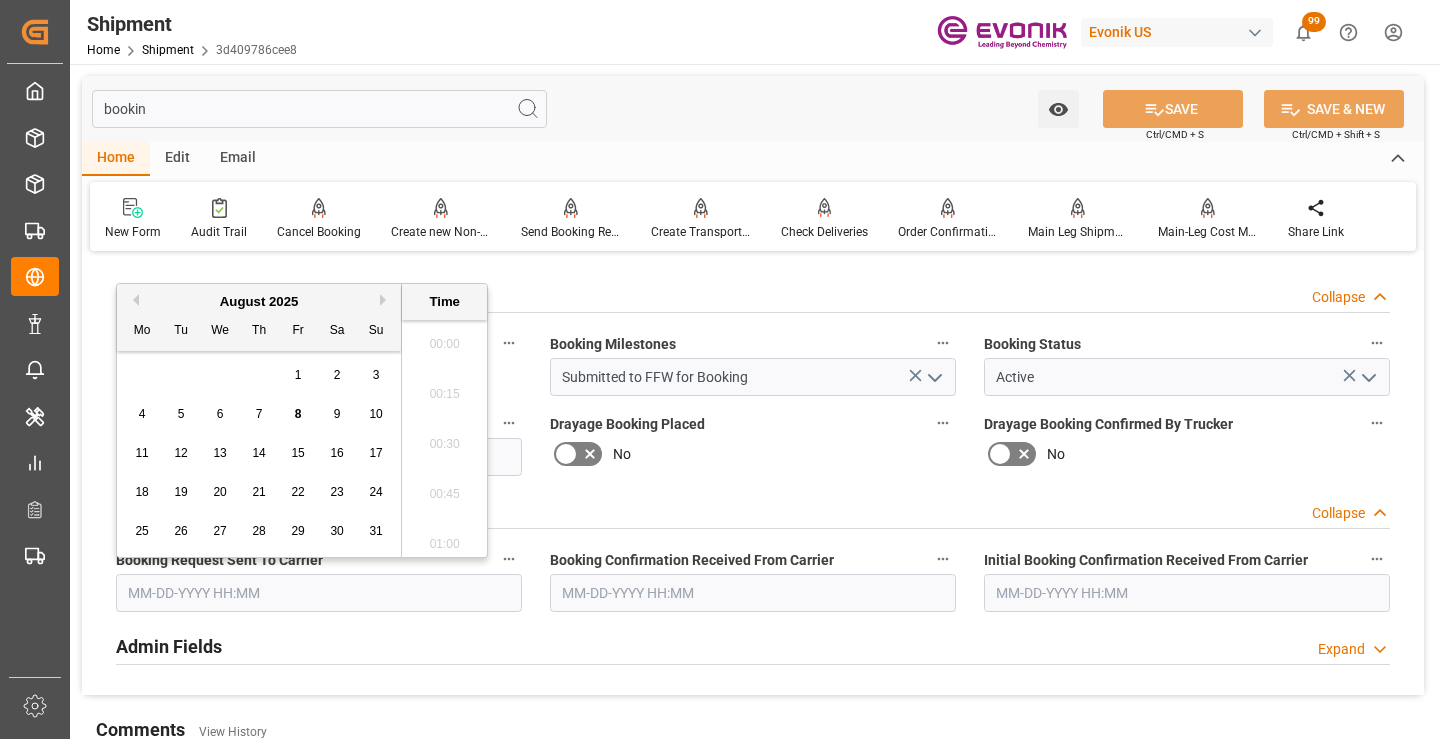 scroll, scrollTop: 2357, scrollLeft: 0, axis: vertical 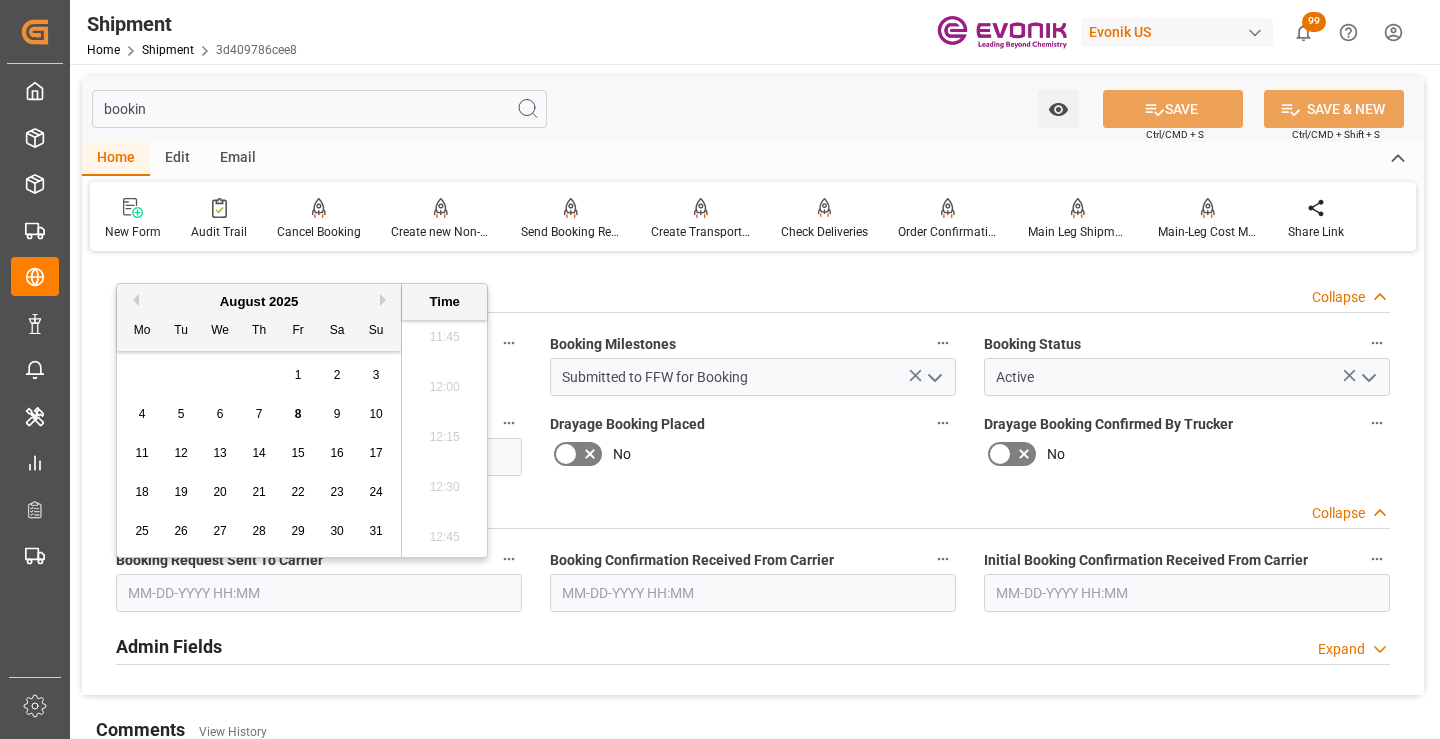 click on "8" at bounding box center [298, 414] 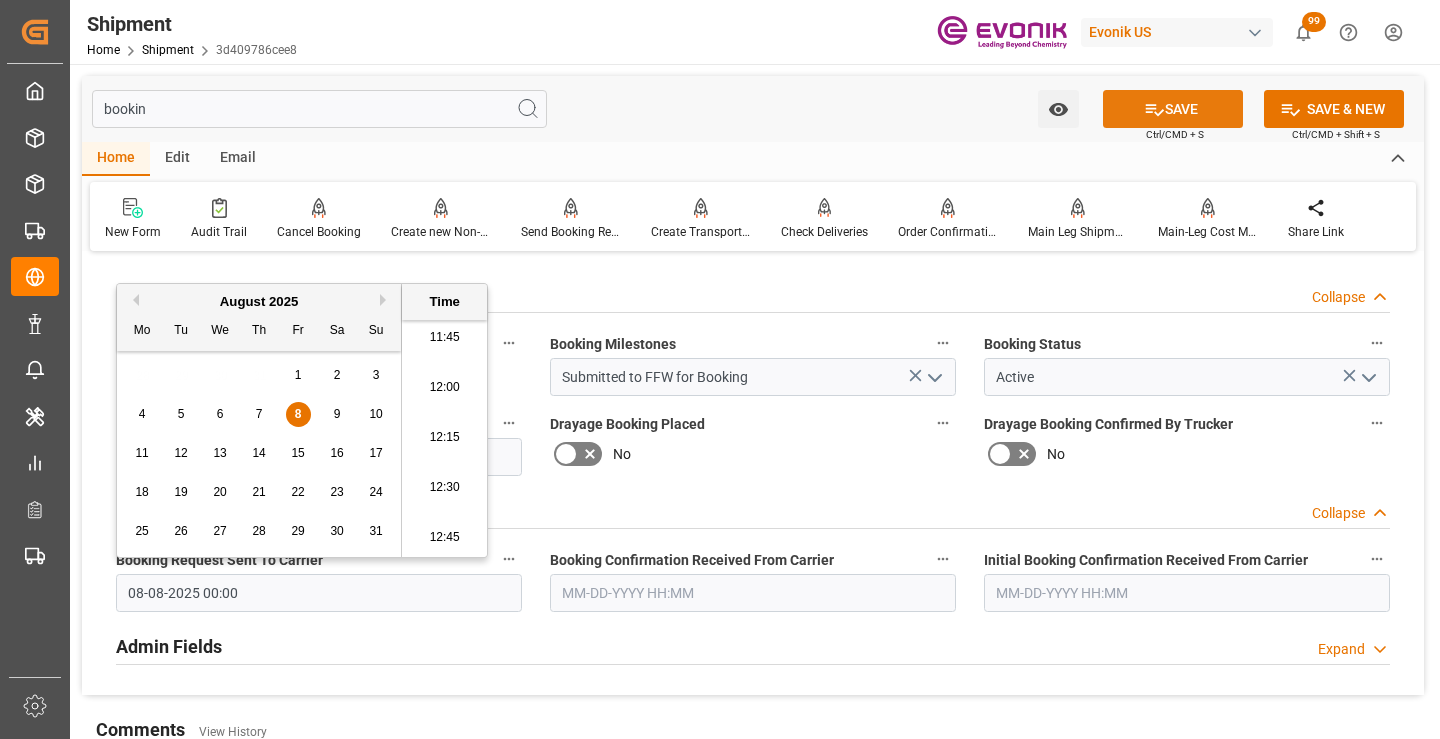 click on "SAVE" at bounding box center [1173, 109] 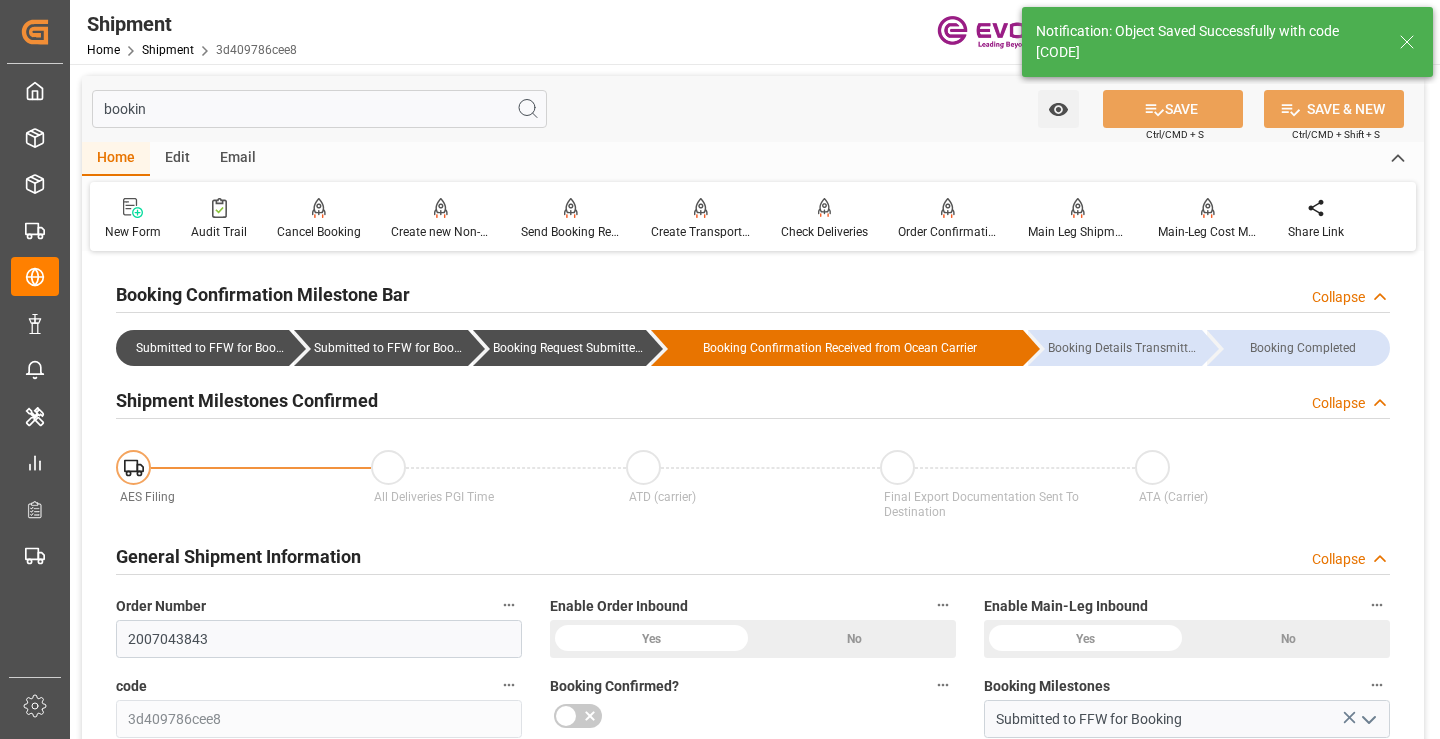 type on "Booking Request Submitted to Ocean Carrier" 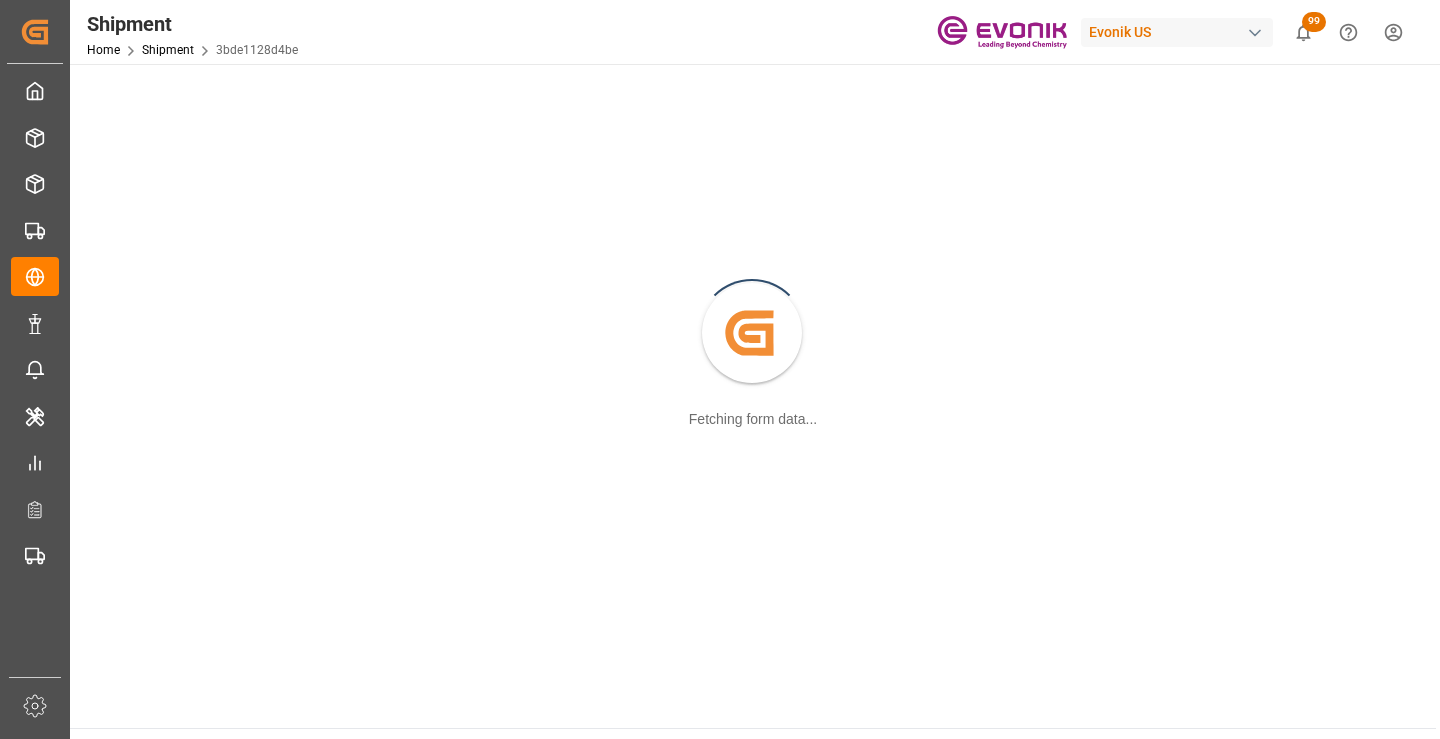scroll, scrollTop: 0, scrollLeft: 0, axis: both 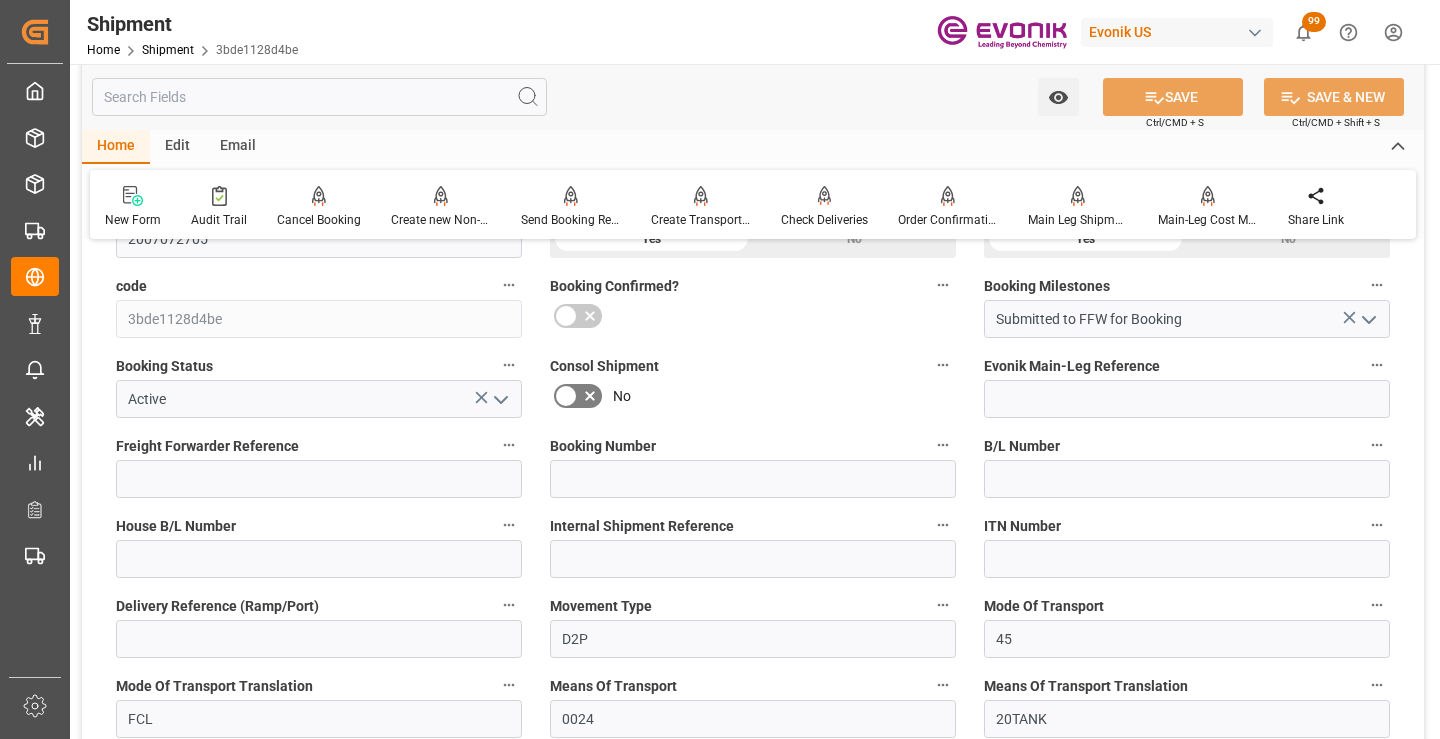 click at bounding box center (319, 97) 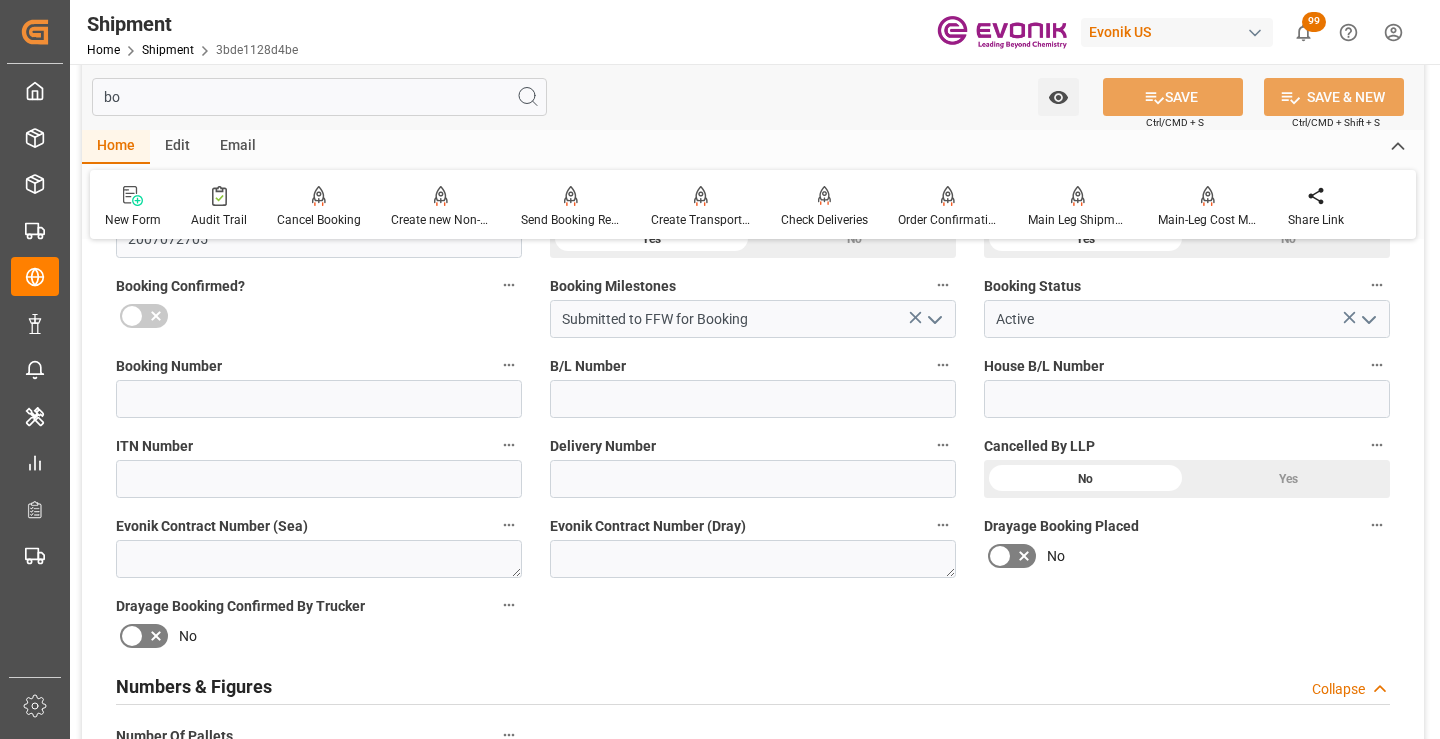 scroll, scrollTop: 140, scrollLeft: 0, axis: vertical 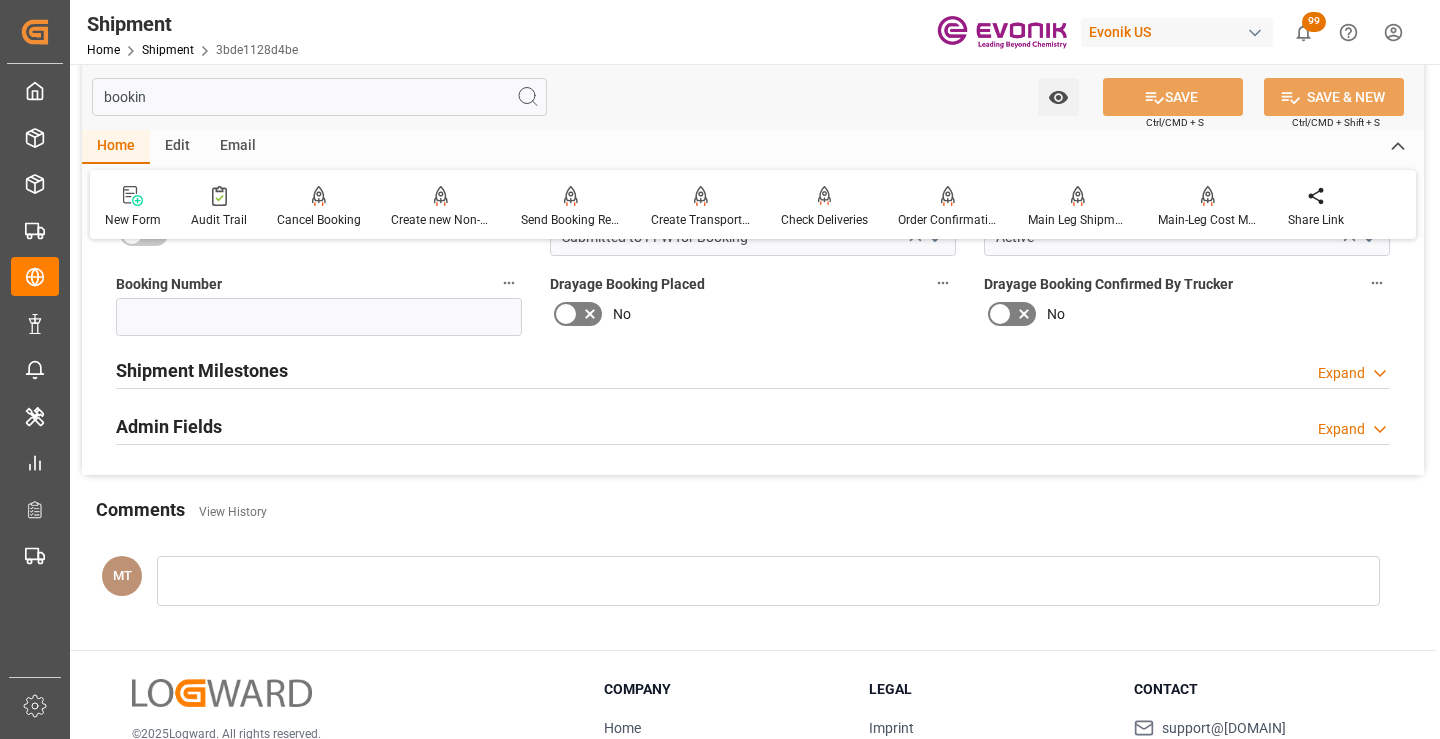 type on "bookin" 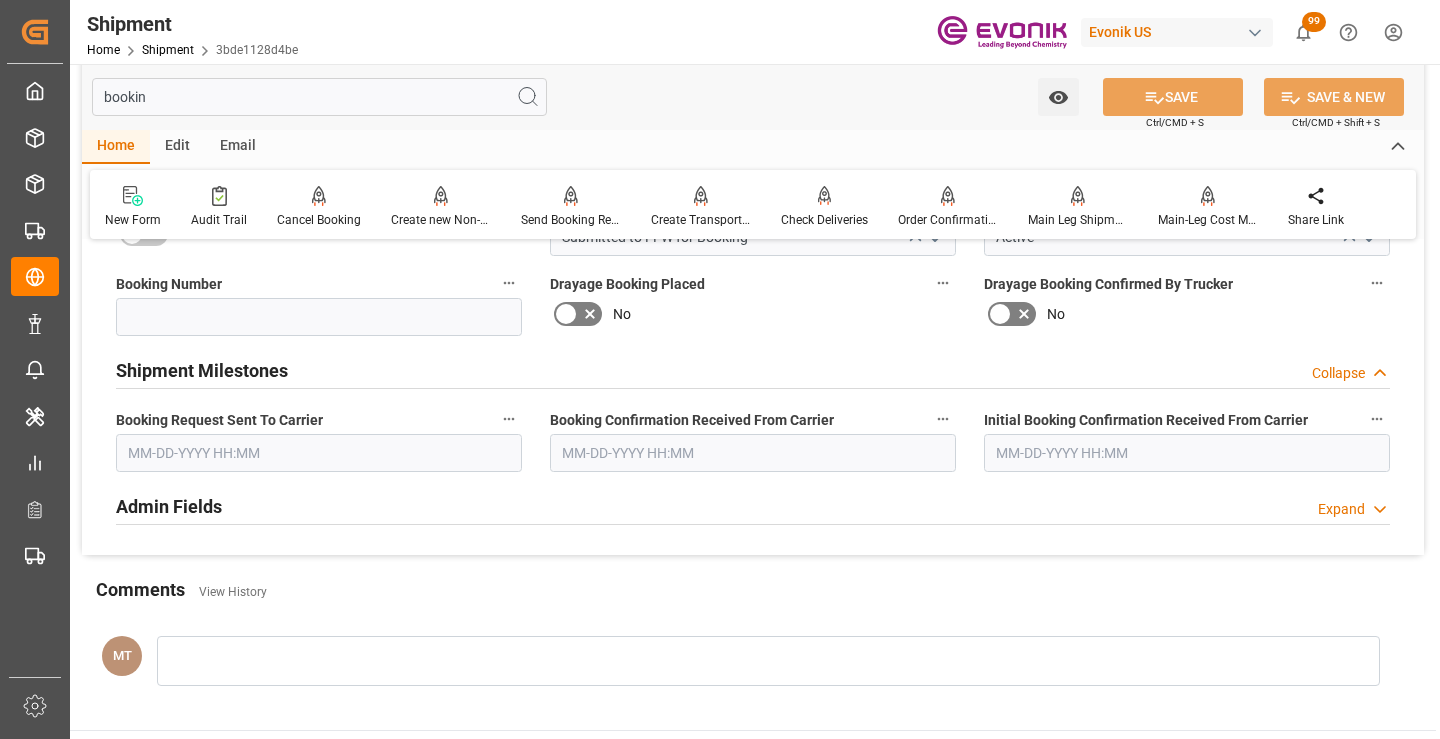 click at bounding box center (319, 453) 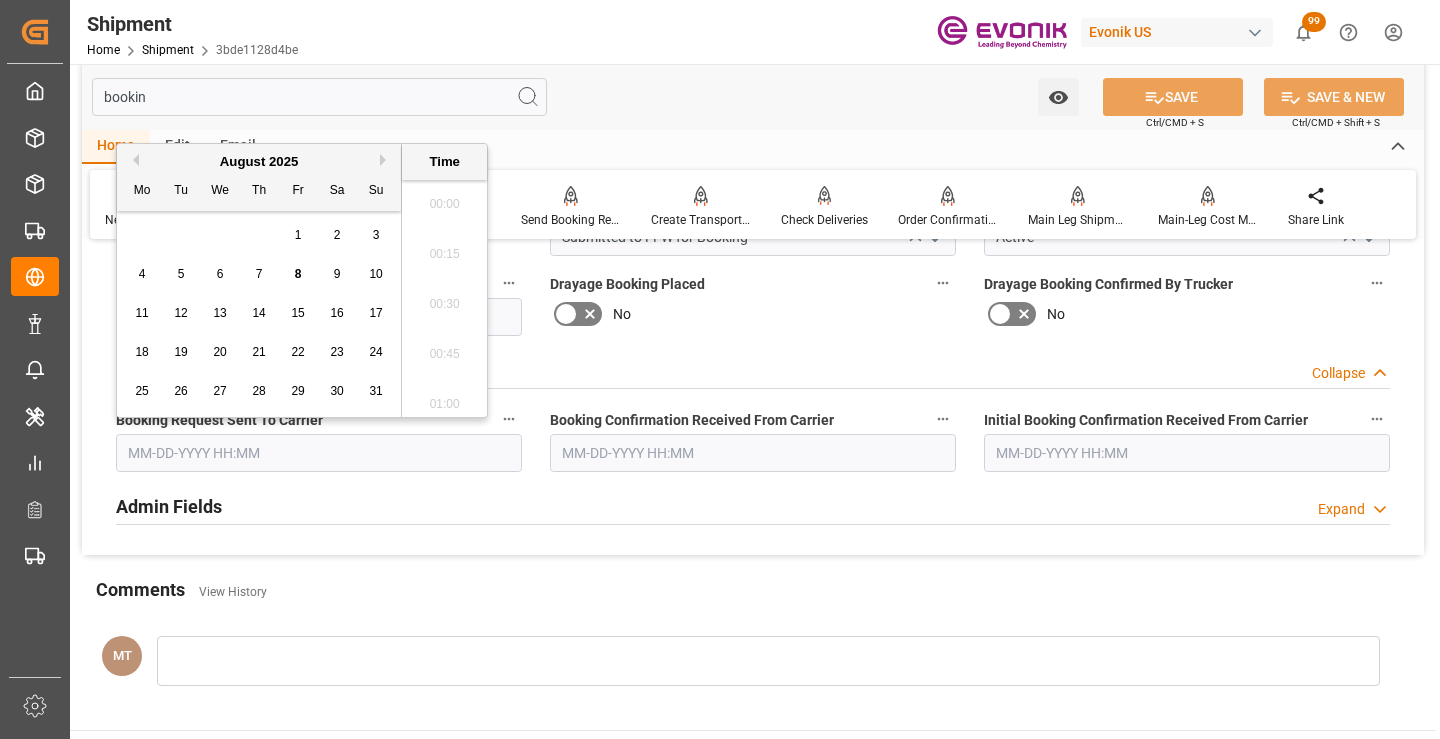 scroll, scrollTop: 2357, scrollLeft: 0, axis: vertical 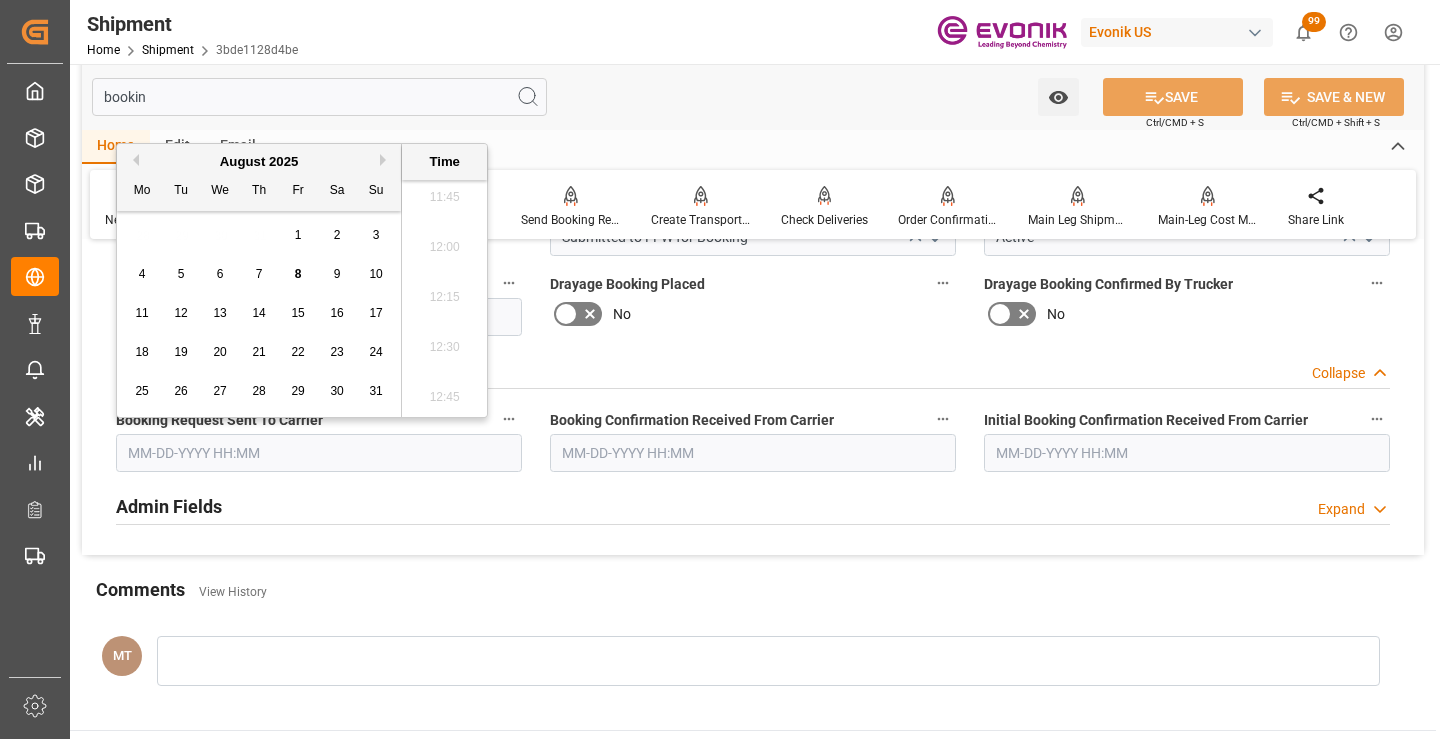 click on "8" at bounding box center (298, 275) 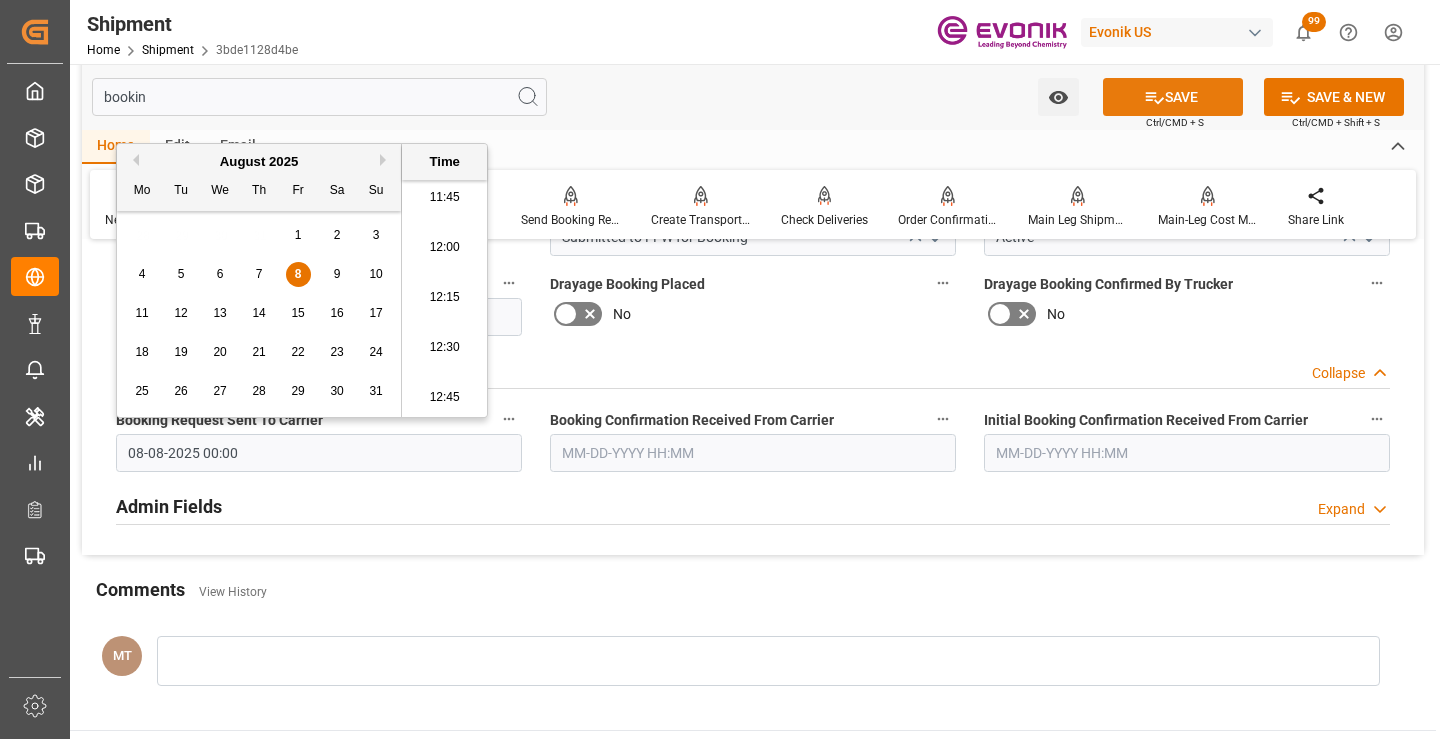click on "SAVE" at bounding box center [1173, 97] 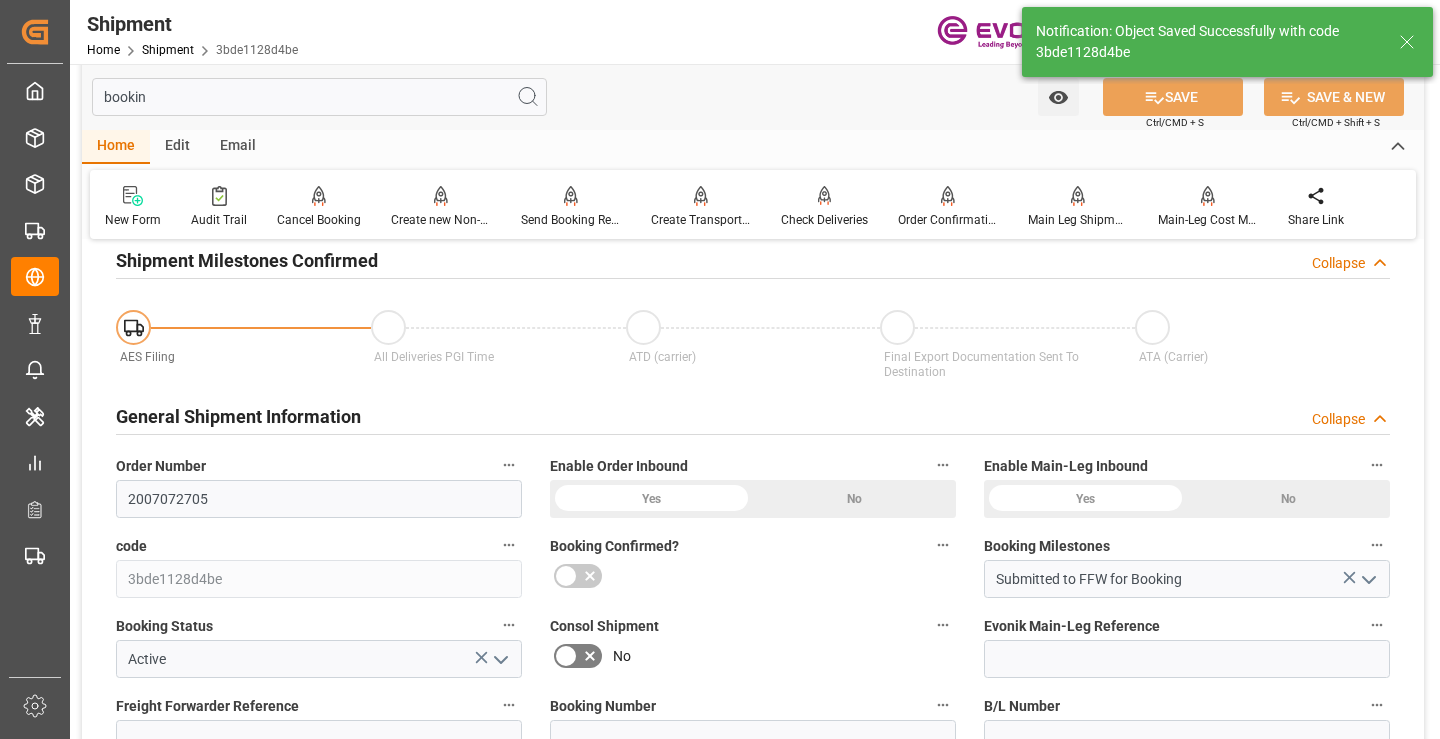 type on "Booking Request Submitted to Ocean Carrier" 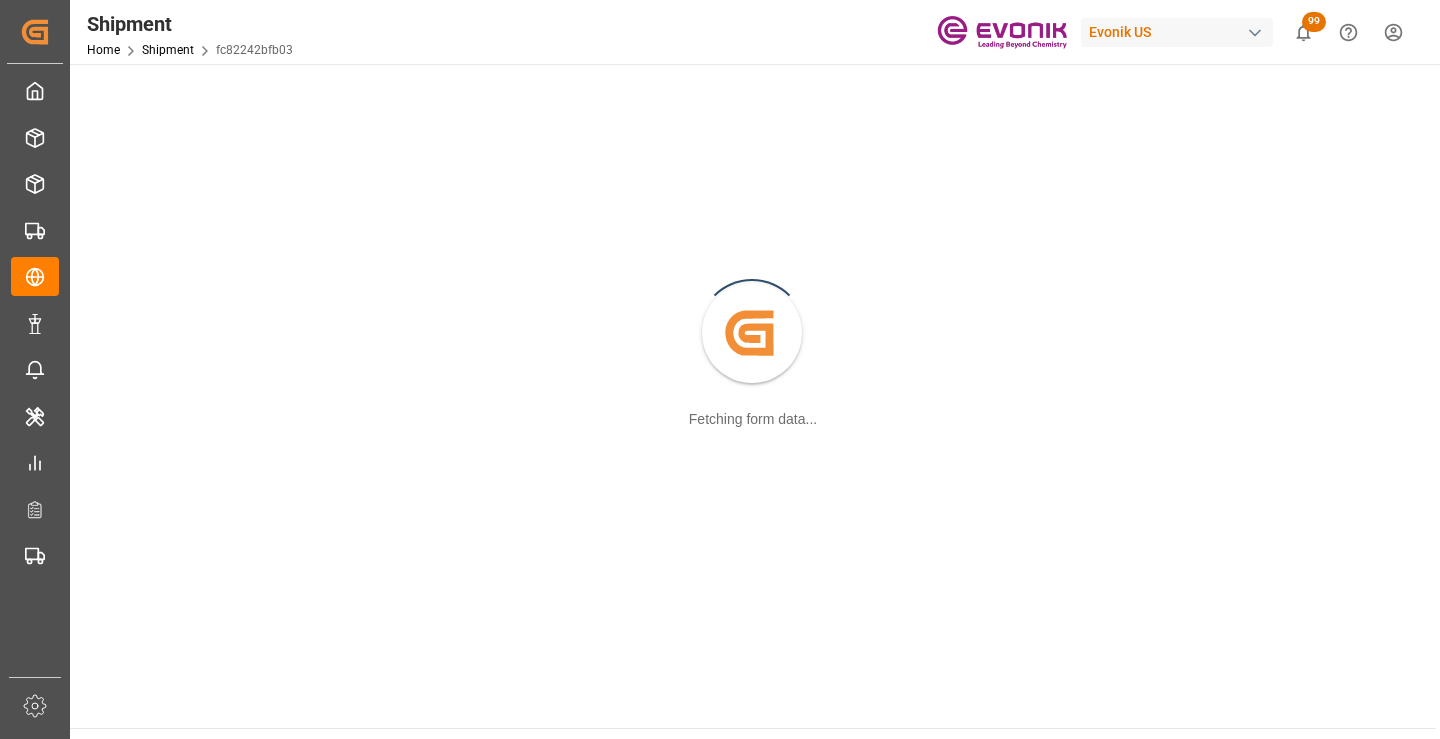 scroll, scrollTop: 0, scrollLeft: 0, axis: both 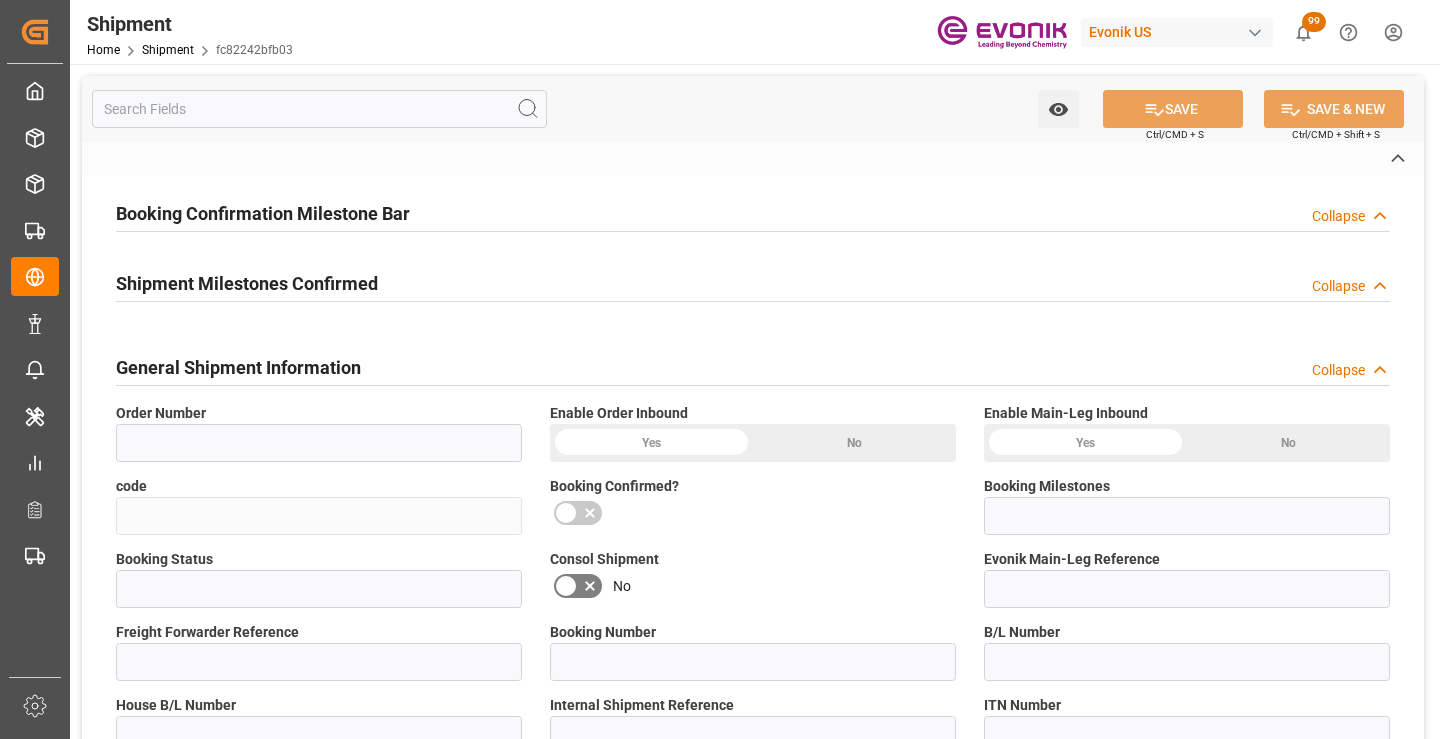type on "0046466978" 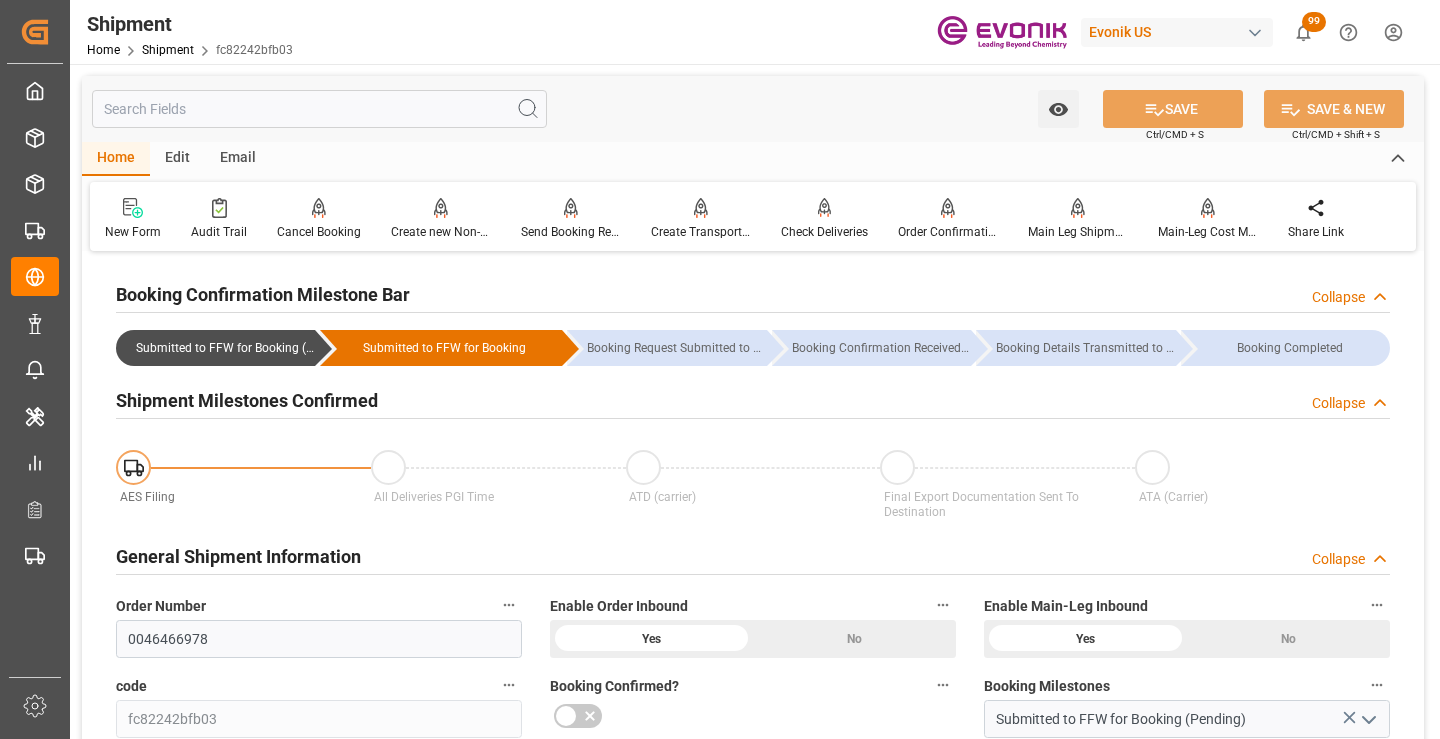 click at bounding box center (319, 109) 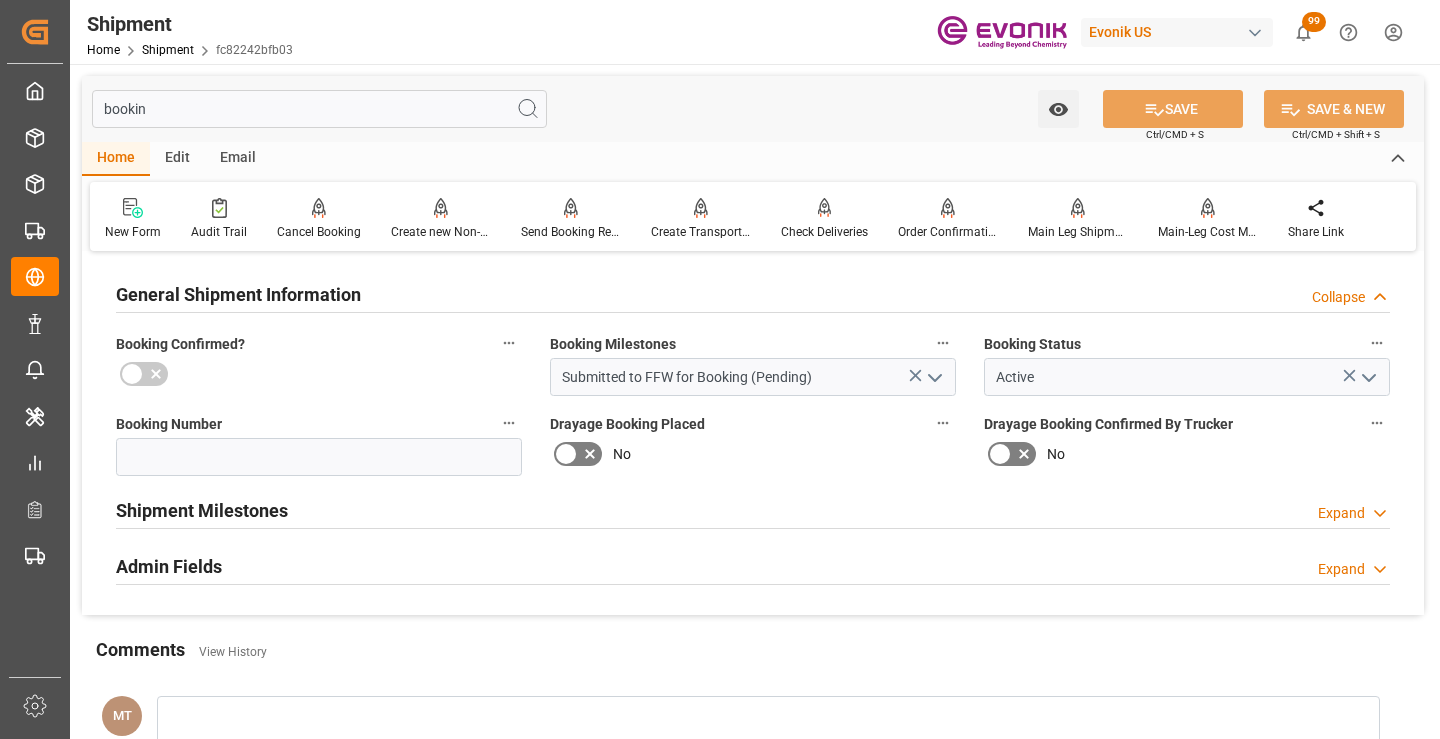 type on "bookin" 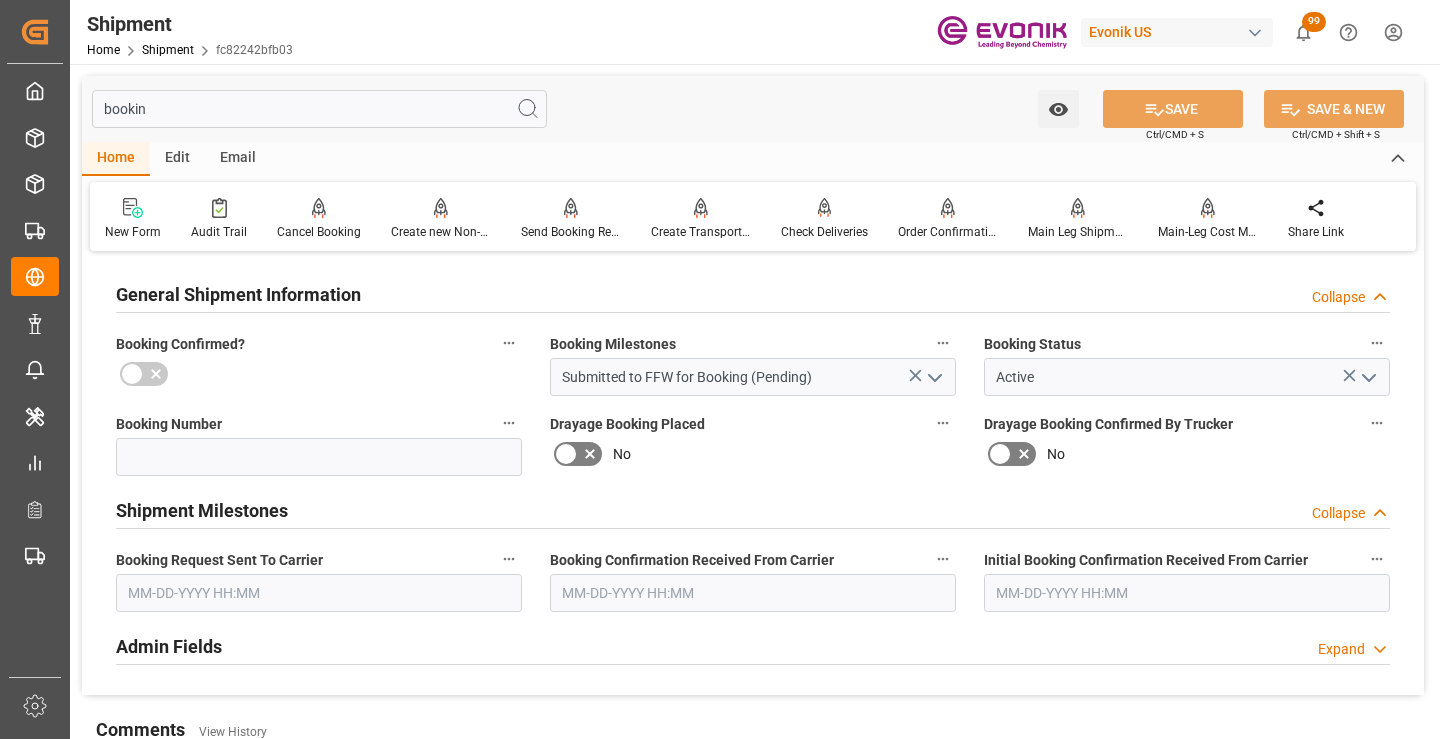 click at bounding box center [319, 593] 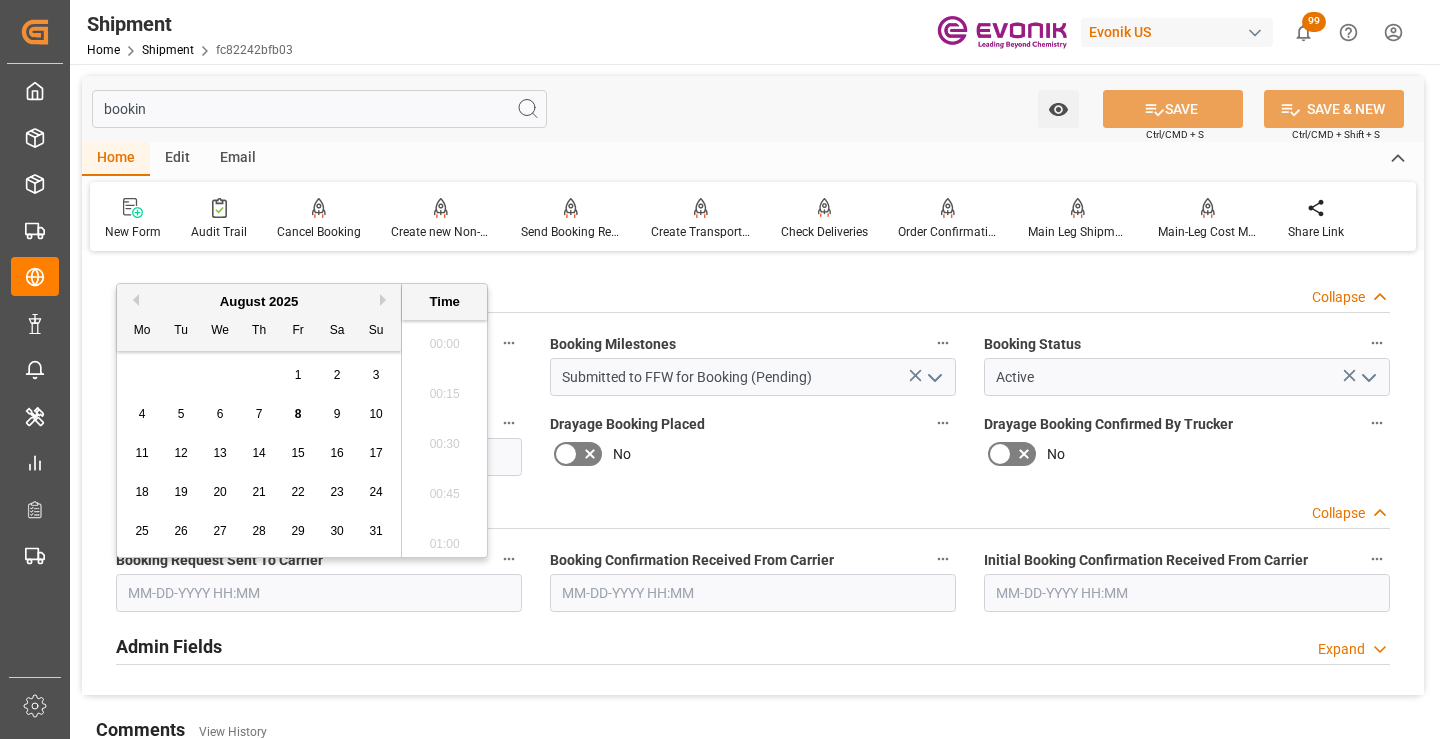 scroll, scrollTop: 2357, scrollLeft: 0, axis: vertical 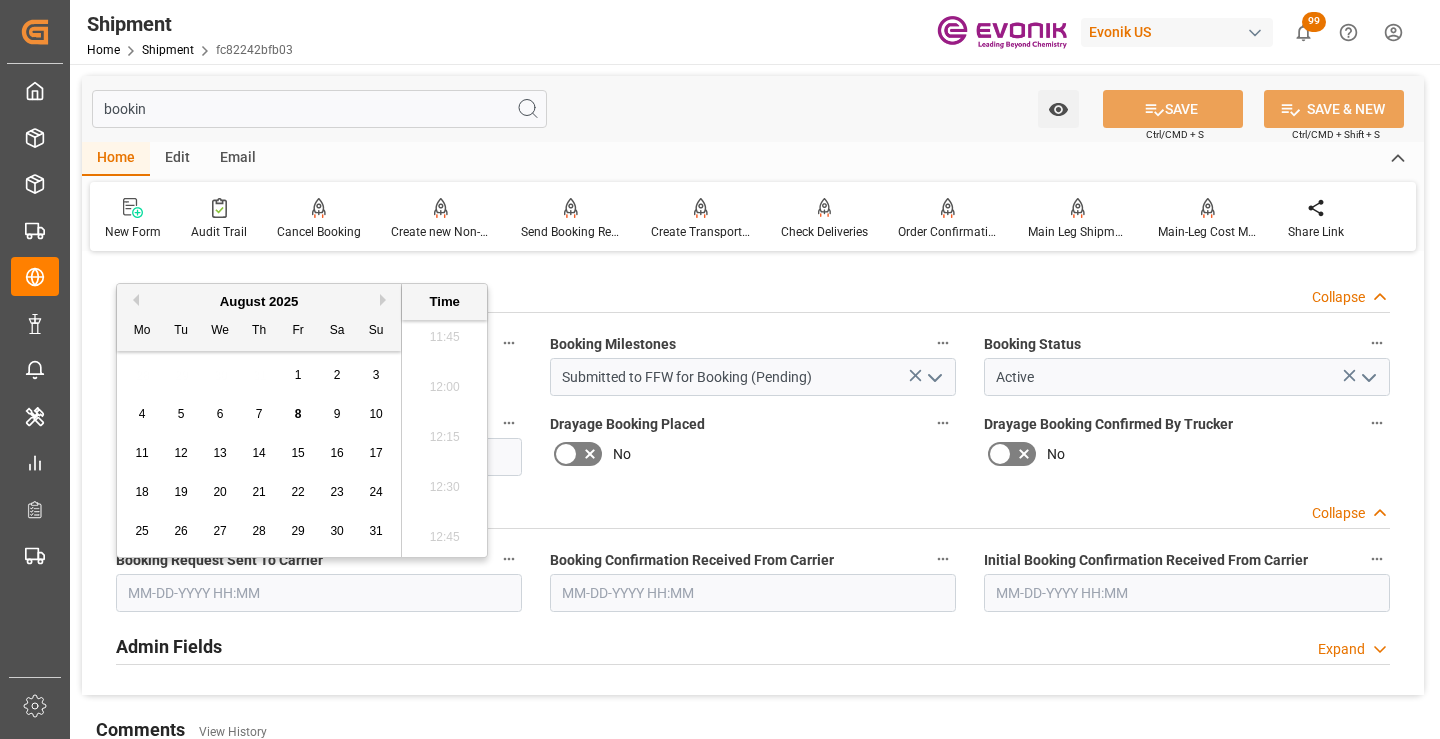 click on "8" at bounding box center (298, 415) 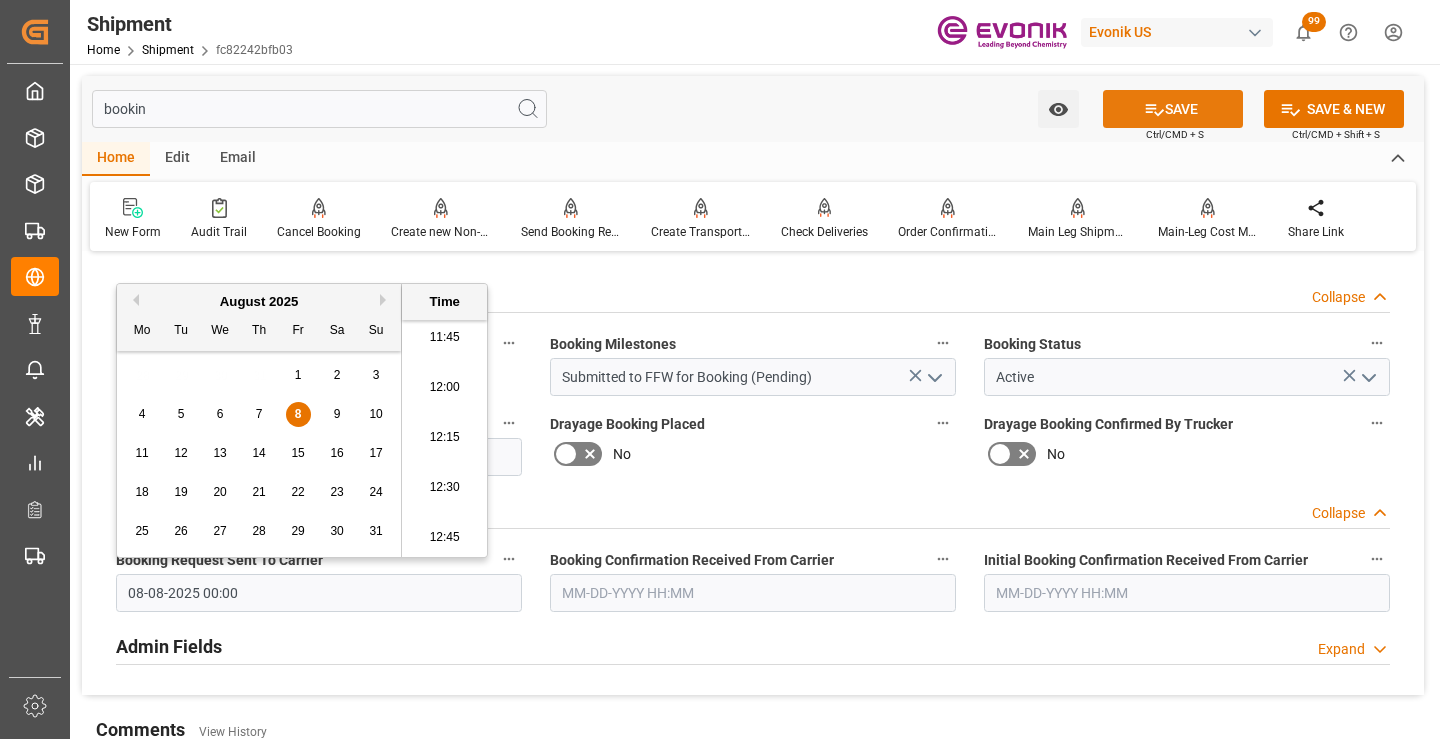 click on "SAVE" at bounding box center [1173, 109] 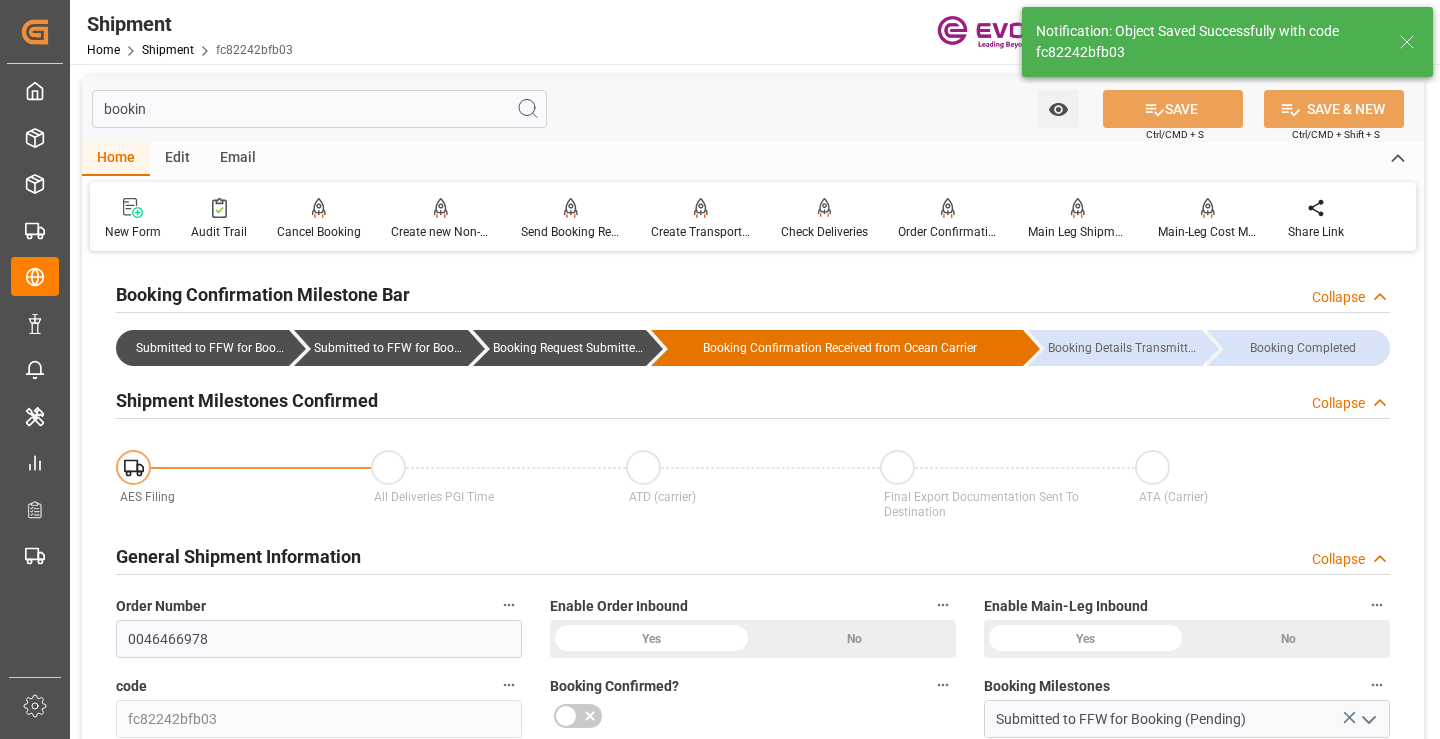 type on "Booking Request Submitted to Ocean Carrier" 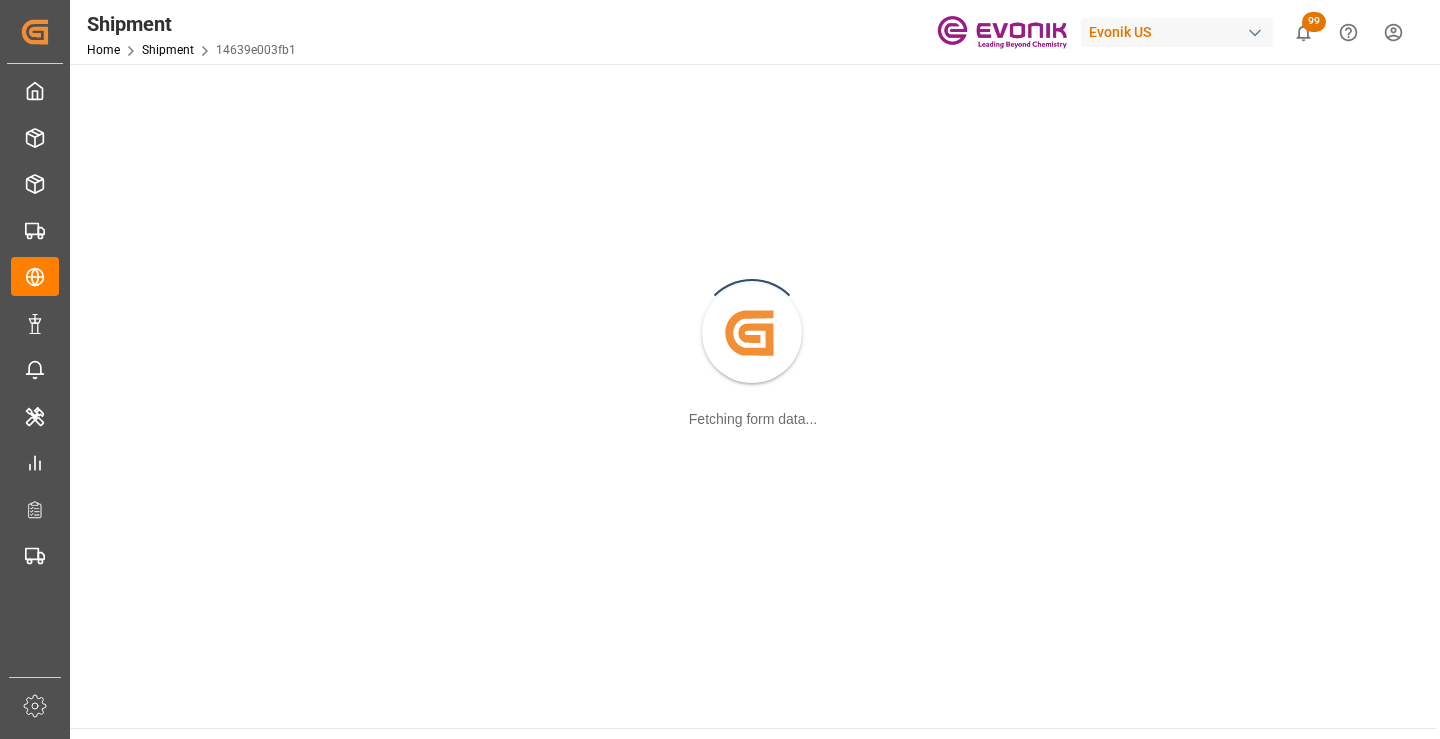 scroll, scrollTop: 0, scrollLeft: 0, axis: both 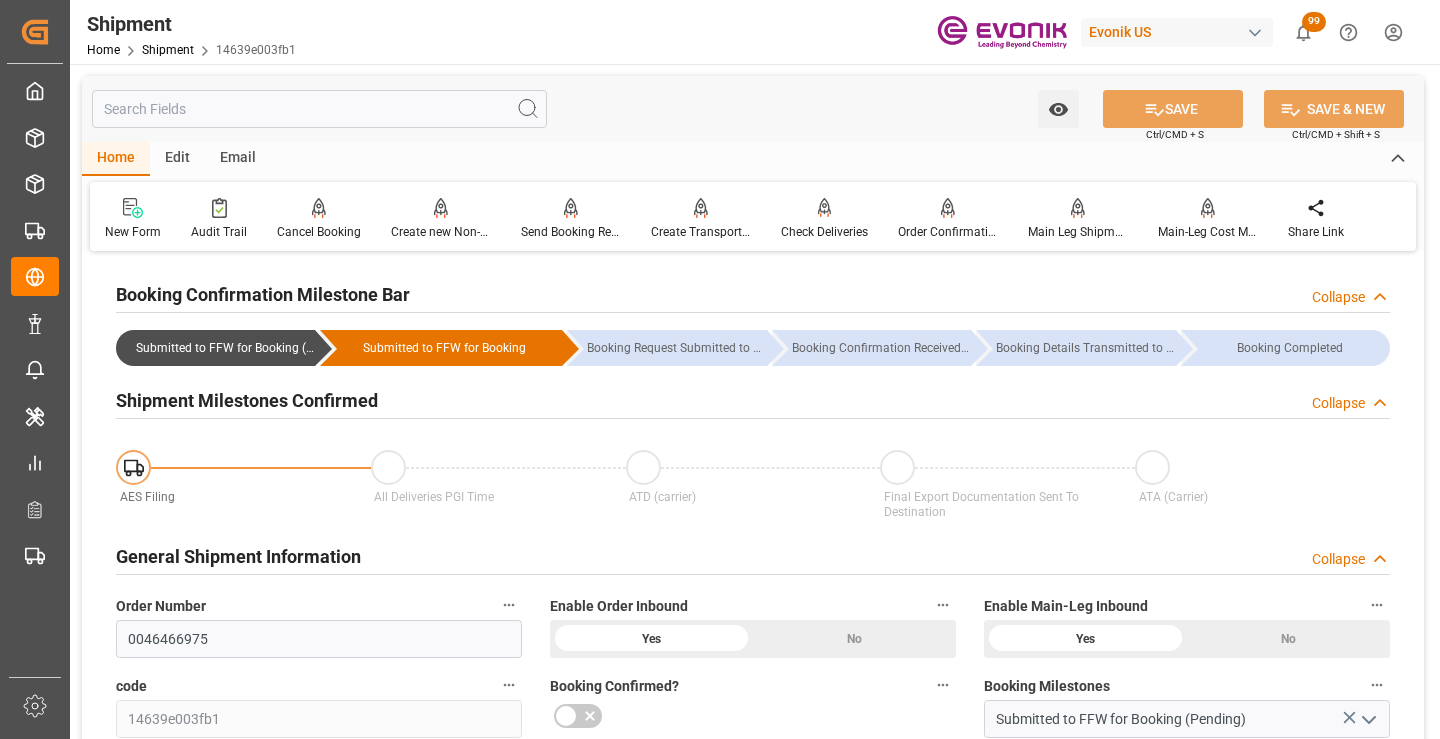 click at bounding box center [319, 109] 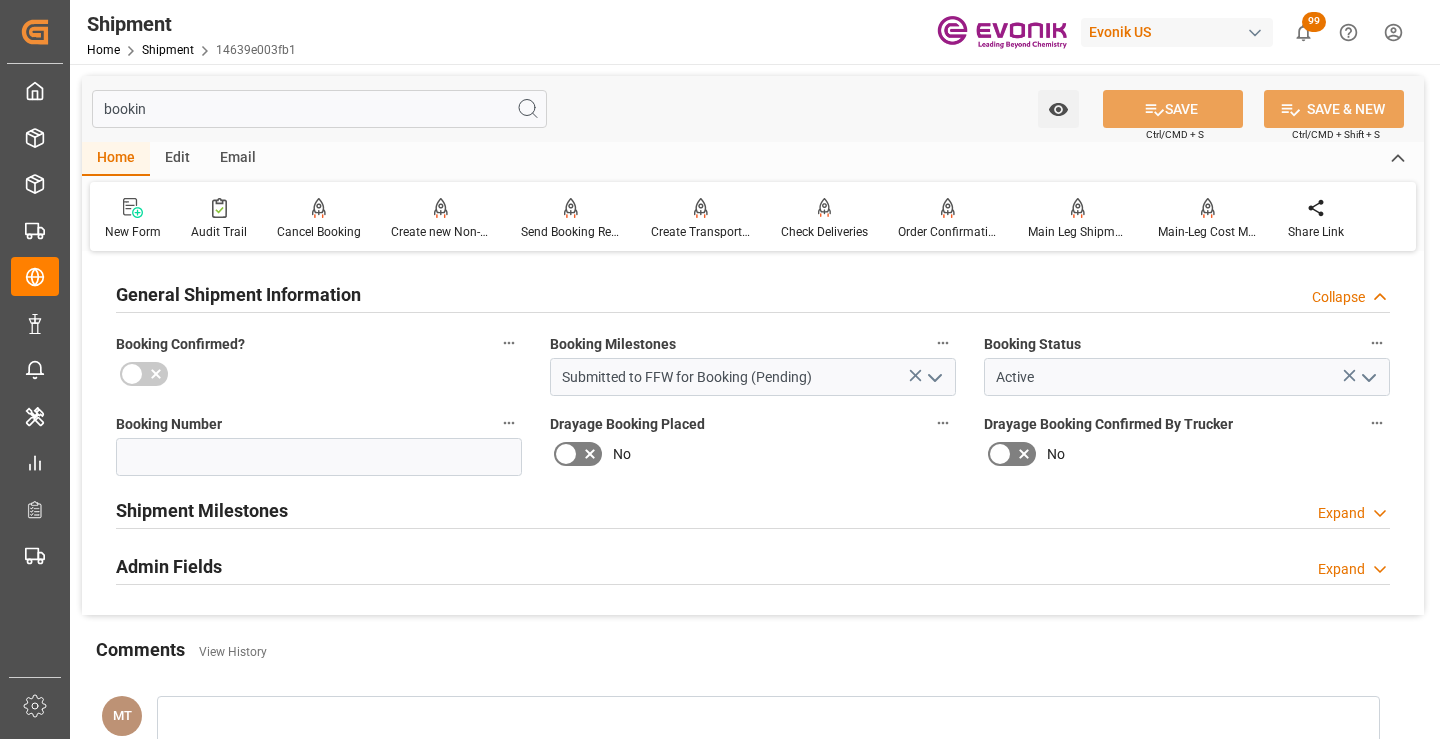 type on "bookin" 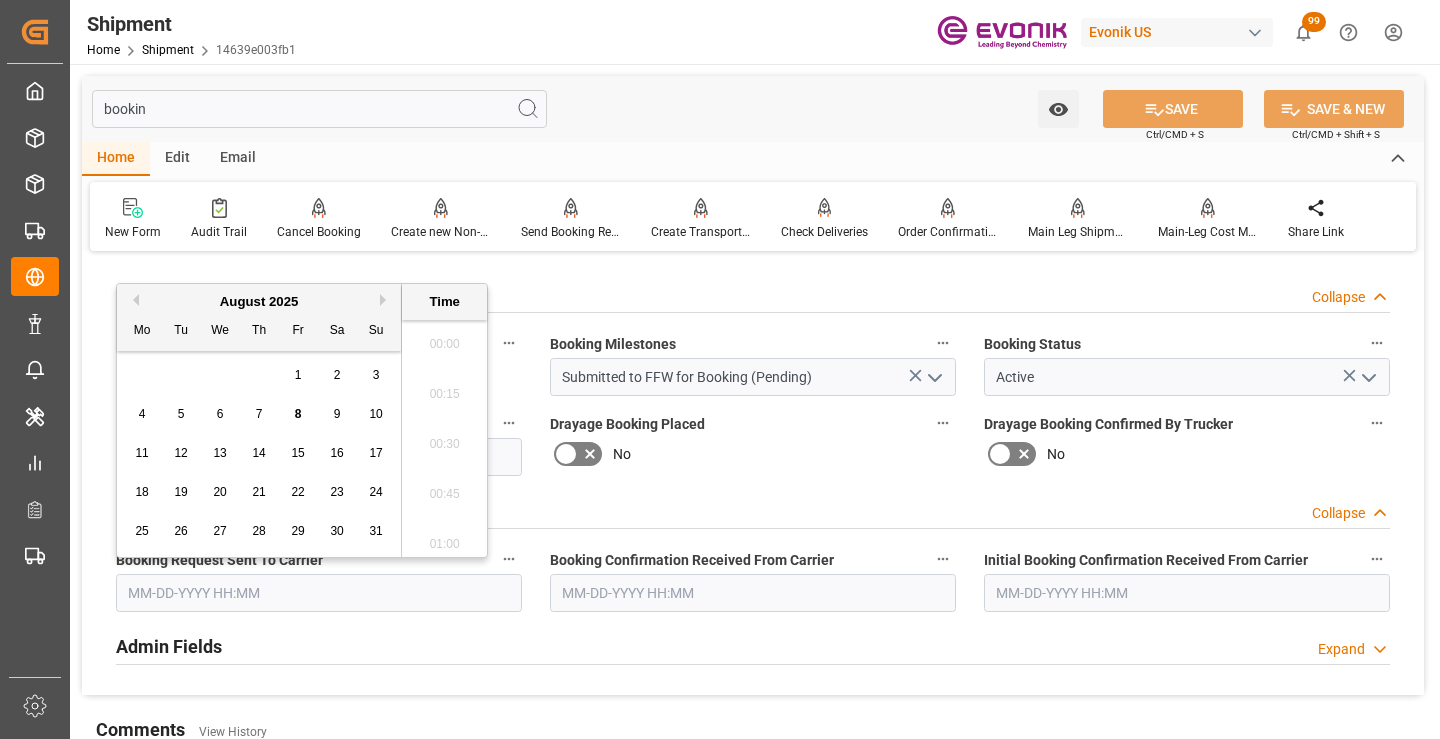 scroll, scrollTop: 2357, scrollLeft: 0, axis: vertical 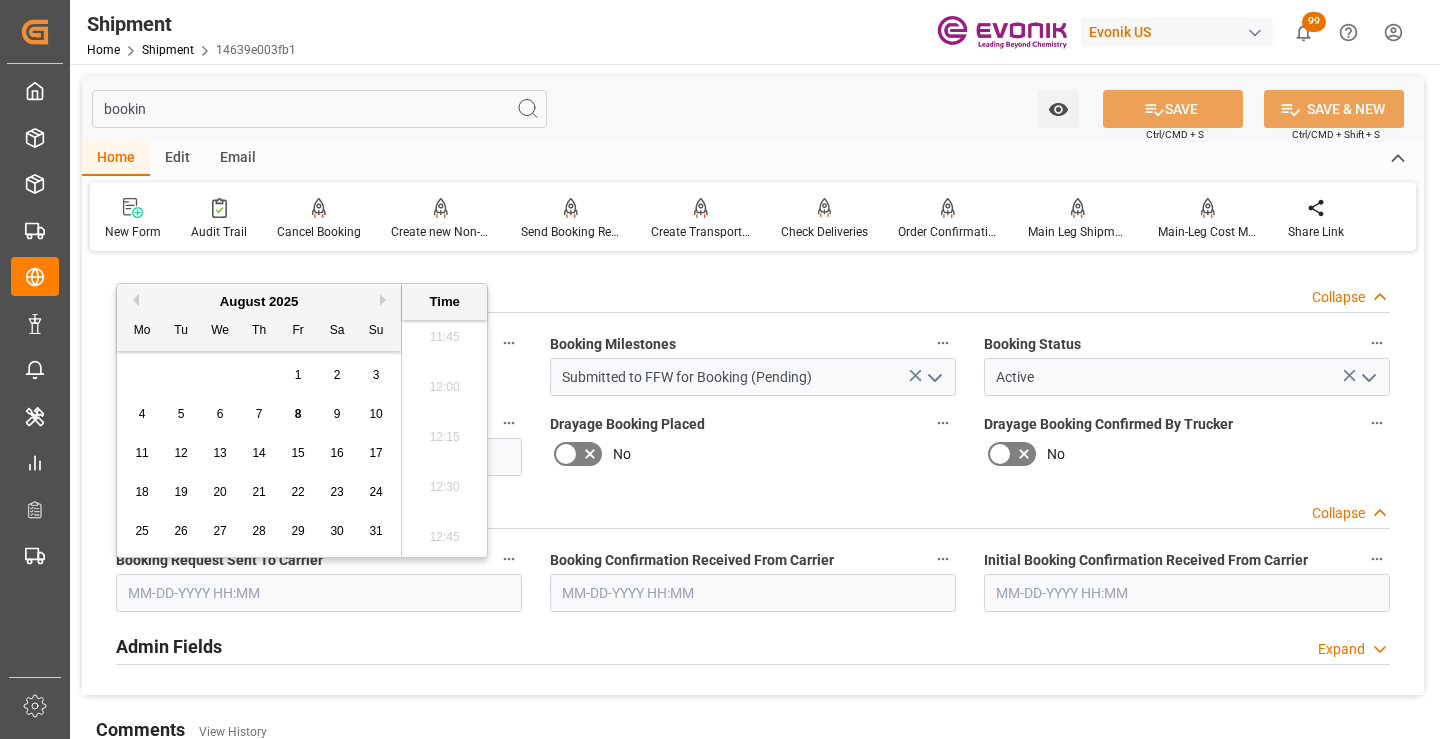 click at bounding box center [319, 593] 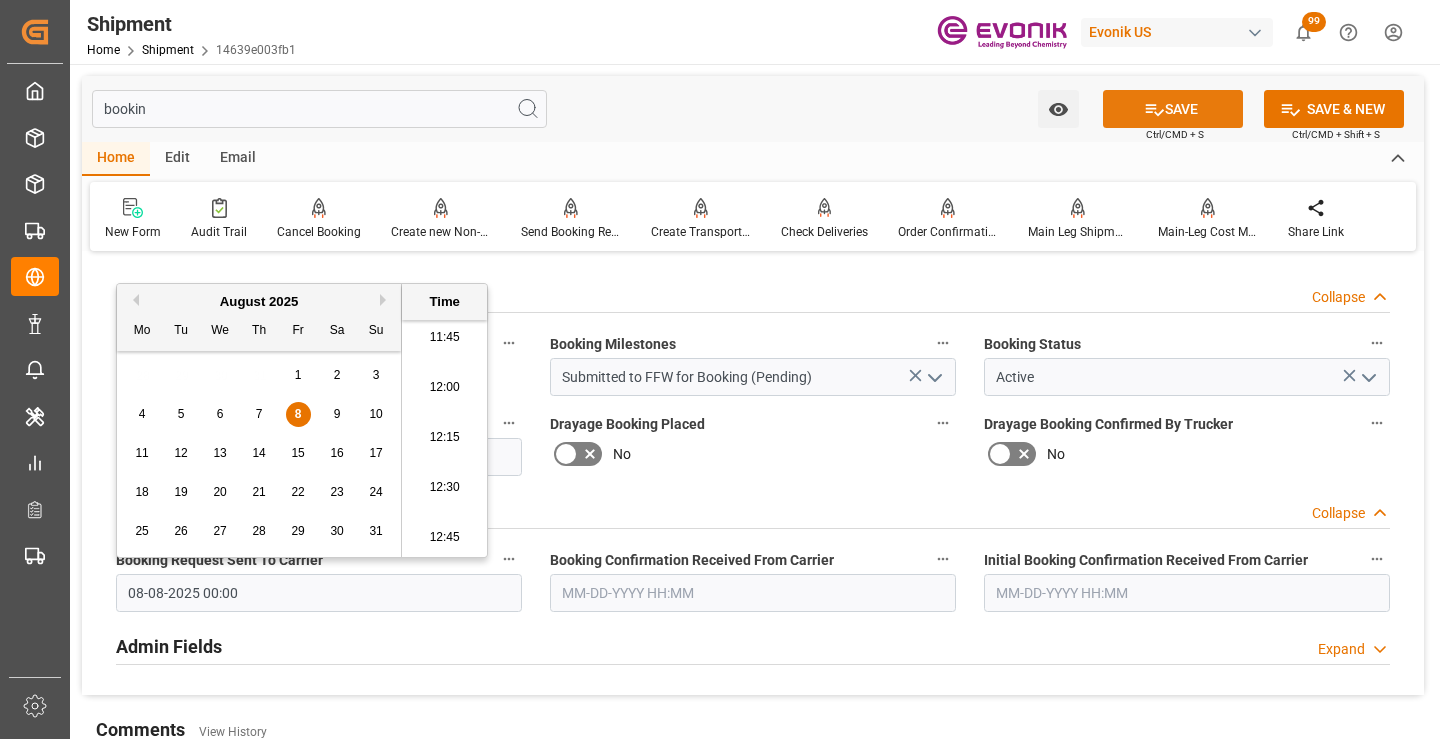 click on "SAVE" at bounding box center [1173, 109] 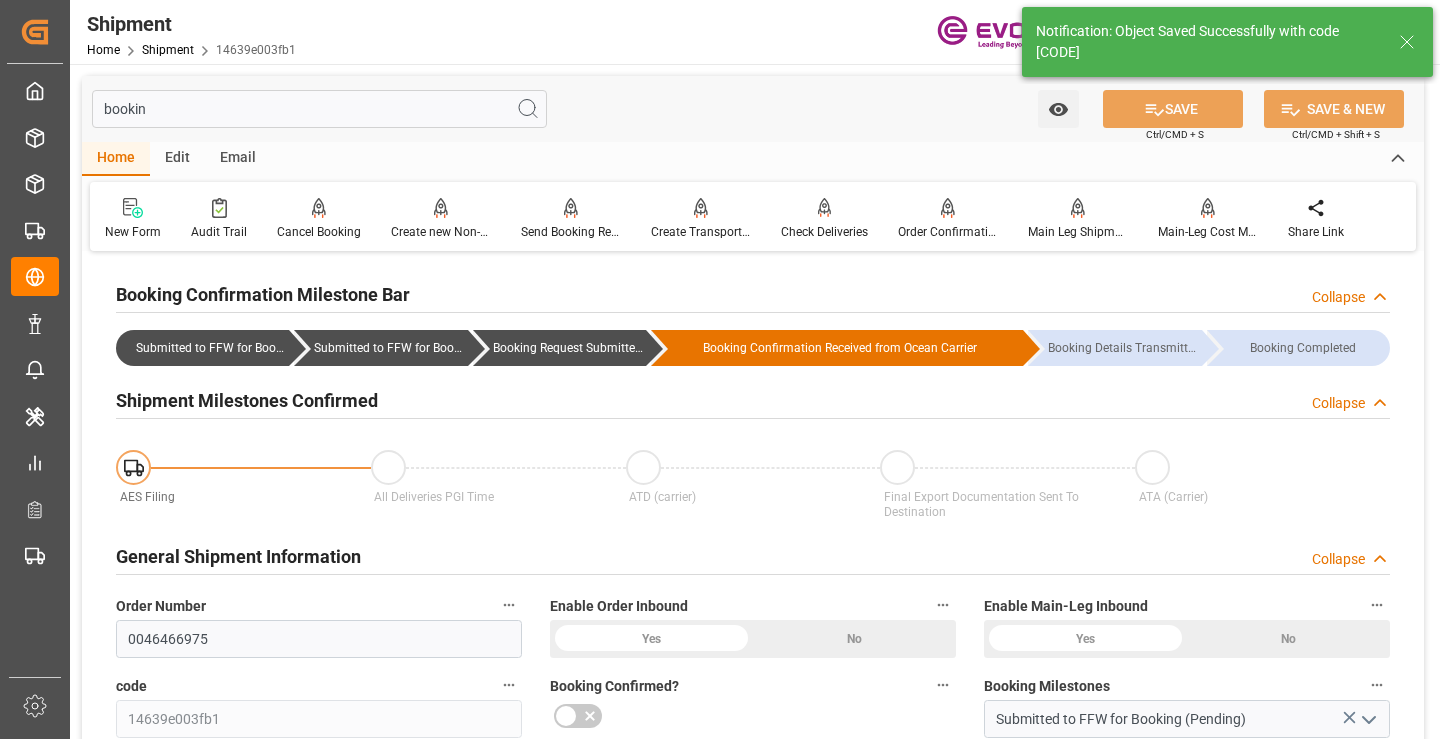 type on "Booking Request Submitted to Ocean Carrier" 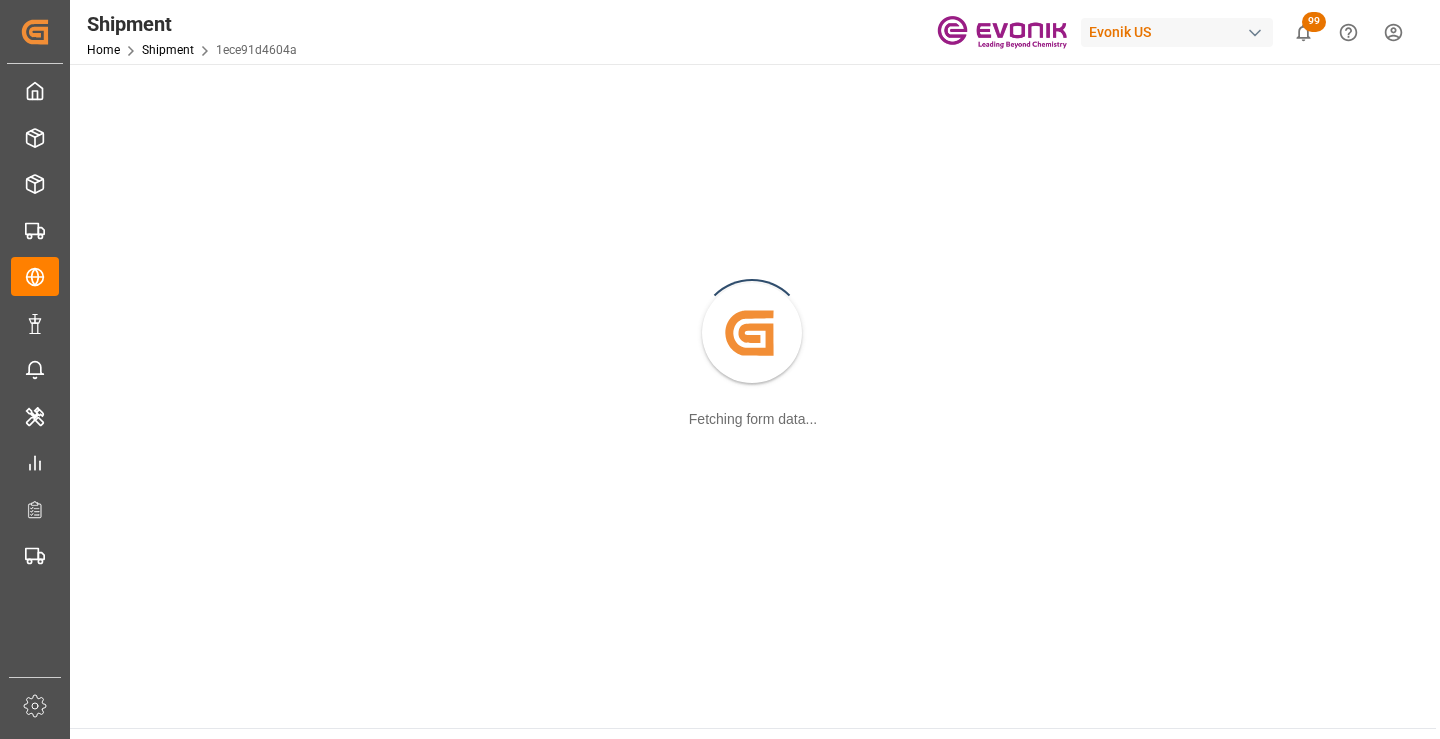 scroll, scrollTop: 0, scrollLeft: 0, axis: both 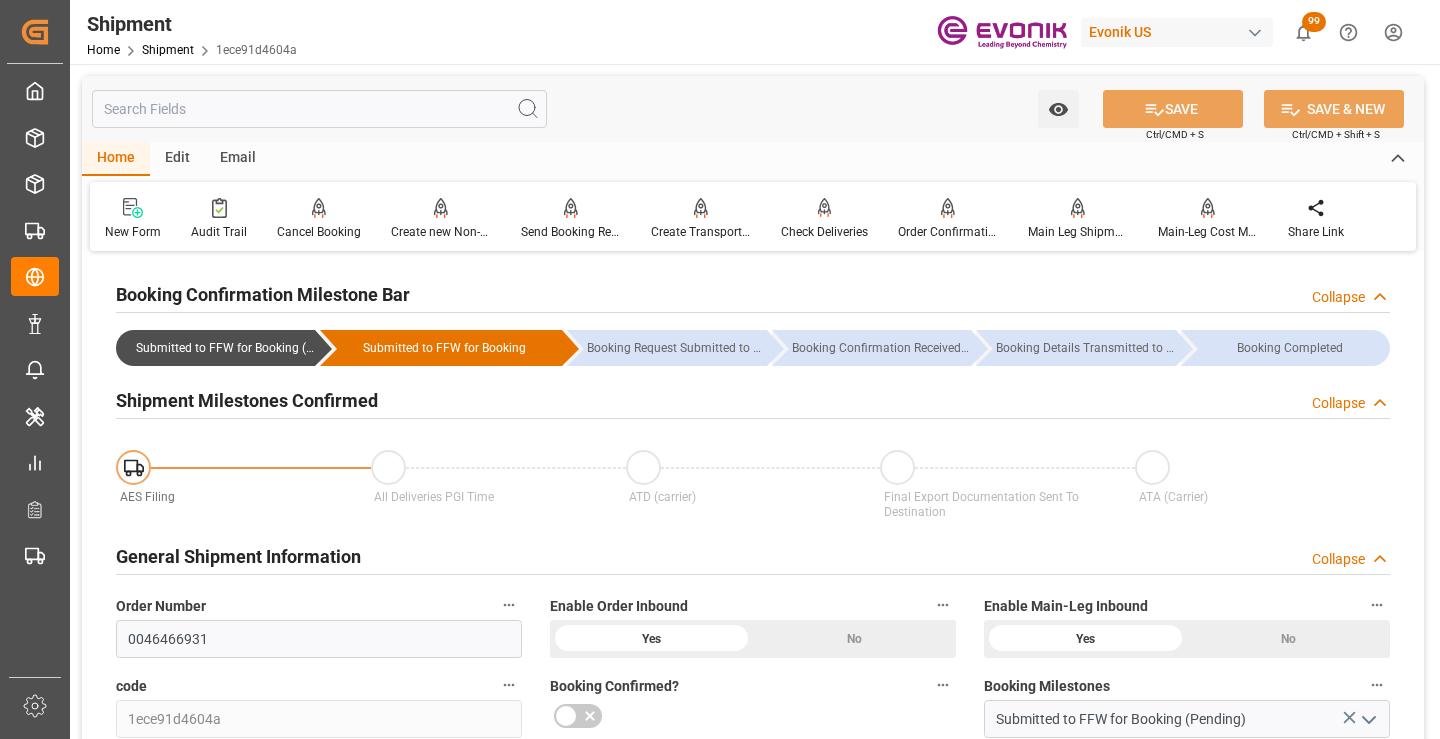 click at bounding box center (319, 109) 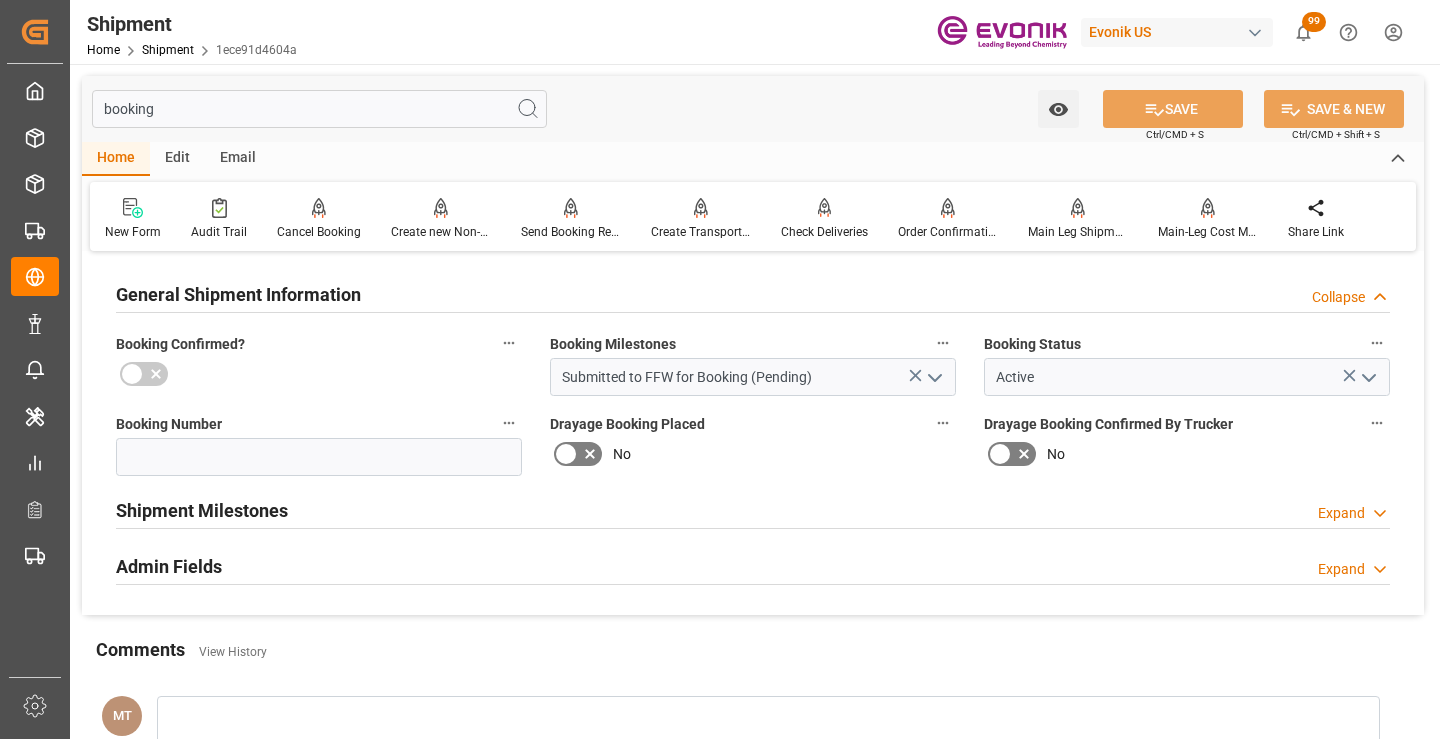 type on "booking" 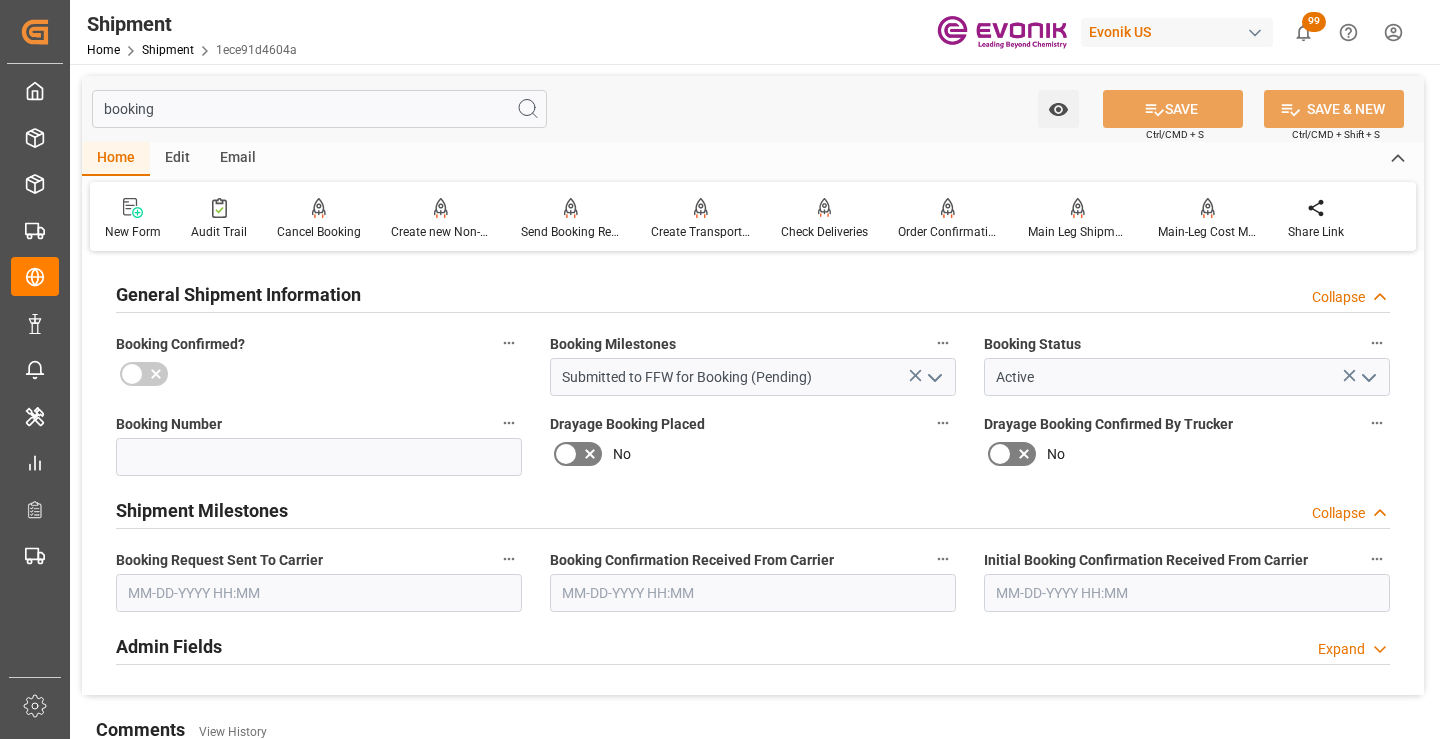 click at bounding box center (319, 593) 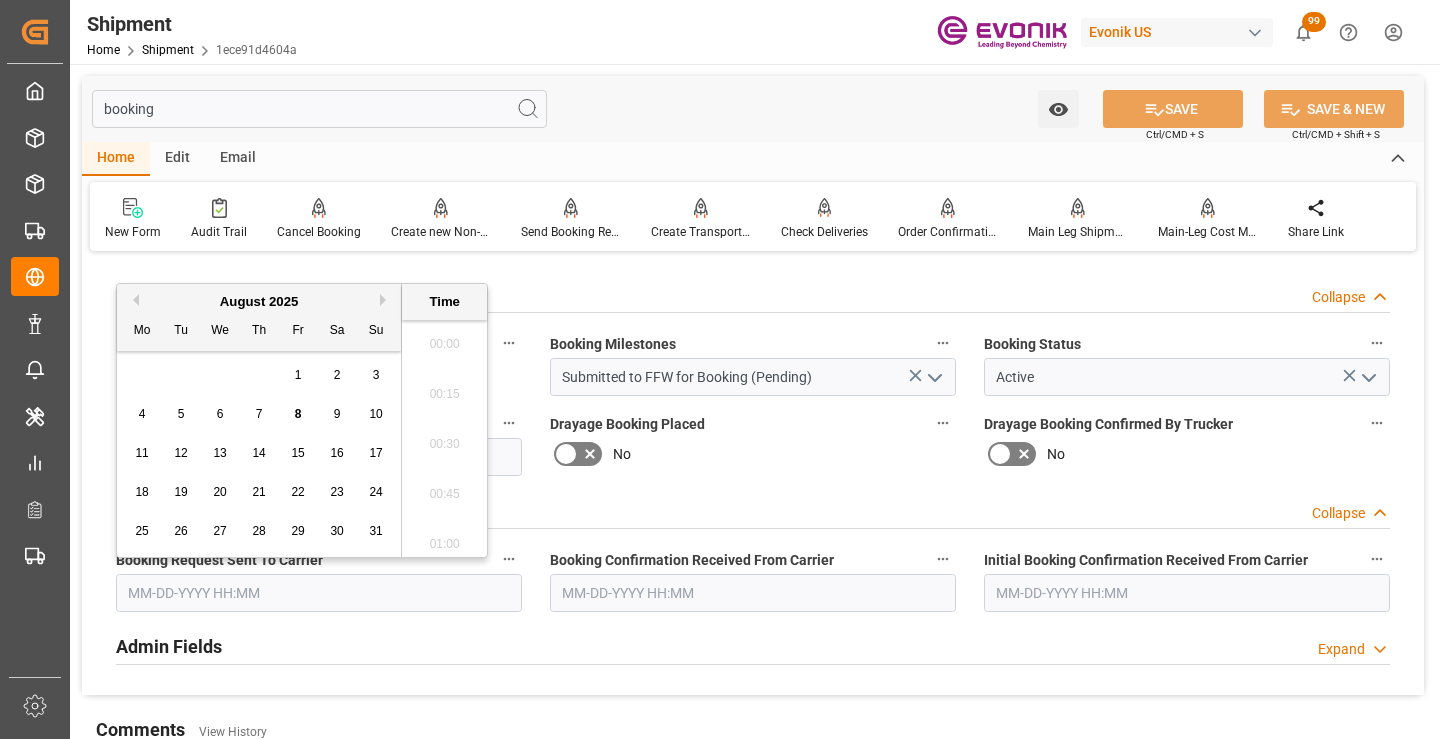 scroll, scrollTop: 2407, scrollLeft: 0, axis: vertical 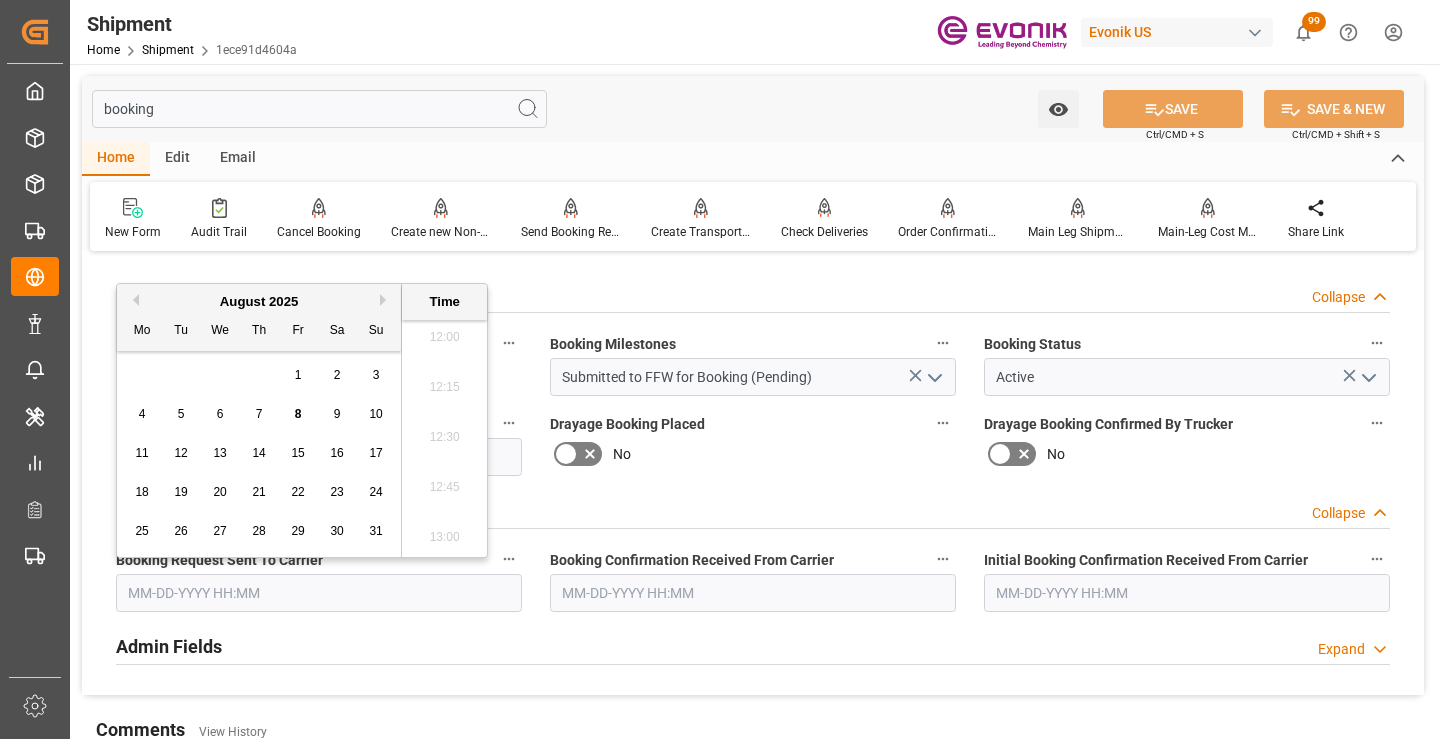 click on "8" at bounding box center [298, 415] 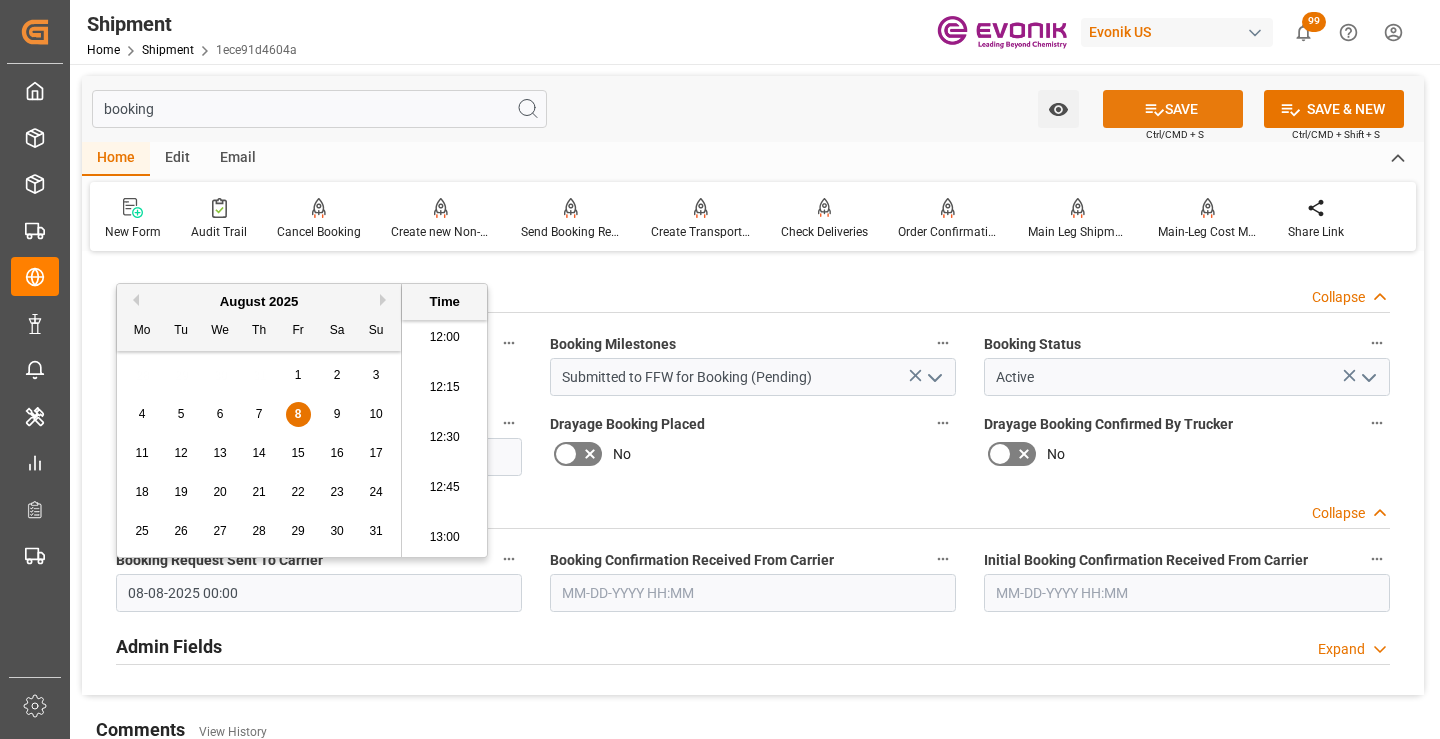 click on "SAVE" at bounding box center [1173, 109] 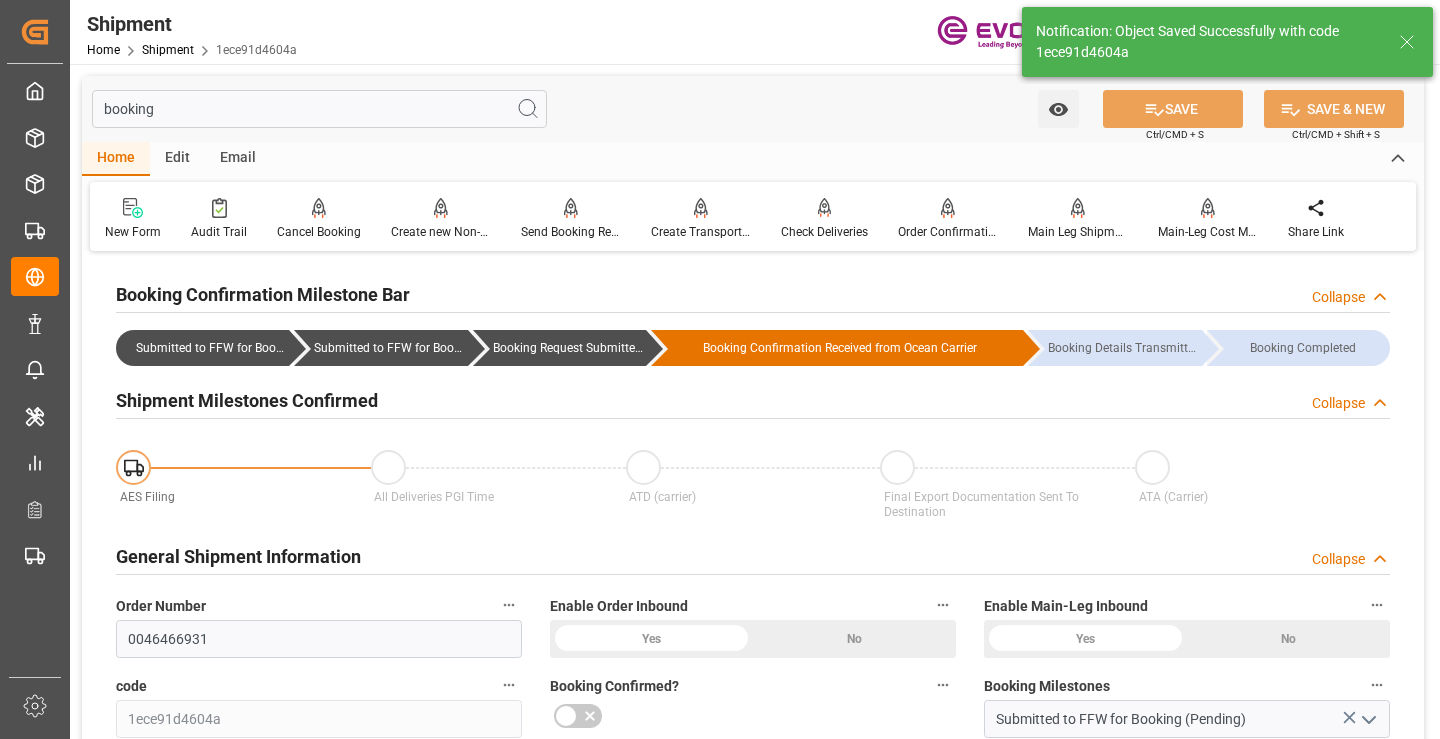 type on "Booking Request Submitted to Ocean Carrier" 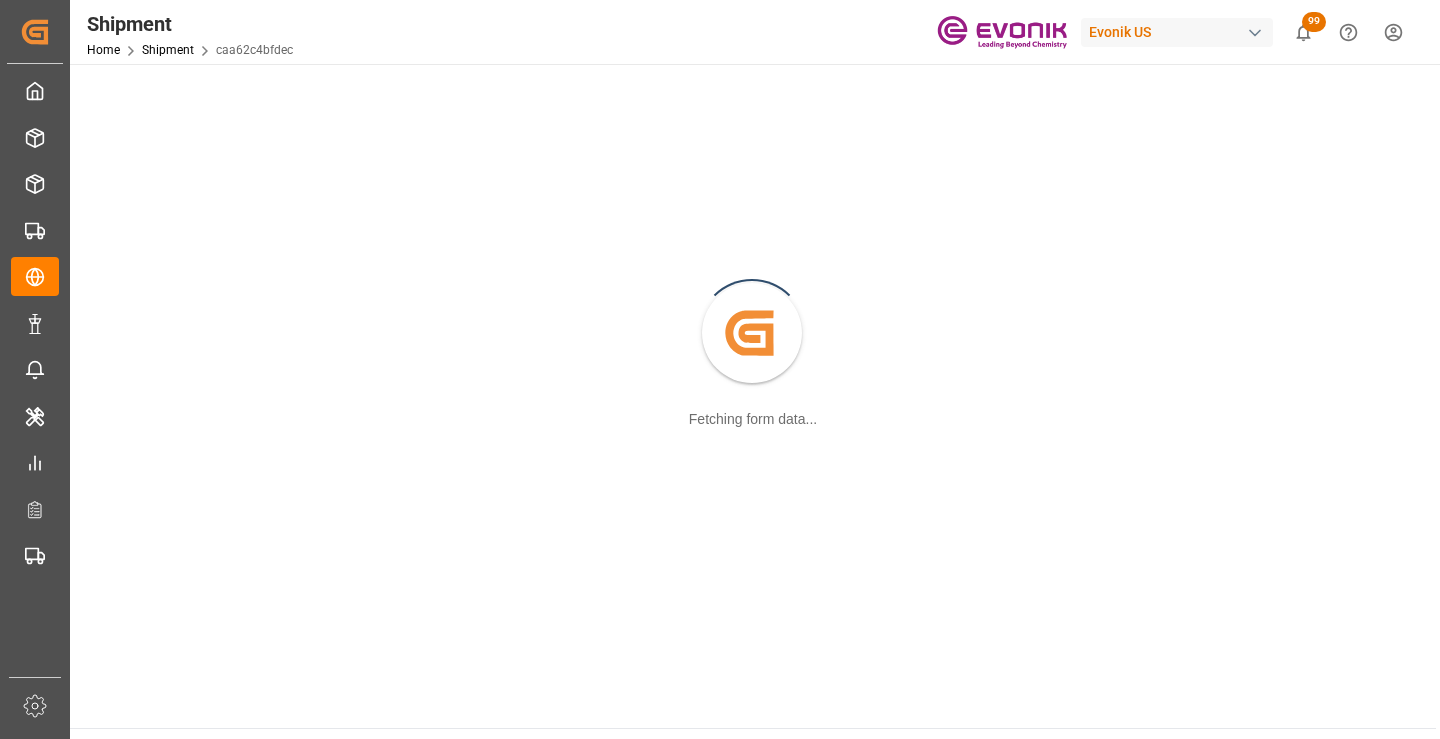 scroll, scrollTop: 0, scrollLeft: 0, axis: both 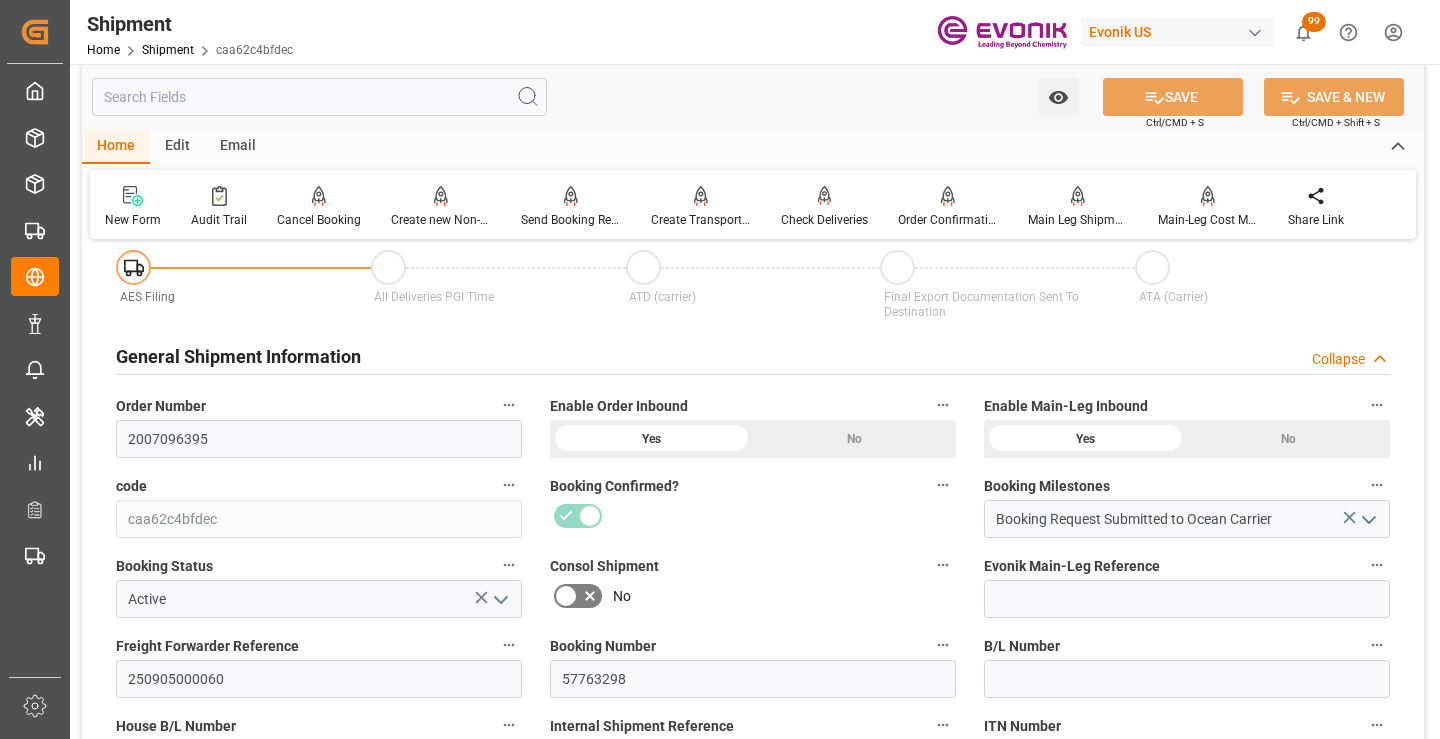click at bounding box center [319, 97] 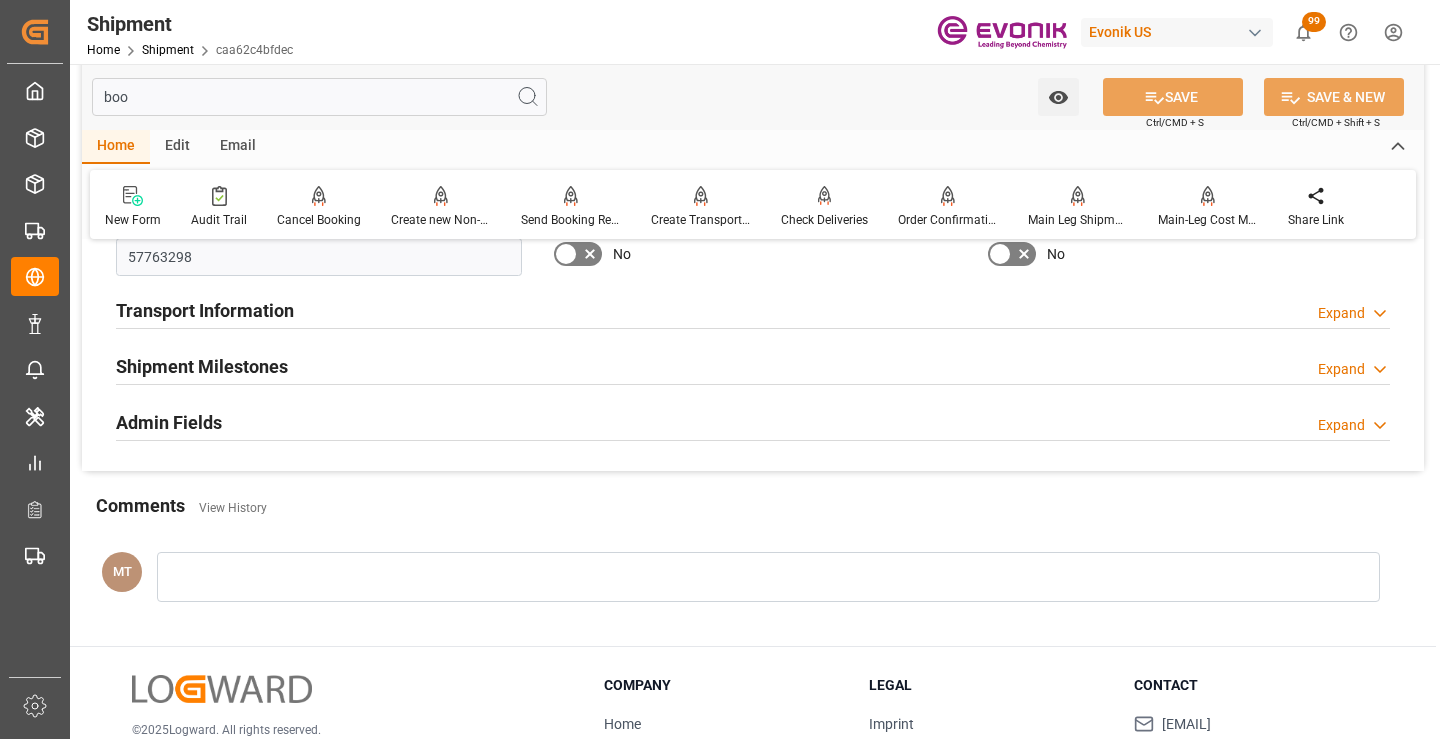 scroll, scrollTop: 0, scrollLeft: 0, axis: both 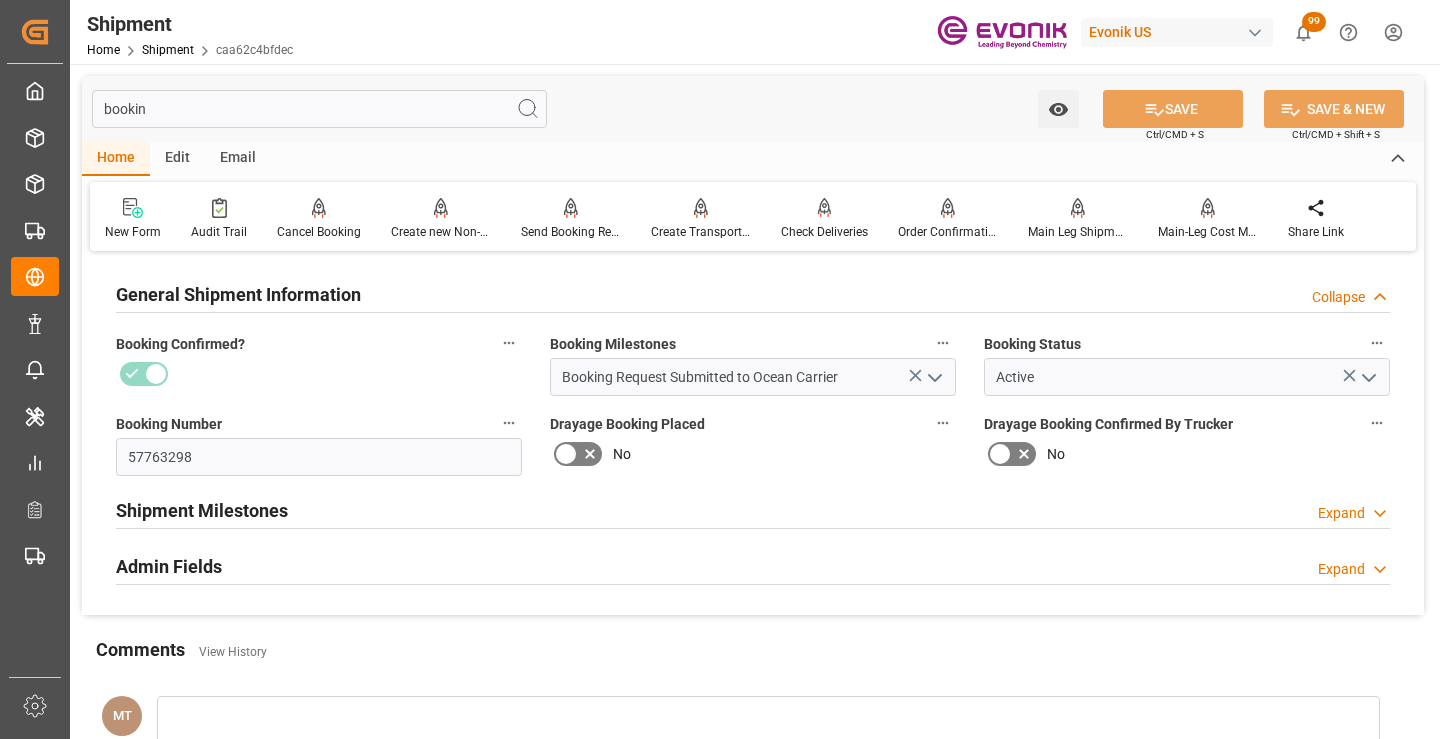 type on "bookin" 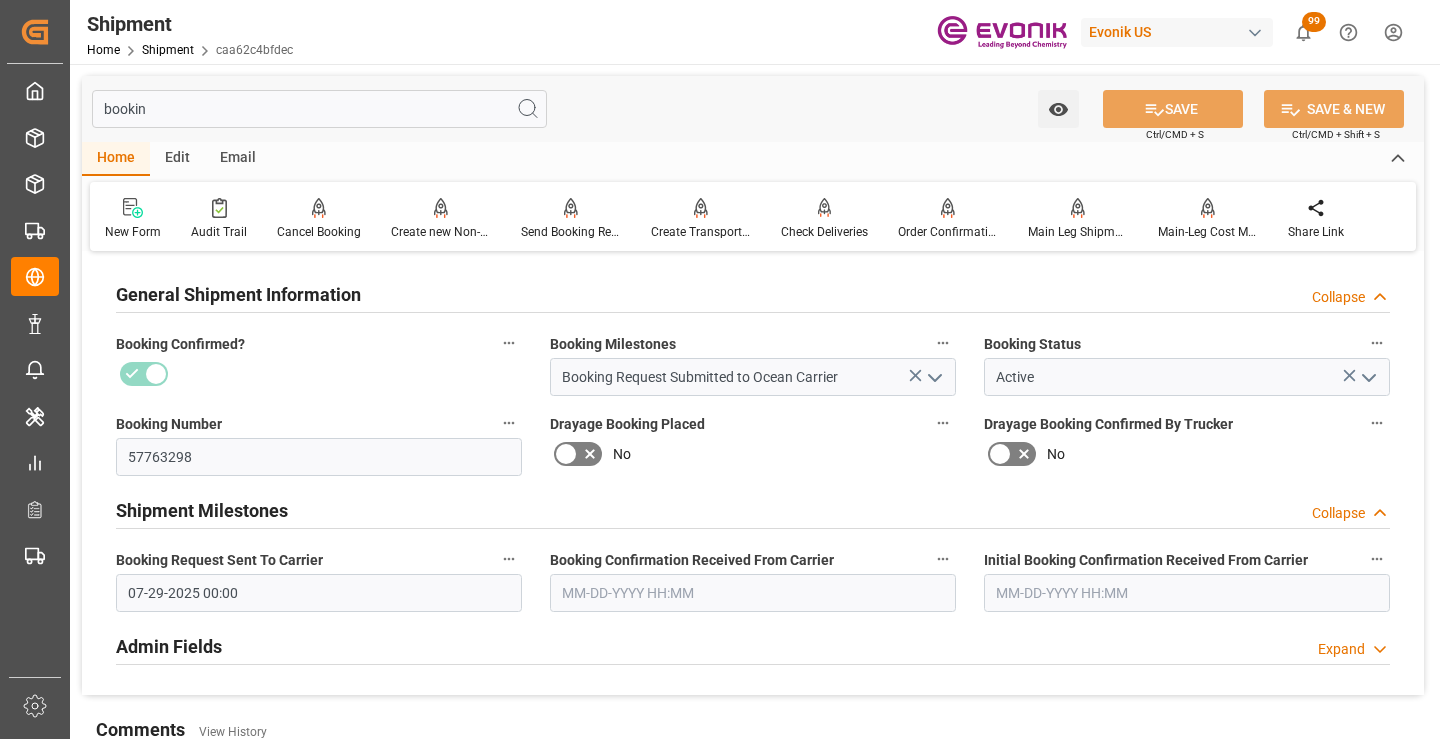 click at bounding box center [753, 593] 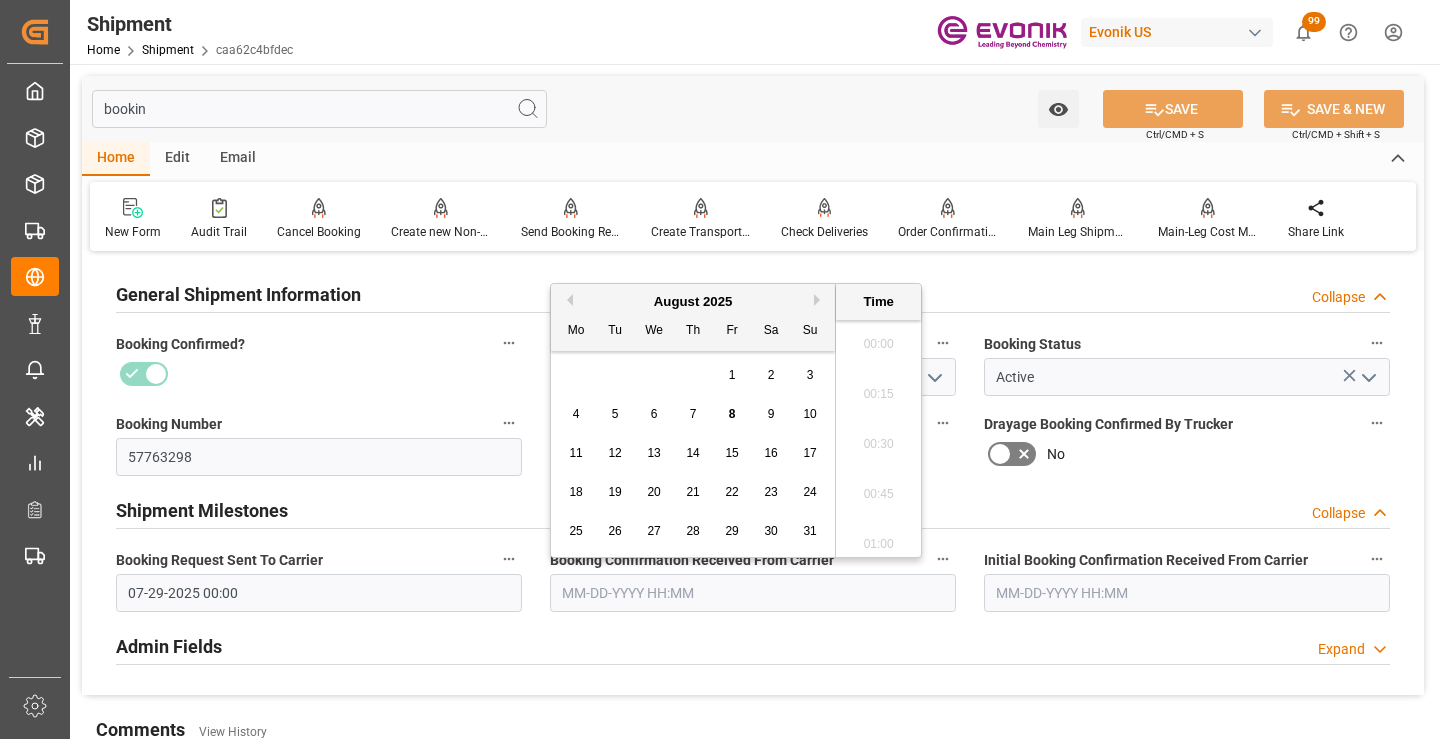 scroll, scrollTop: 2407, scrollLeft: 0, axis: vertical 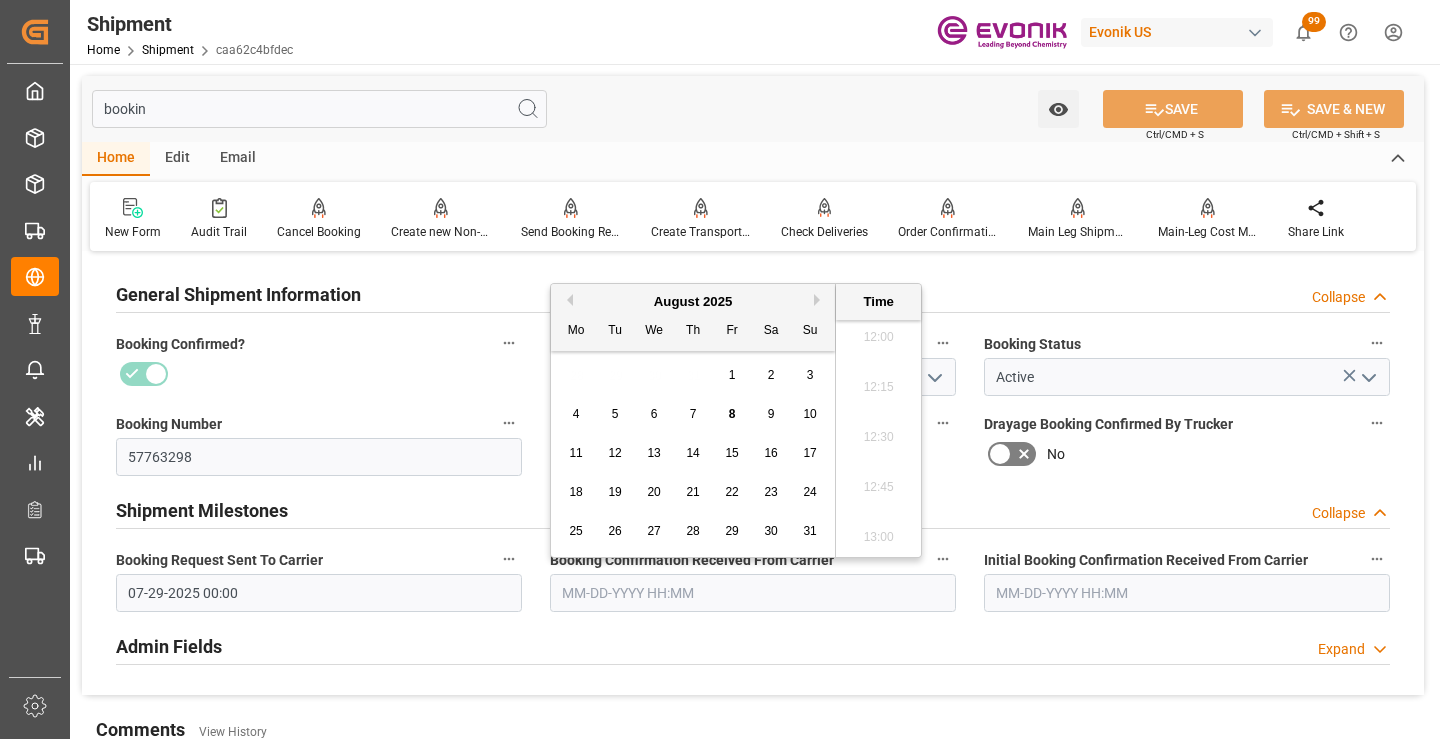 click on "1" at bounding box center [732, 376] 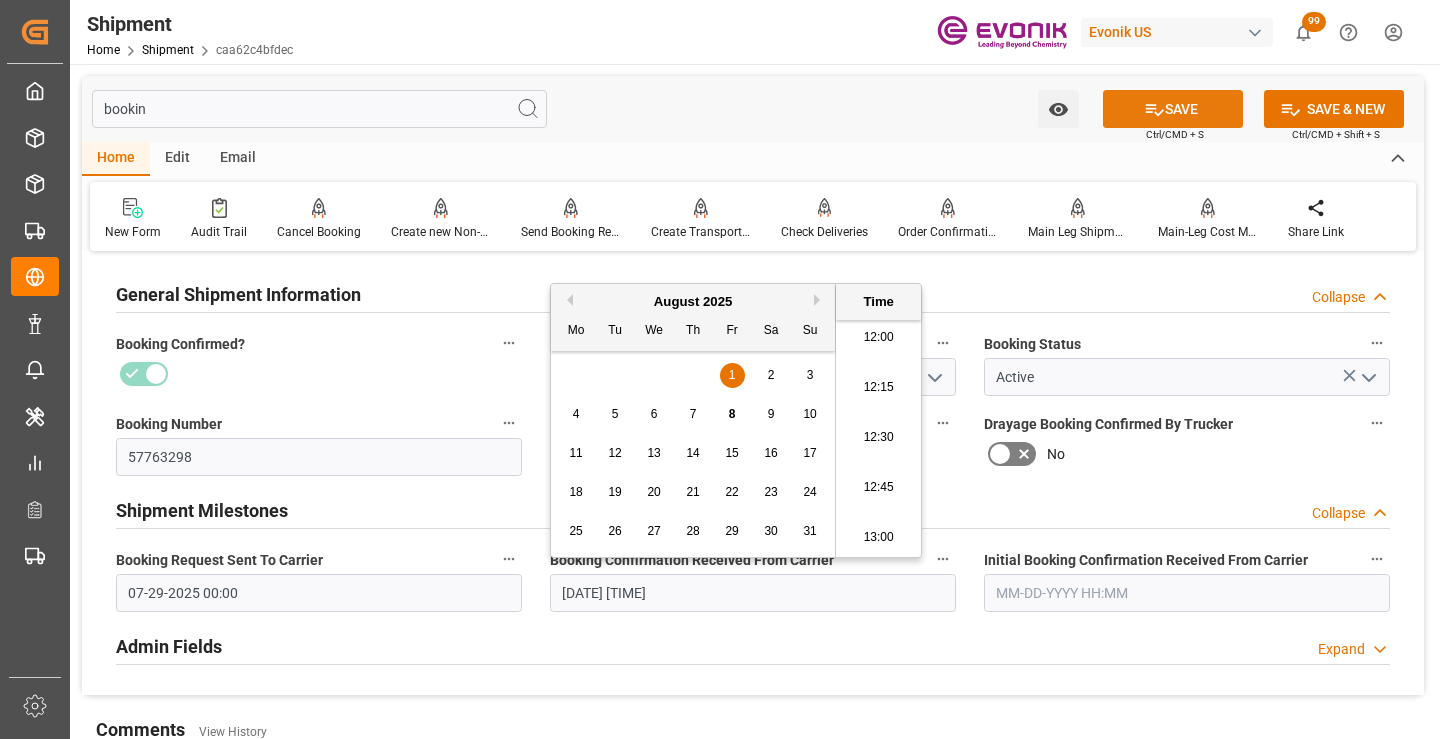 click on "SAVE" at bounding box center (1173, 109) 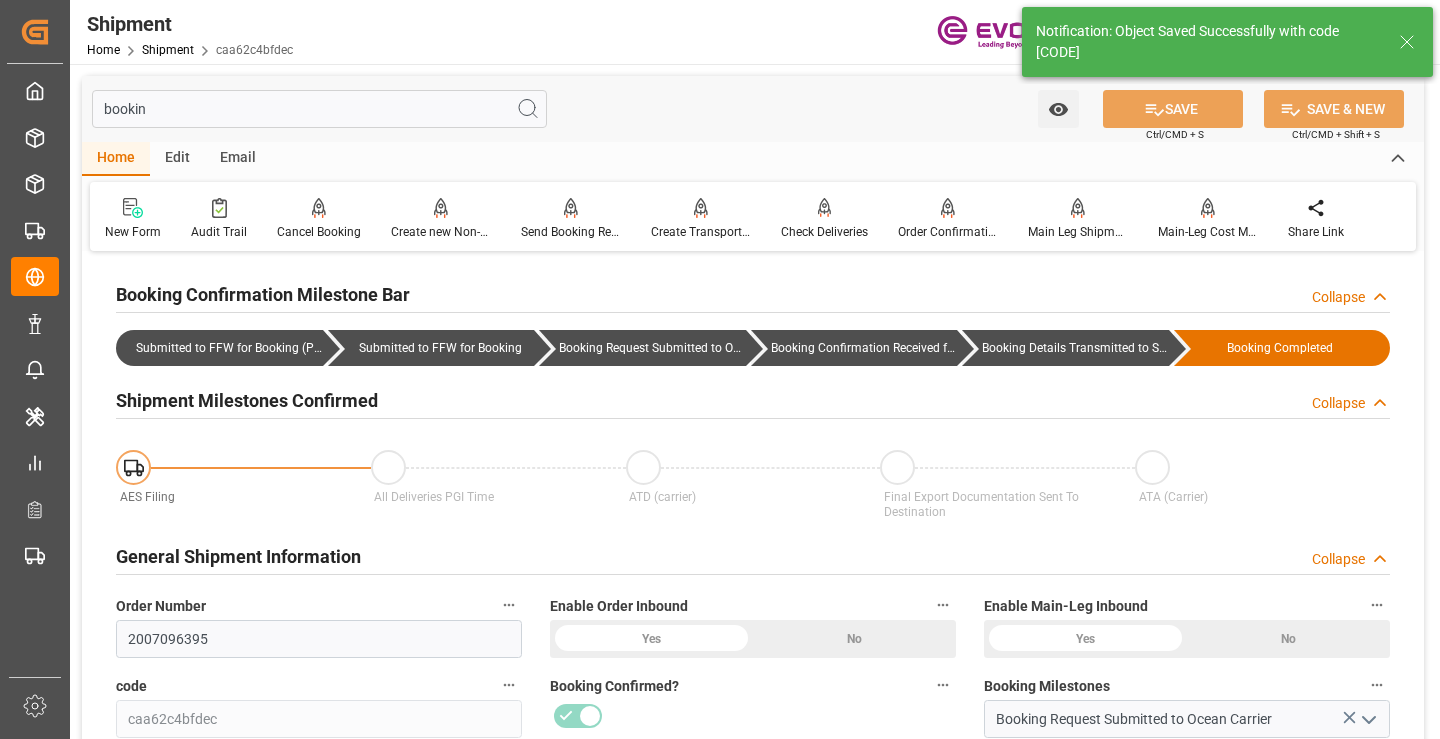 type on "Booking Details Transmitted to SAP" 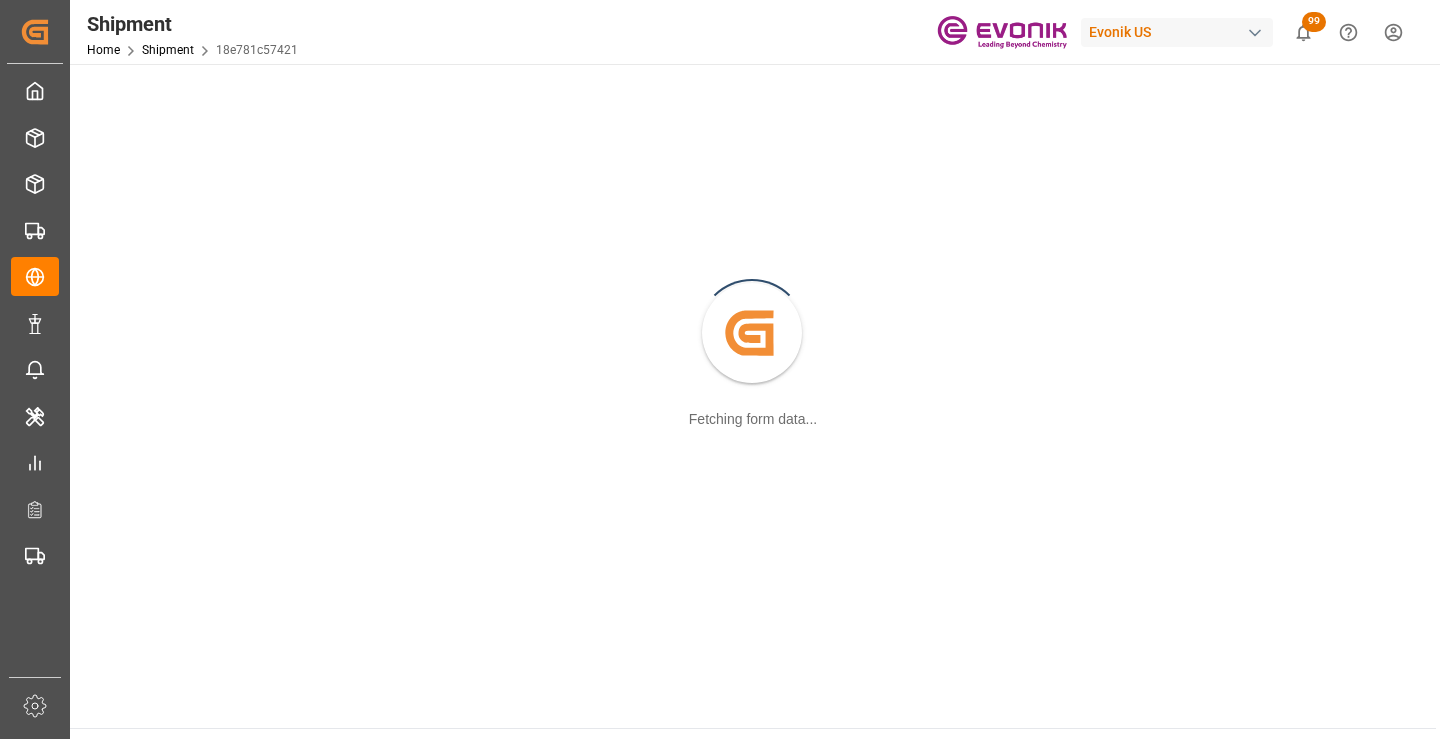 scroll, scrollTop: 0, scrollLeft: 0, axis: both 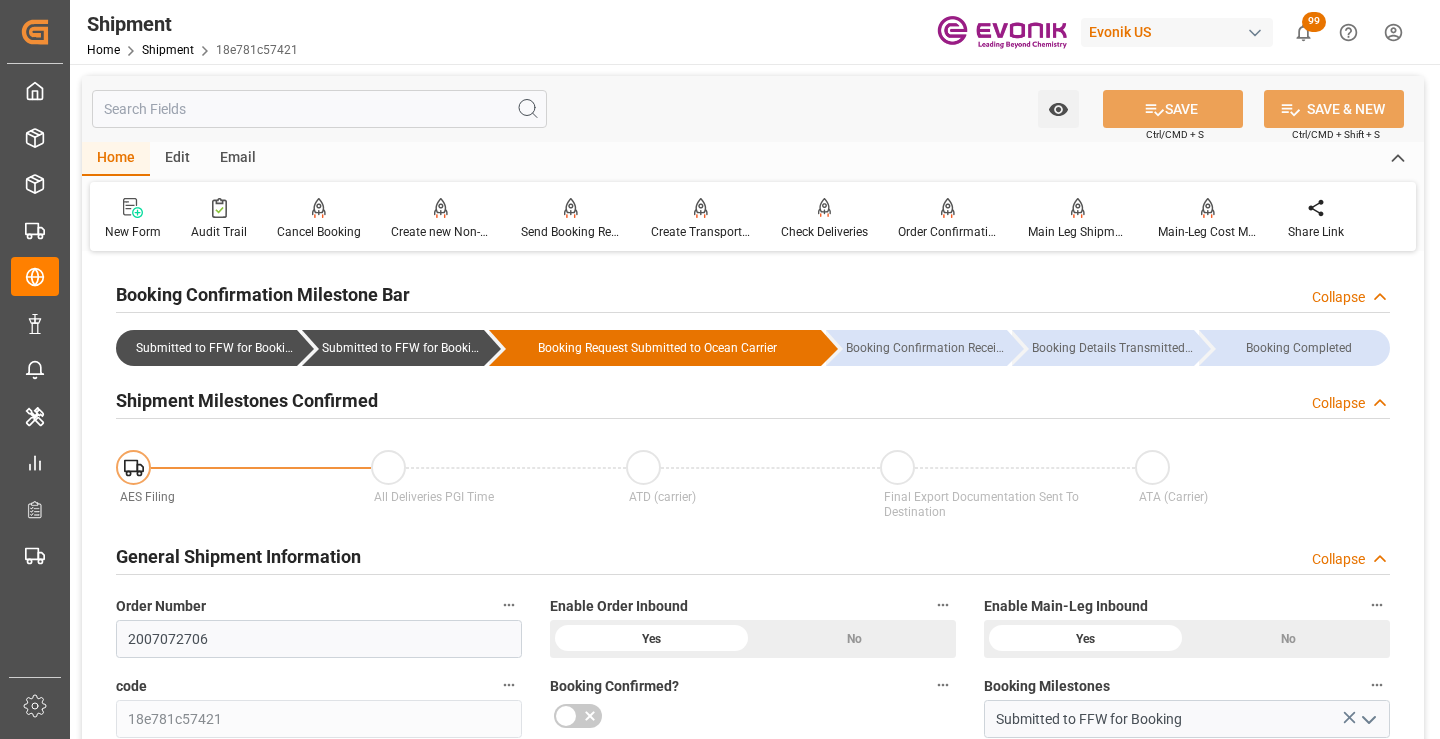 click at bounding box center (319, 109) 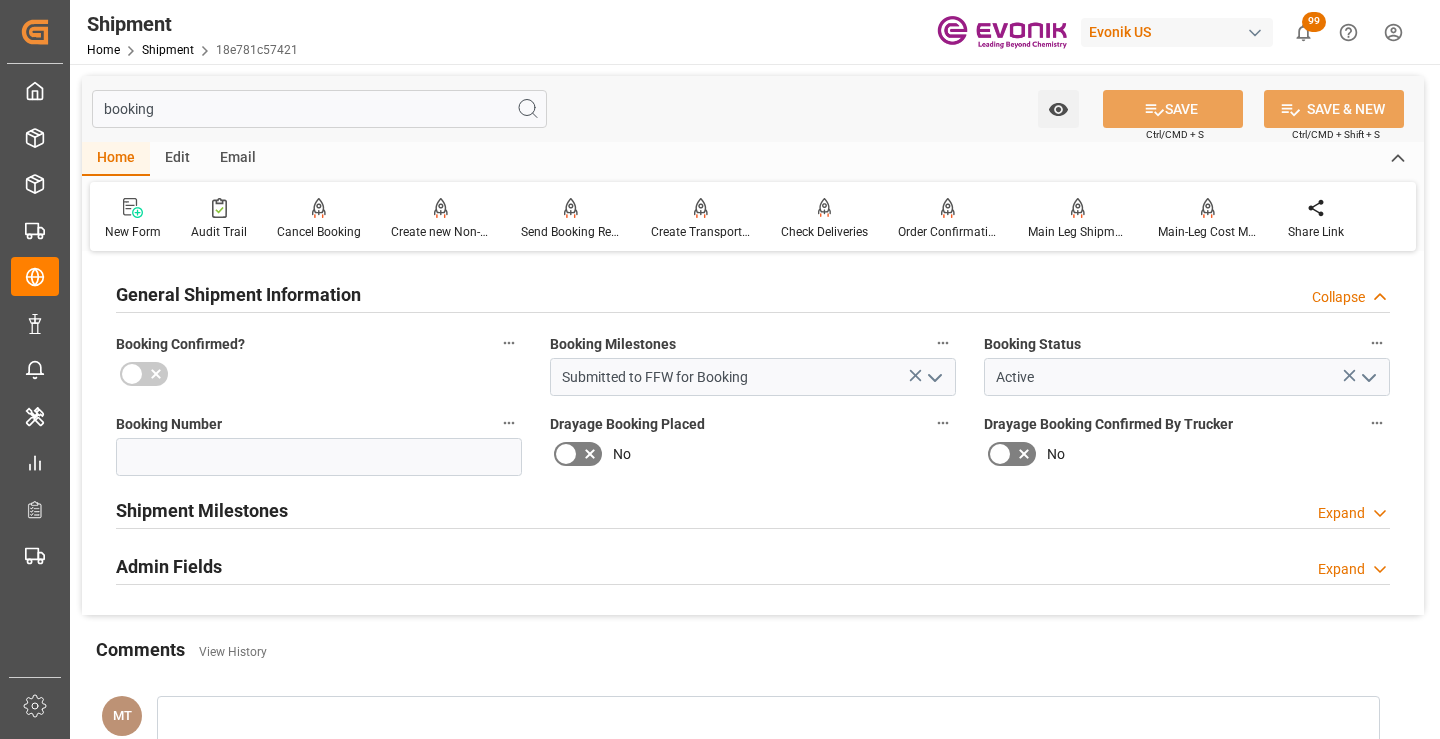 type on "booking" 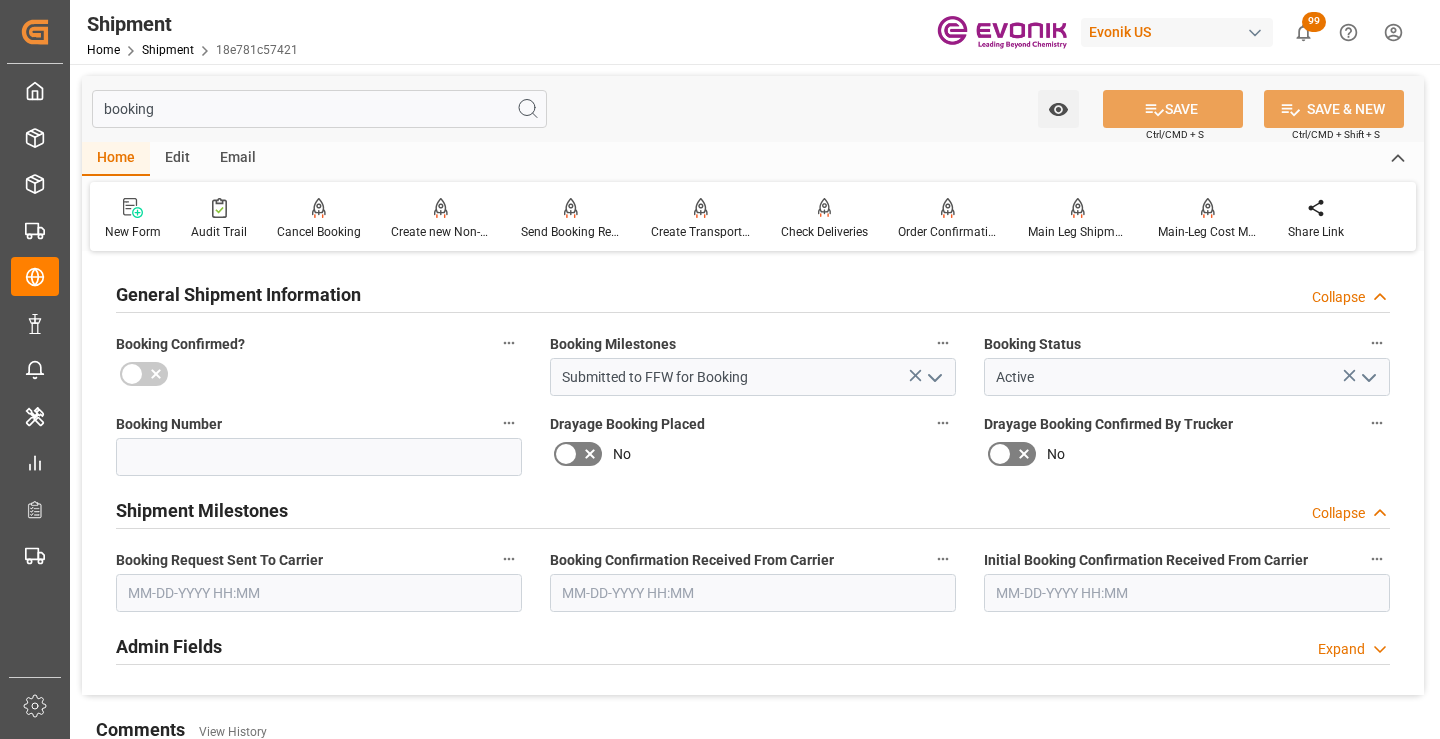 click at bounding box center (319, 593) 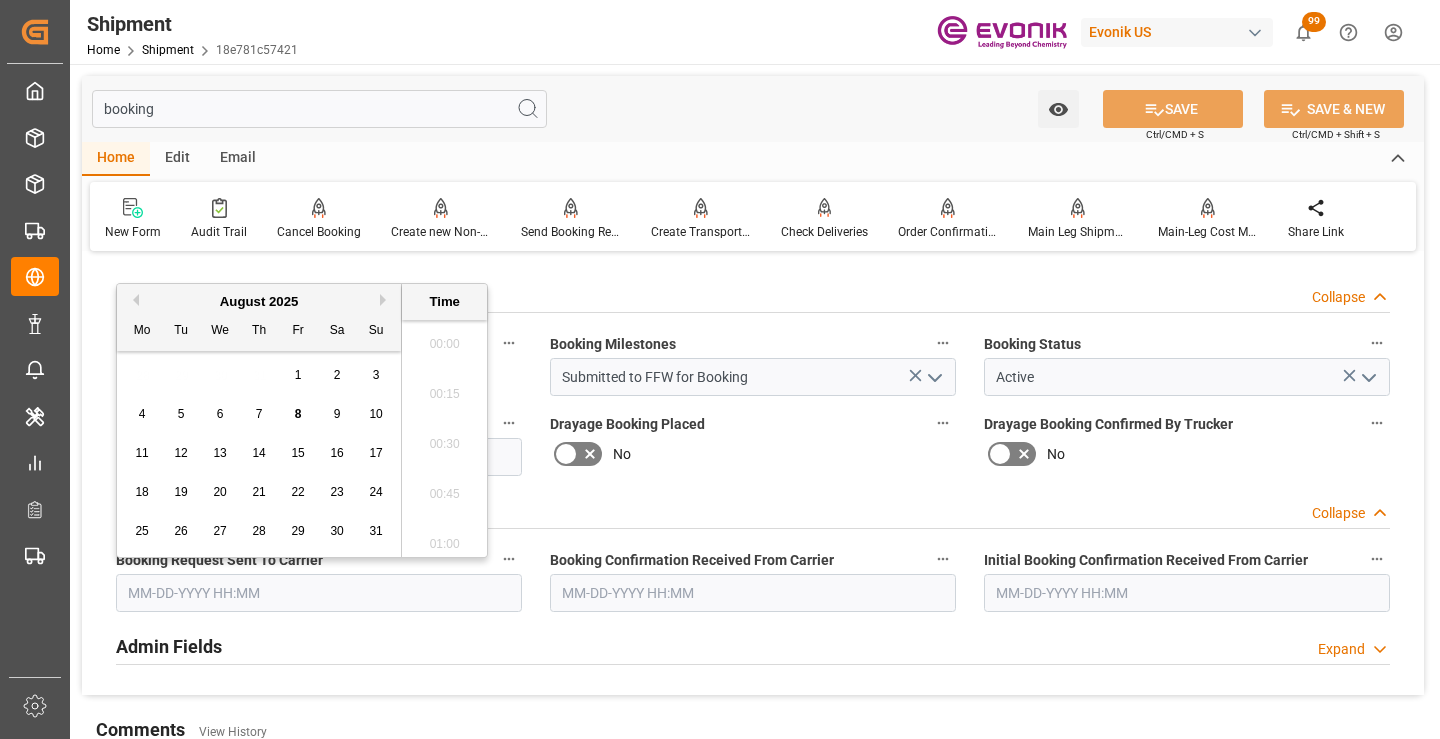 scroll, scrollTop: 2407, scrollLeft: 0, axis: vertical 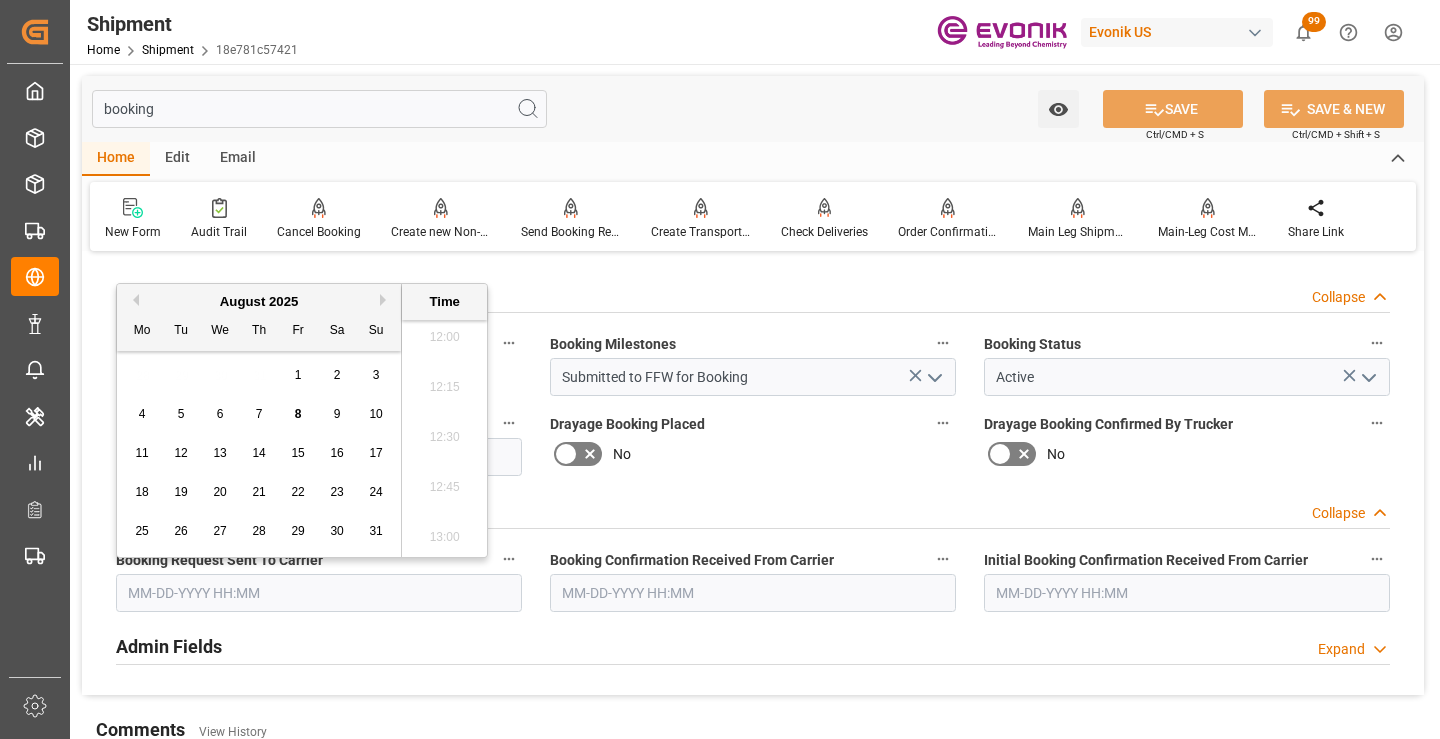 click on "8" at bounding box center [298, 414] 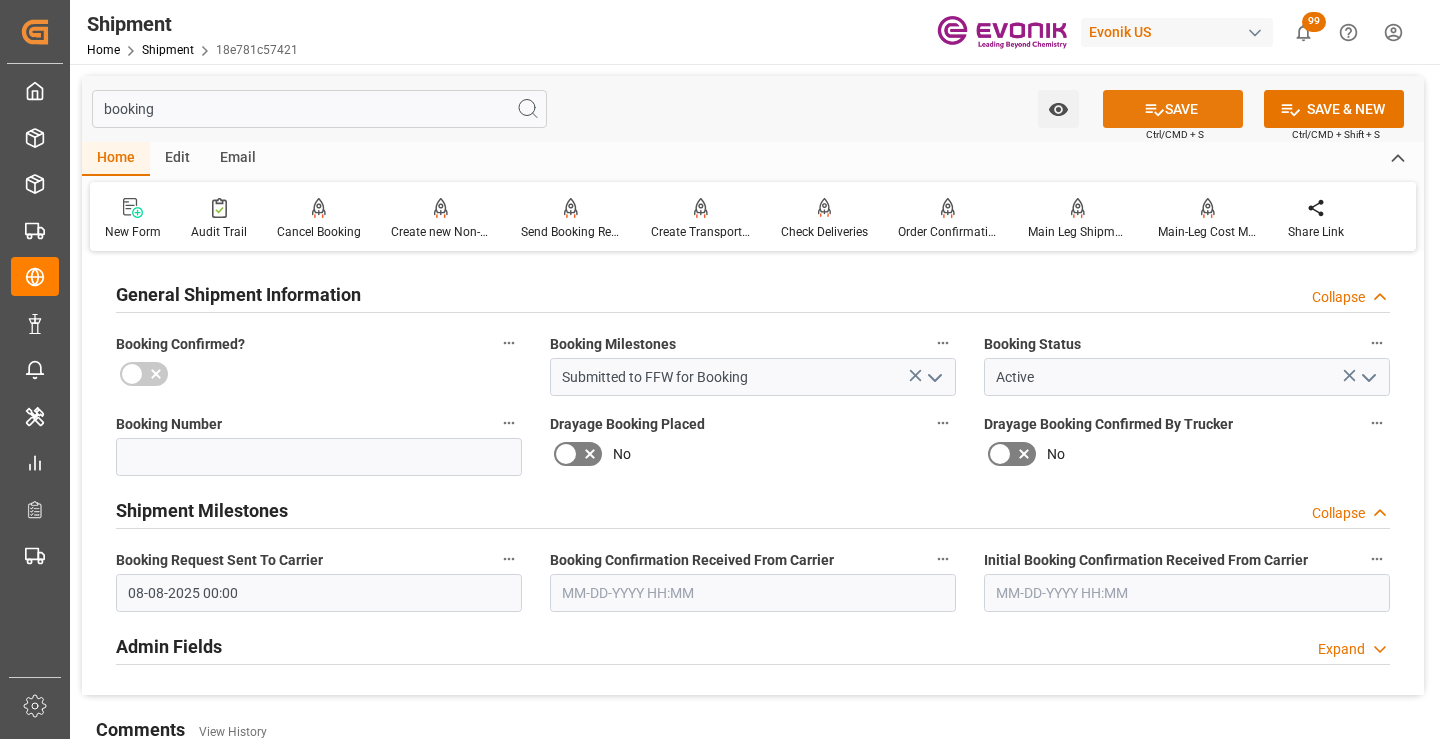 click 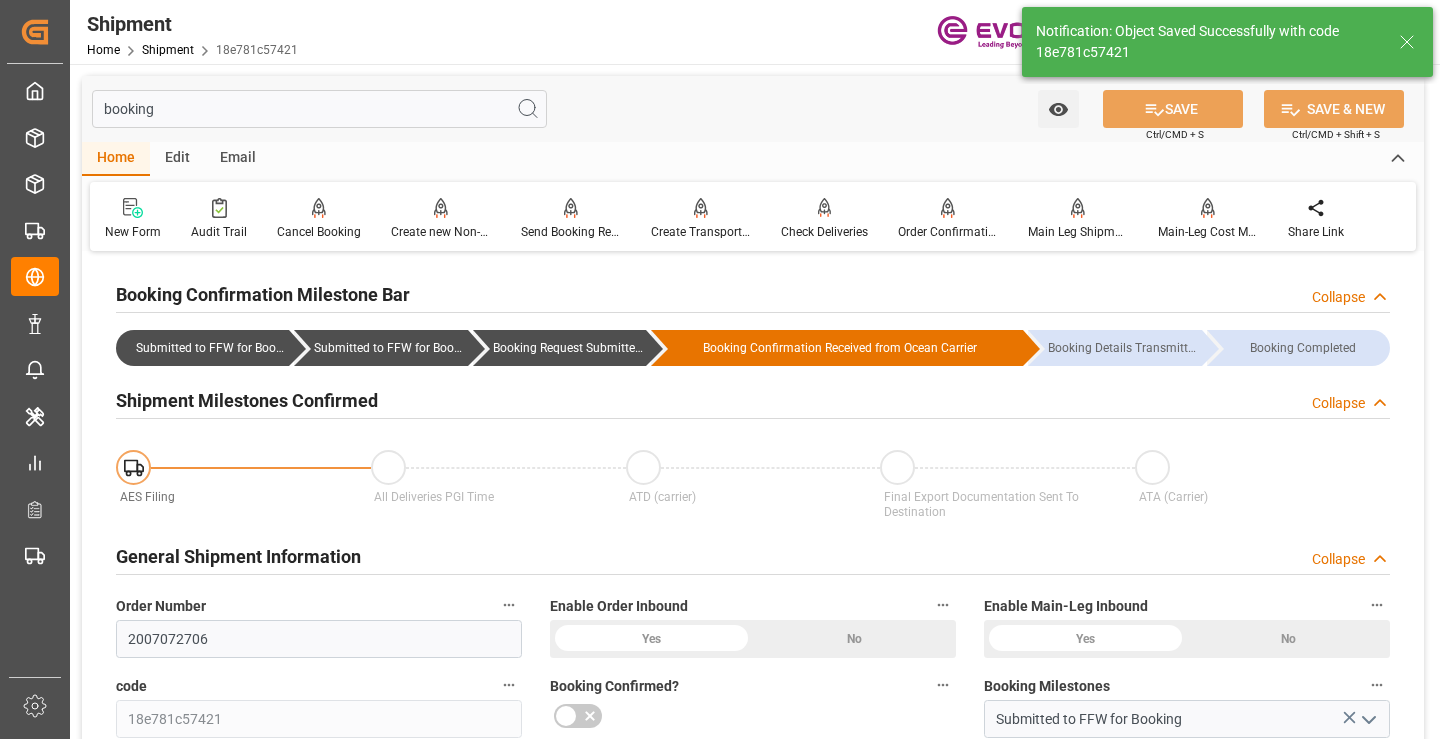 type on "Booking Request Submitted to Ocean Carrier" 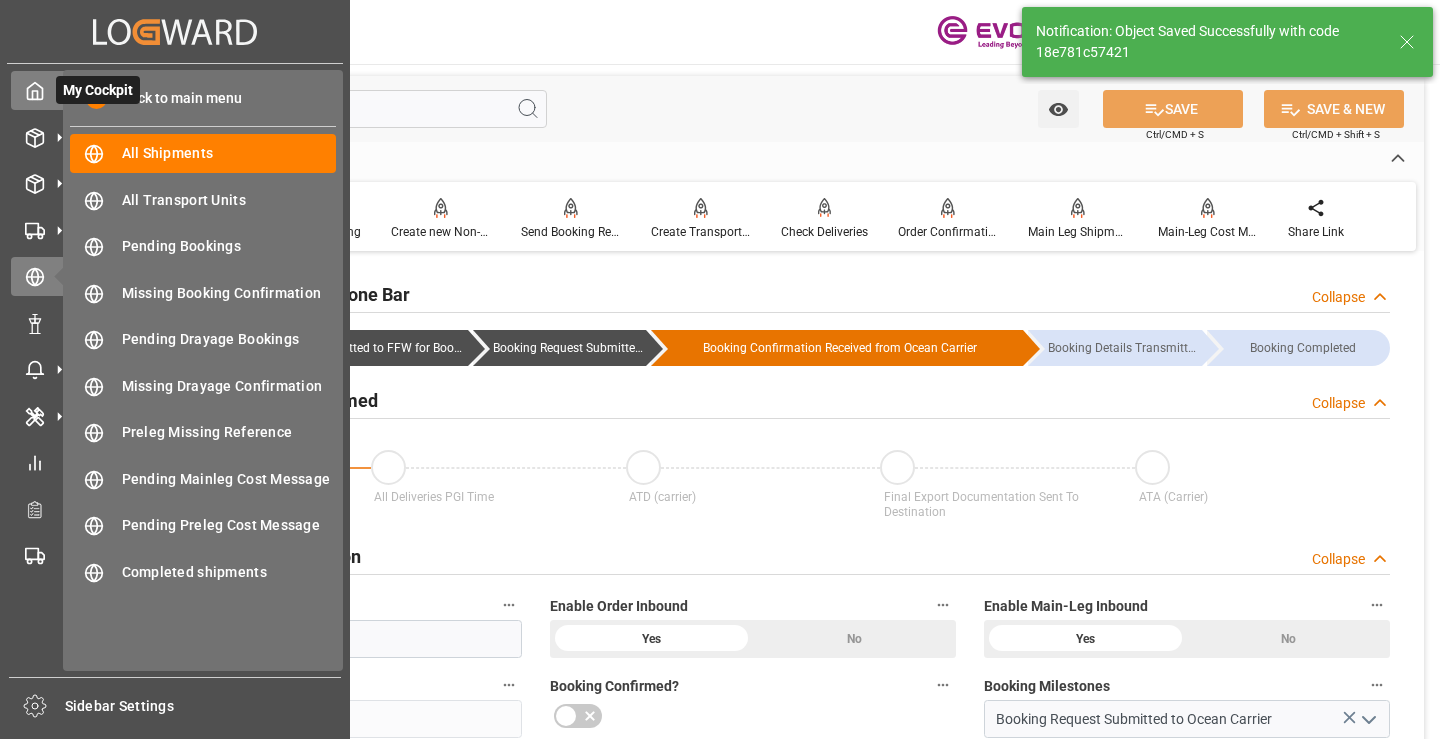 click 